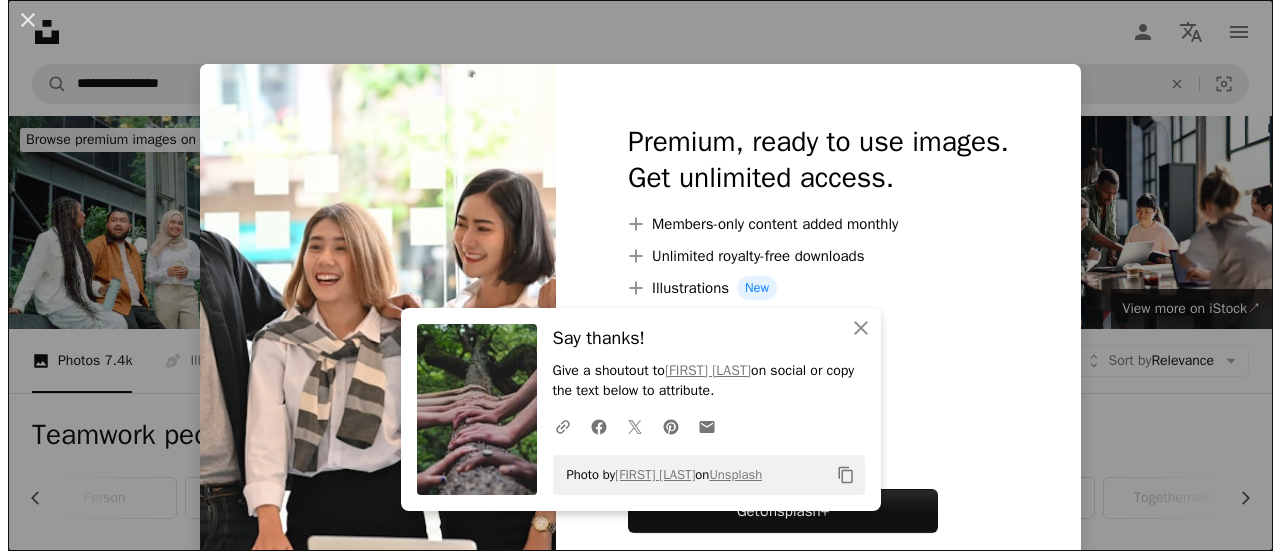 scroll, scrollTop: 1500, scrollLeft: 0, axis: vertical 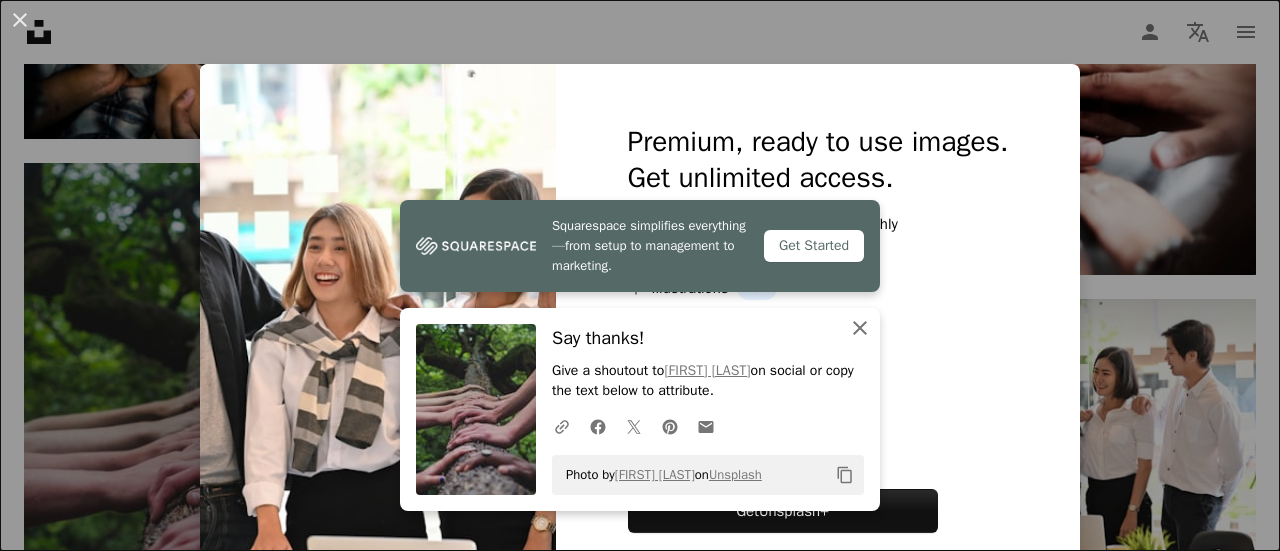click on "An X shape Close" at bounding box center [860, 328] 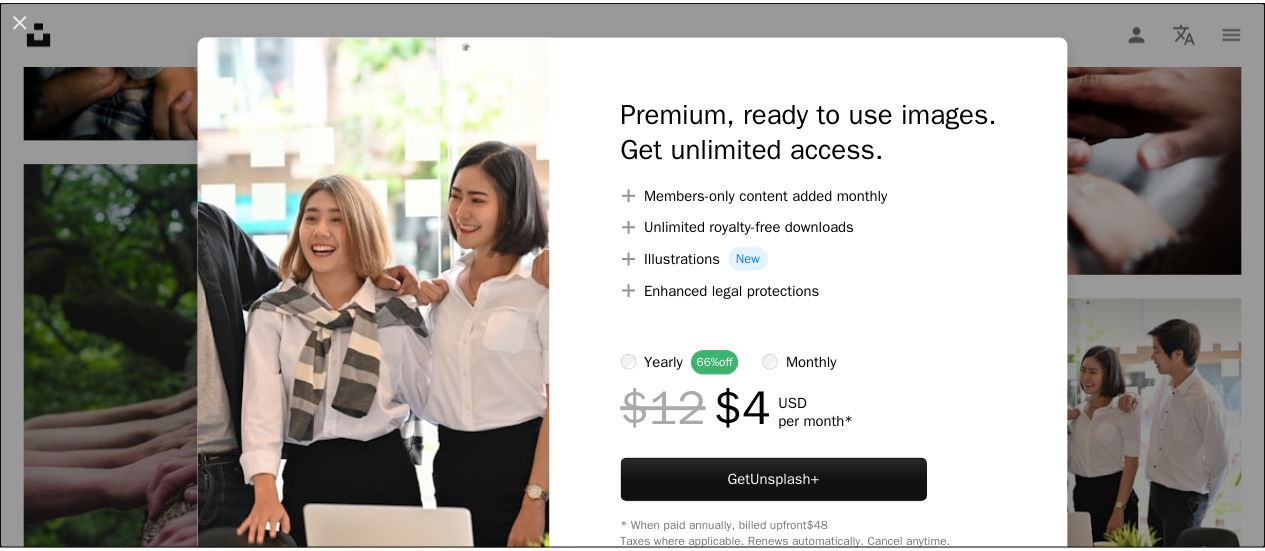 scroll, scrollTop: 0, scrollLeft: 0, axis: both 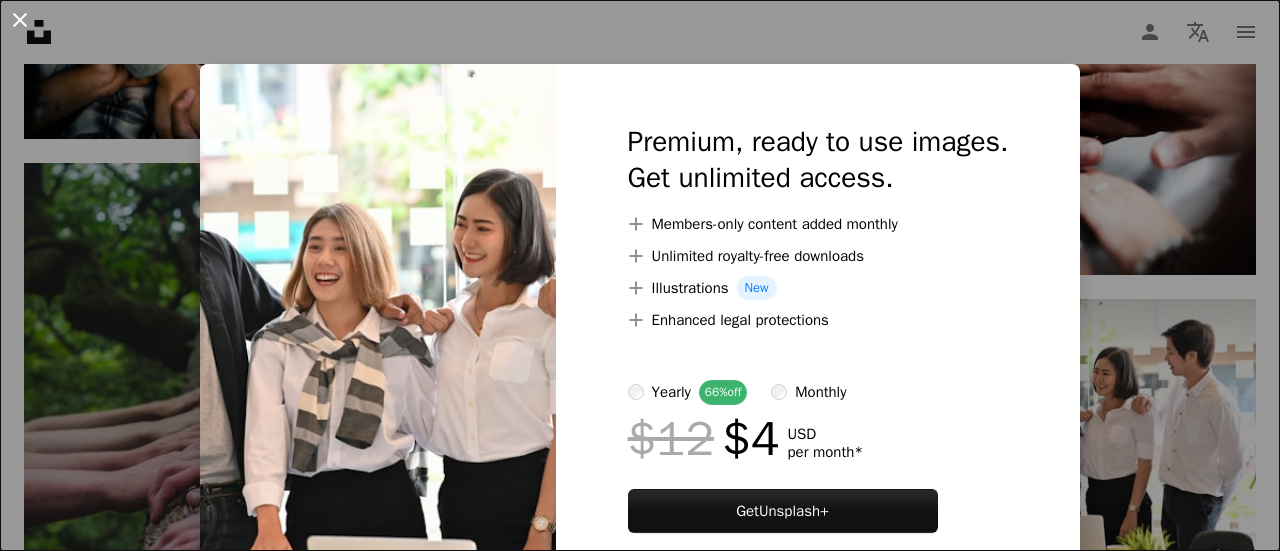click on "An X shape" at bounding box center [20, 20] 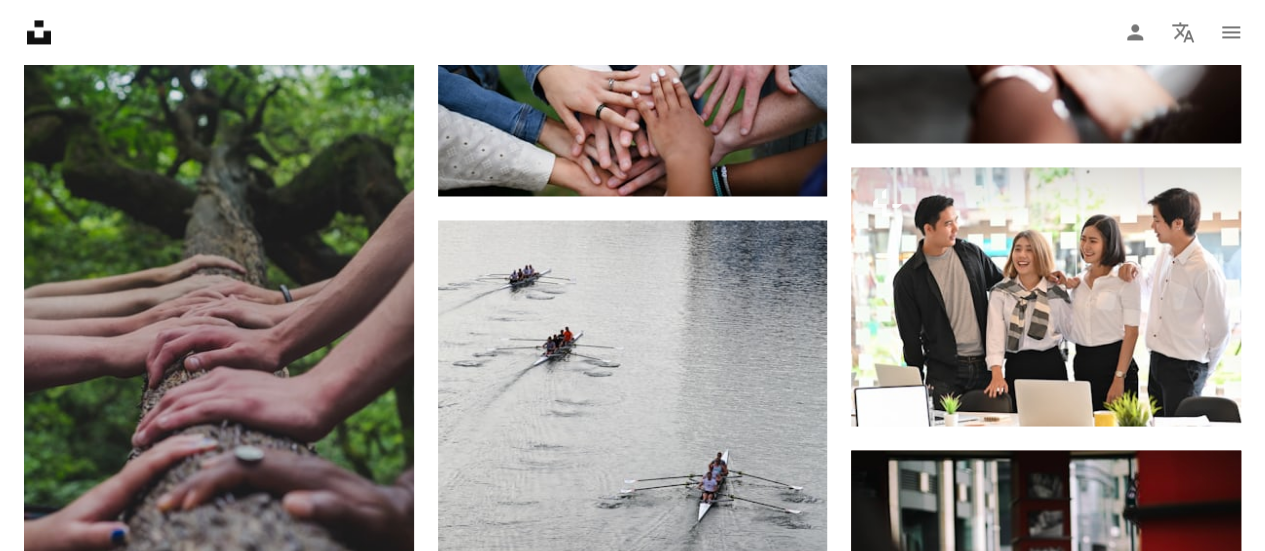 scroll, scrollTop: 1700, scrollLeft: 0, axis: vertical 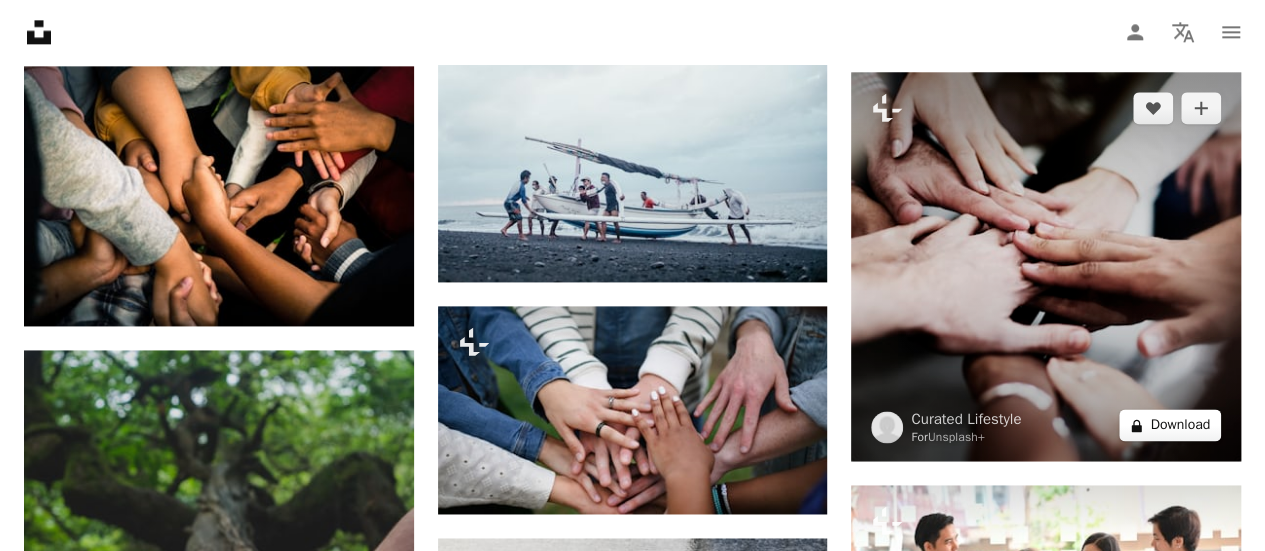 click on "A lock Download" at bounding box center [1170, 425] 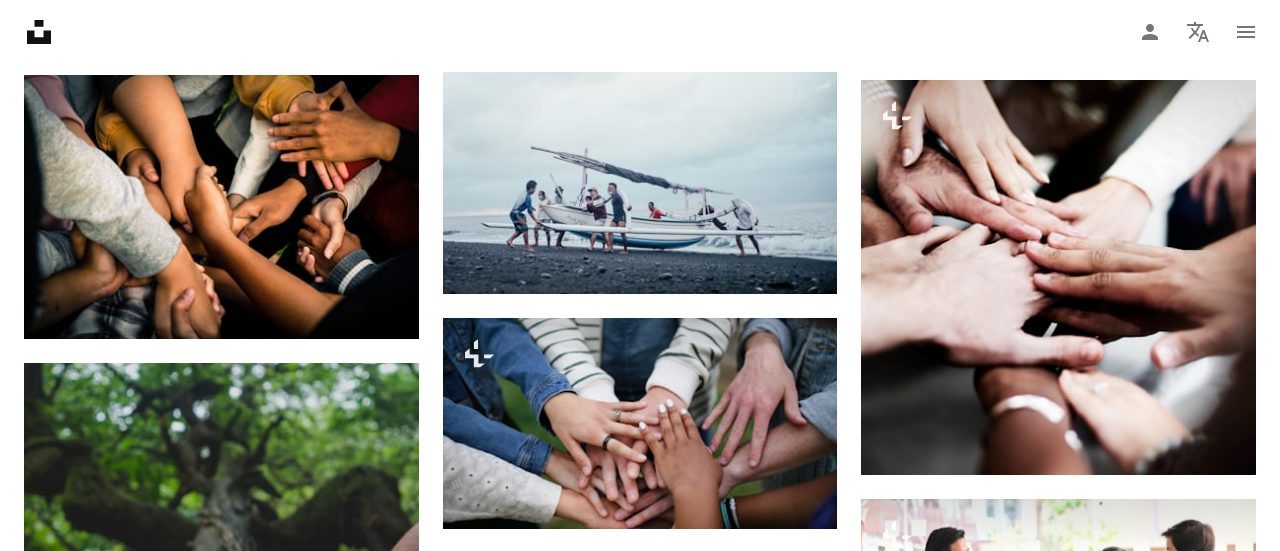 click on "An X shape" at bounding box center [20, 20] 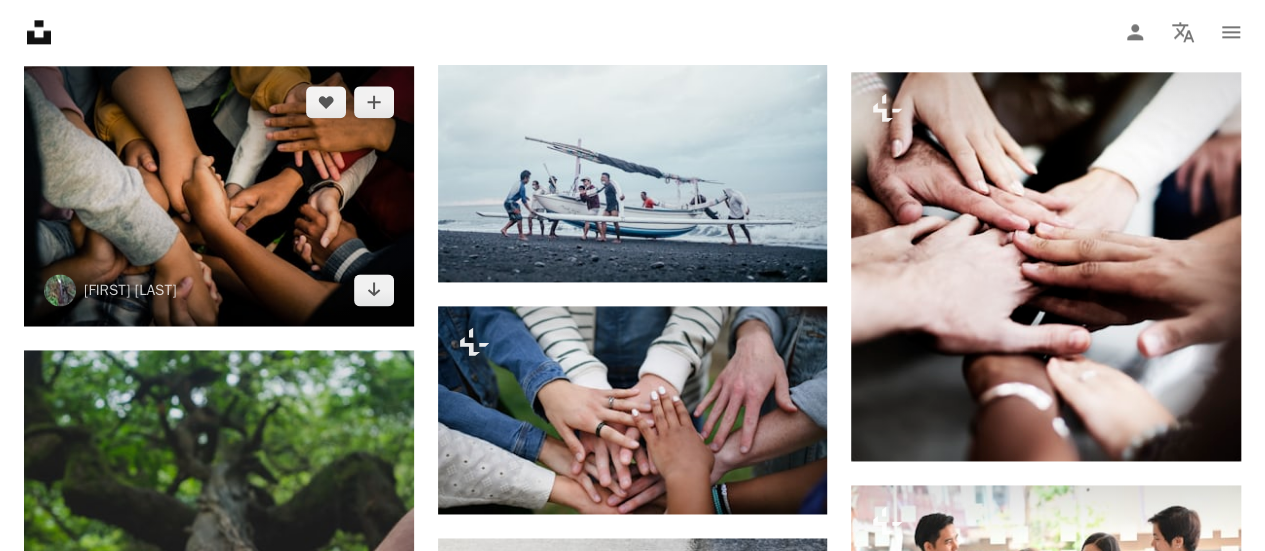 click at bounding box center (219, 196) 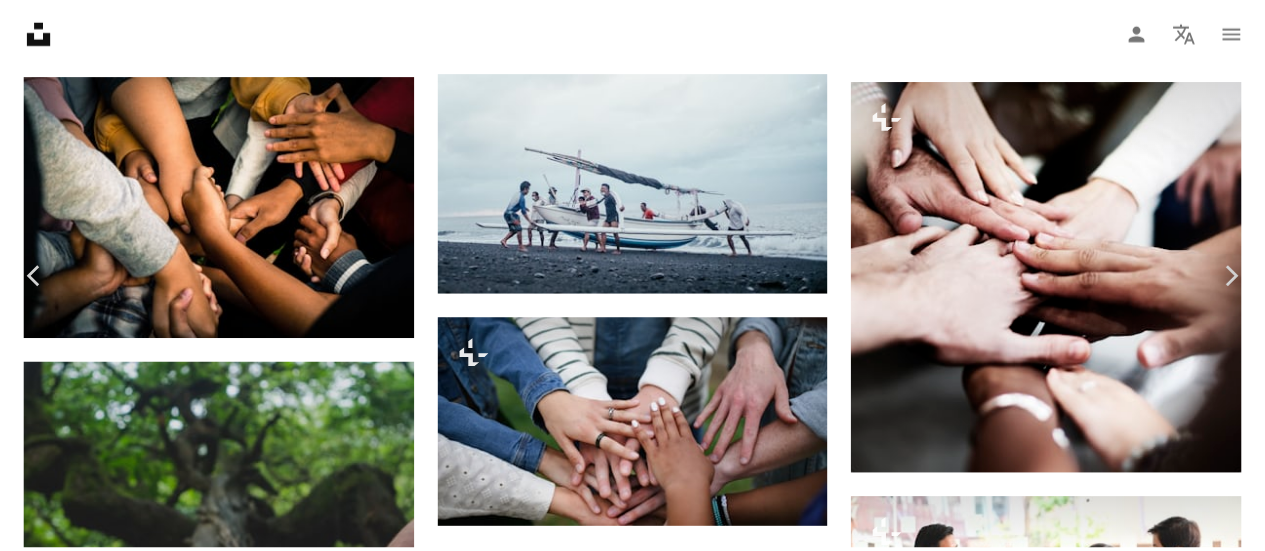 scroll, scrollTop: 200, scrollLeft: 0, axis: vertical 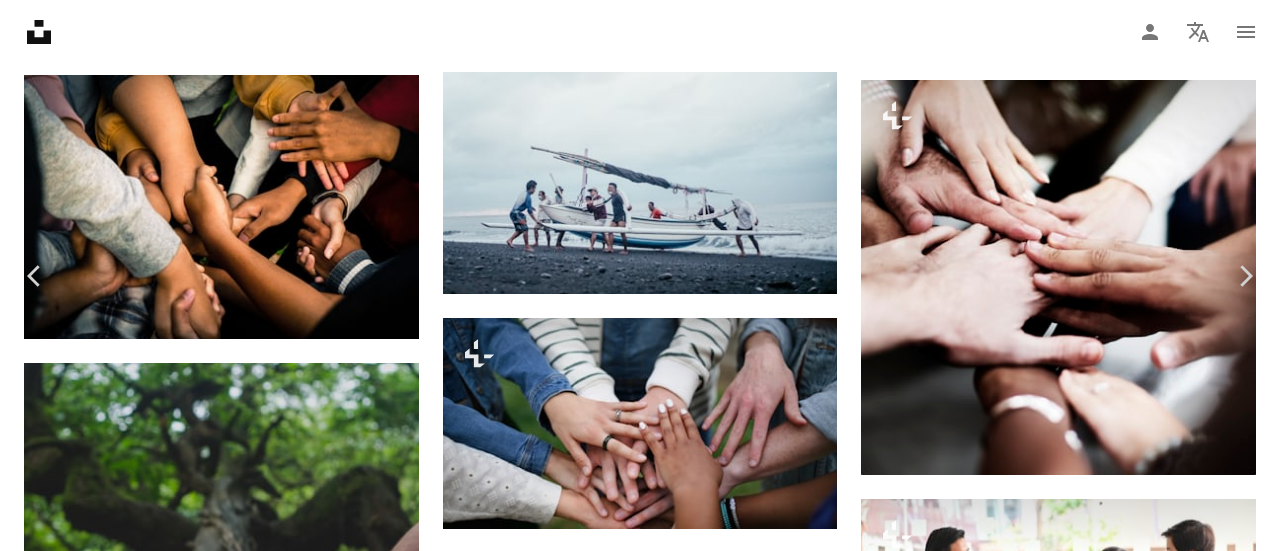 click on "Download free" at bounding box center (1081, 4967) 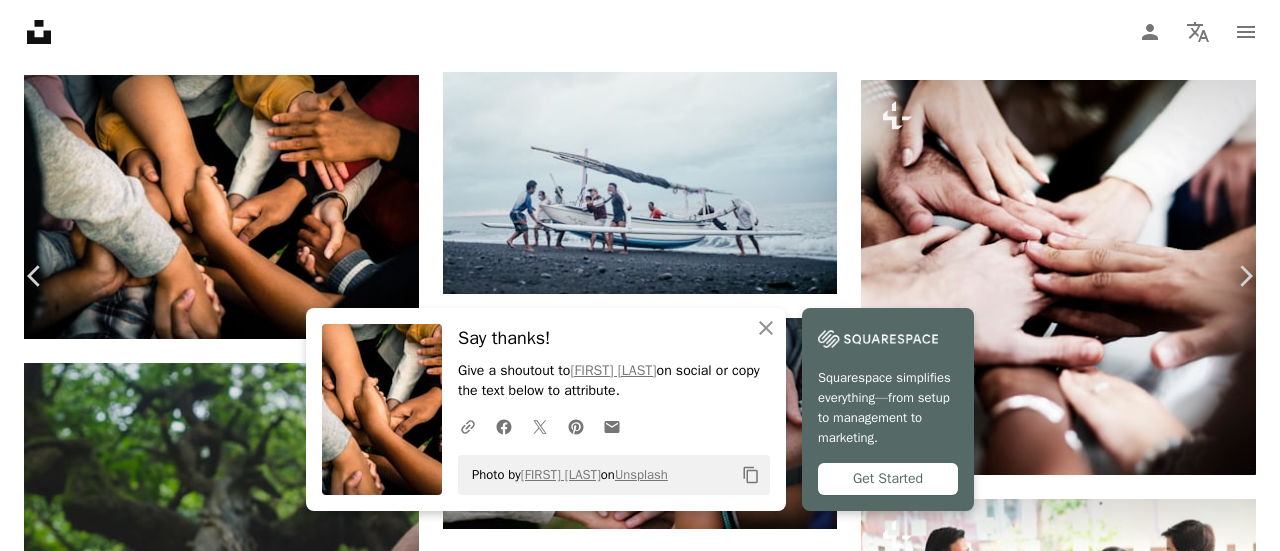 click on "An X shape" at bounding box center [20, 20] 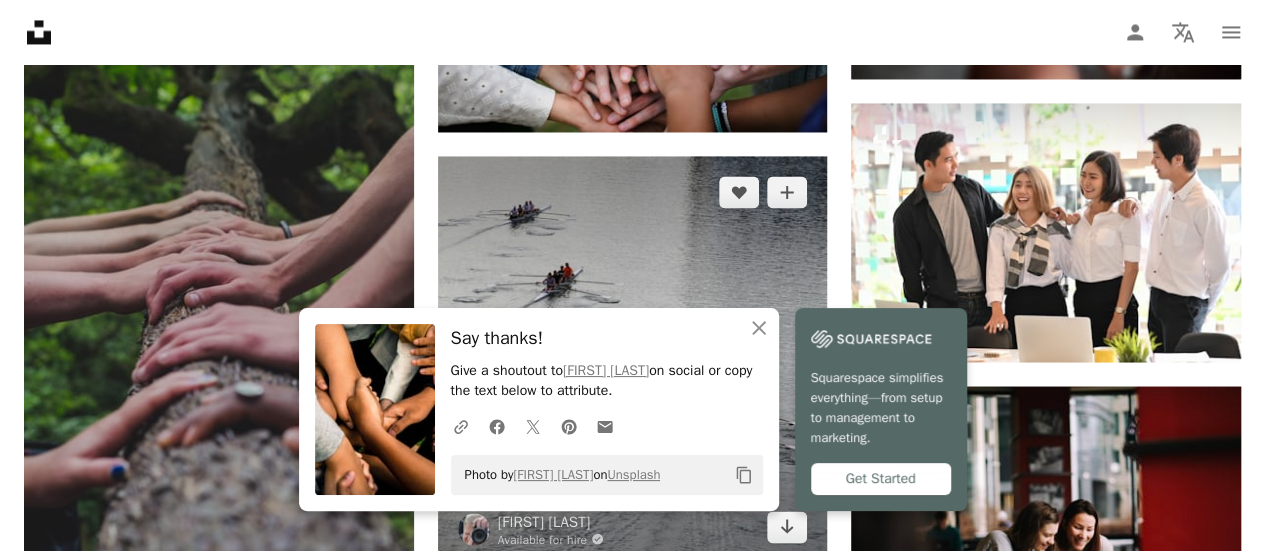 scroll, scrollTop: 1700, scrollLeft: 0, axis: vertical 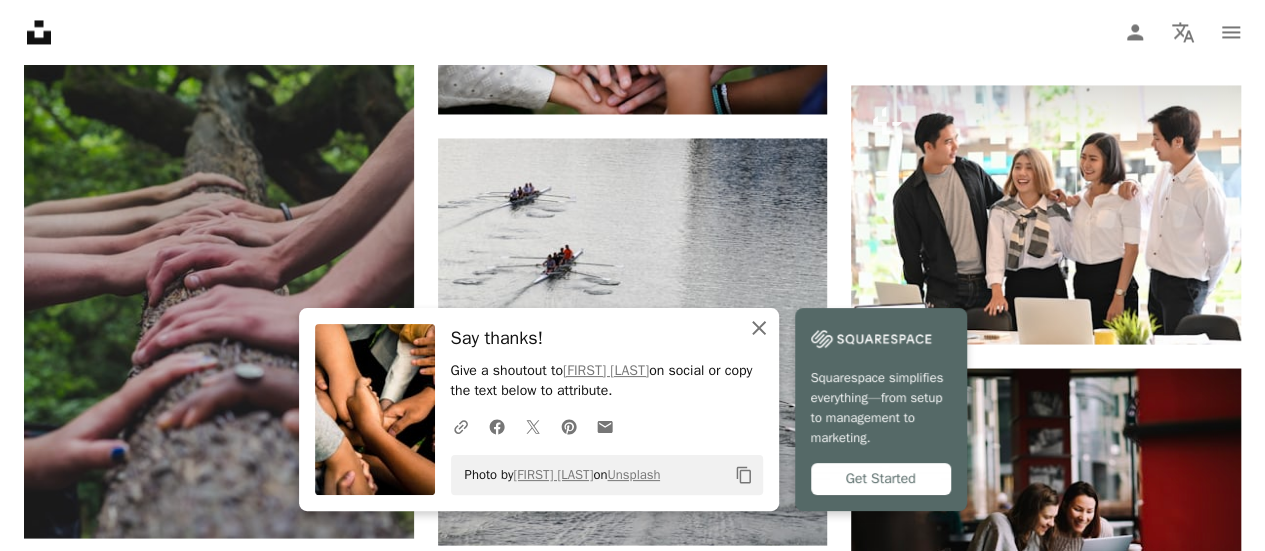 click on "An X shape" 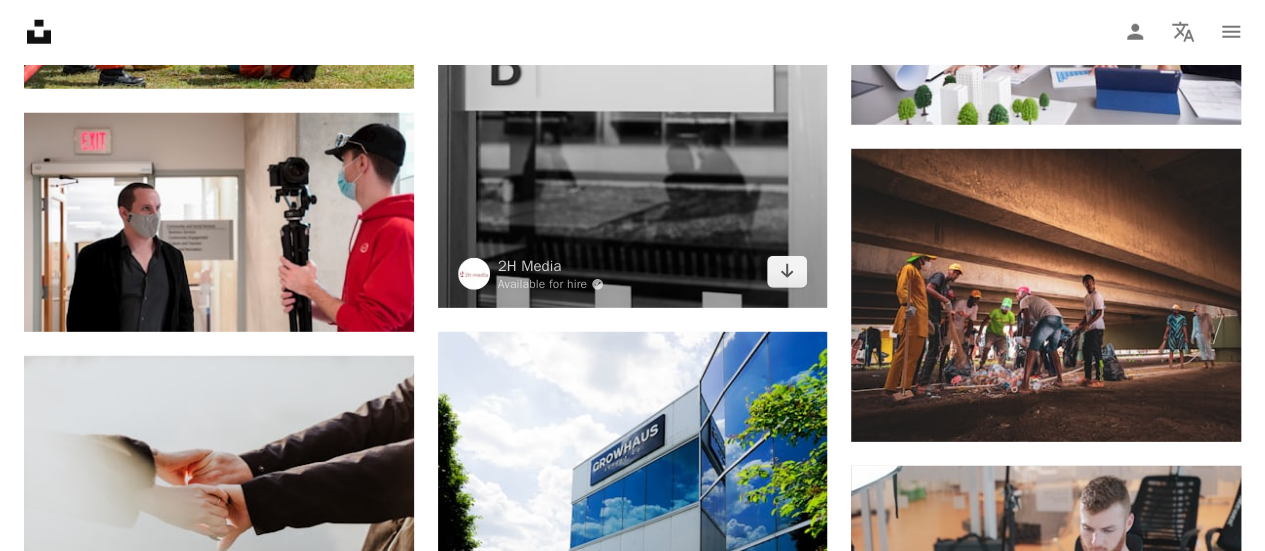 scroll, scrollTop: 2800, scrollLeft: 0, axis: vertical 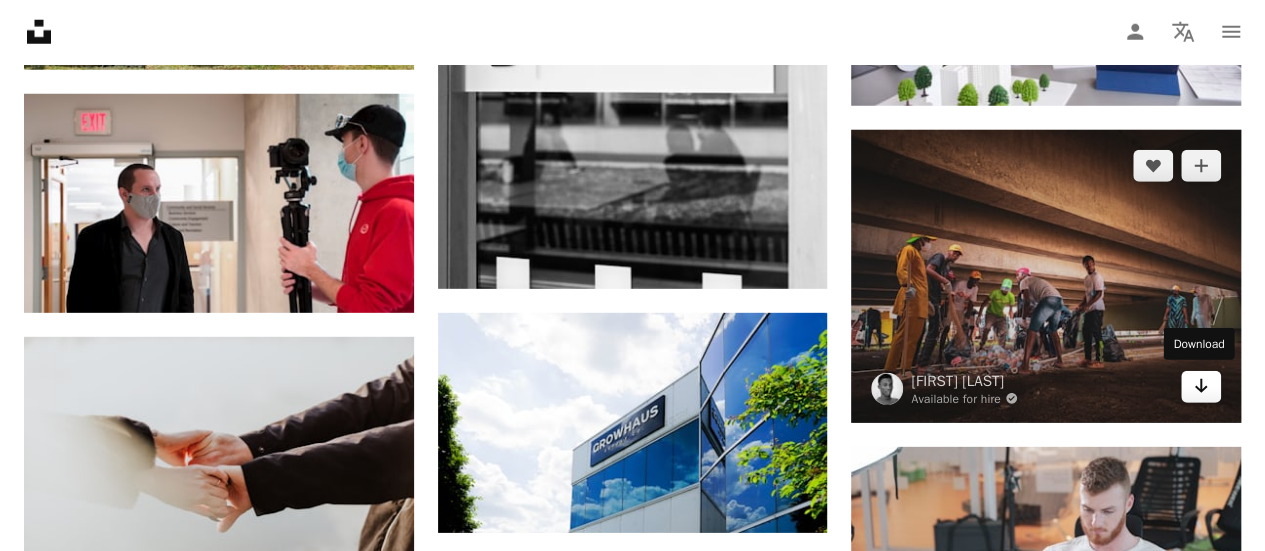 click on "Arrow pointing down" 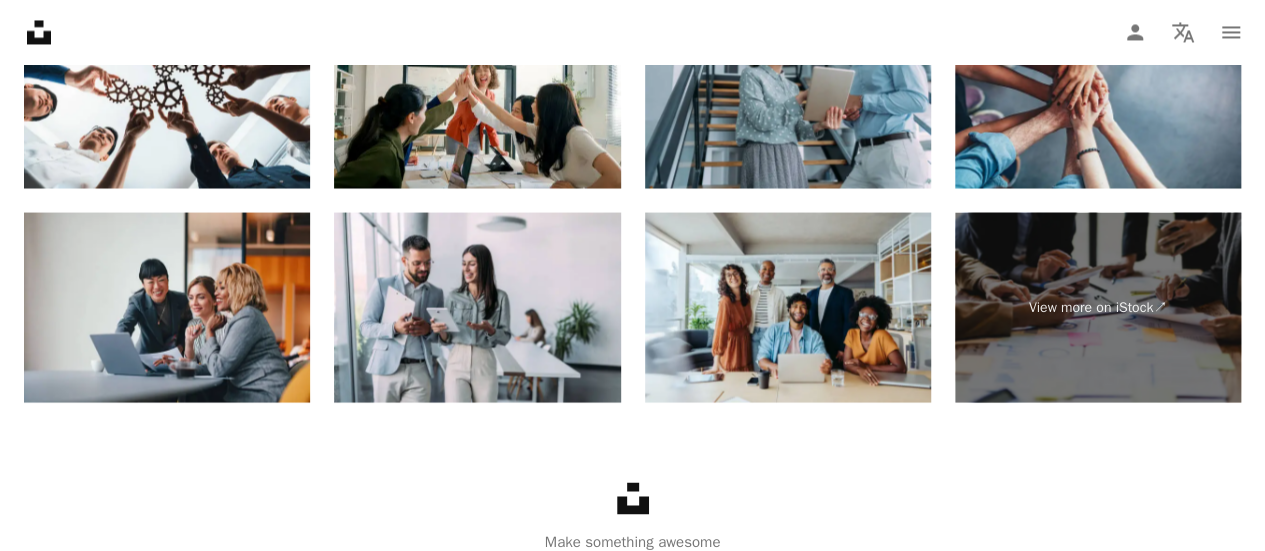 scroll, scrollTop: 5619, scrollLeft: 0, axis: vertical 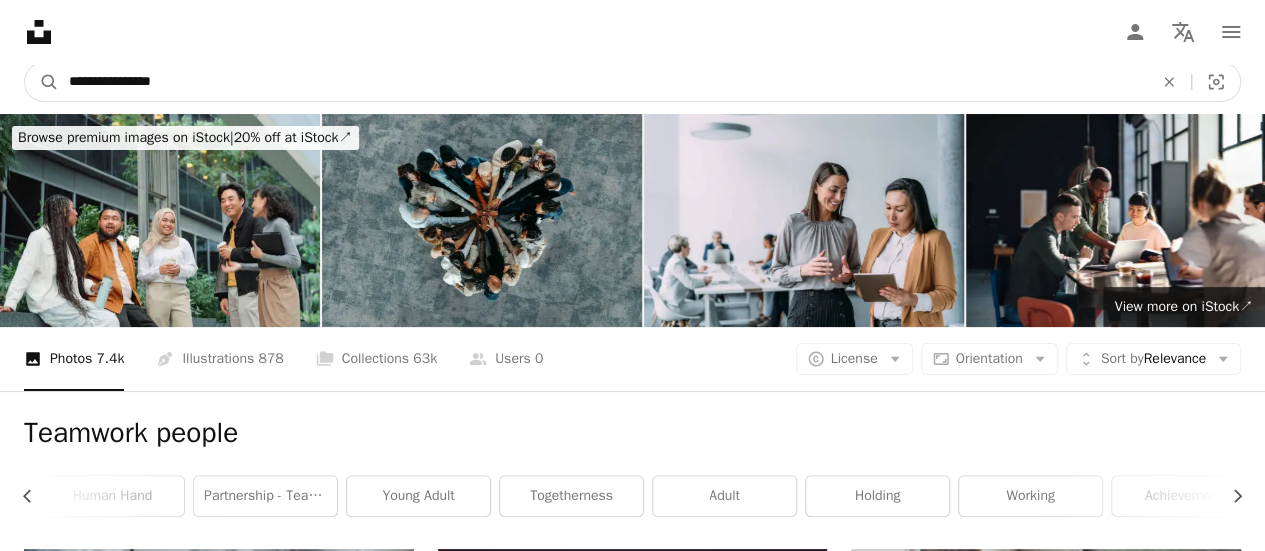 drag, startPoint x: 226, startPoint y: 67, endPoint x: 0, endPoint y: 55, distance: 226.31836 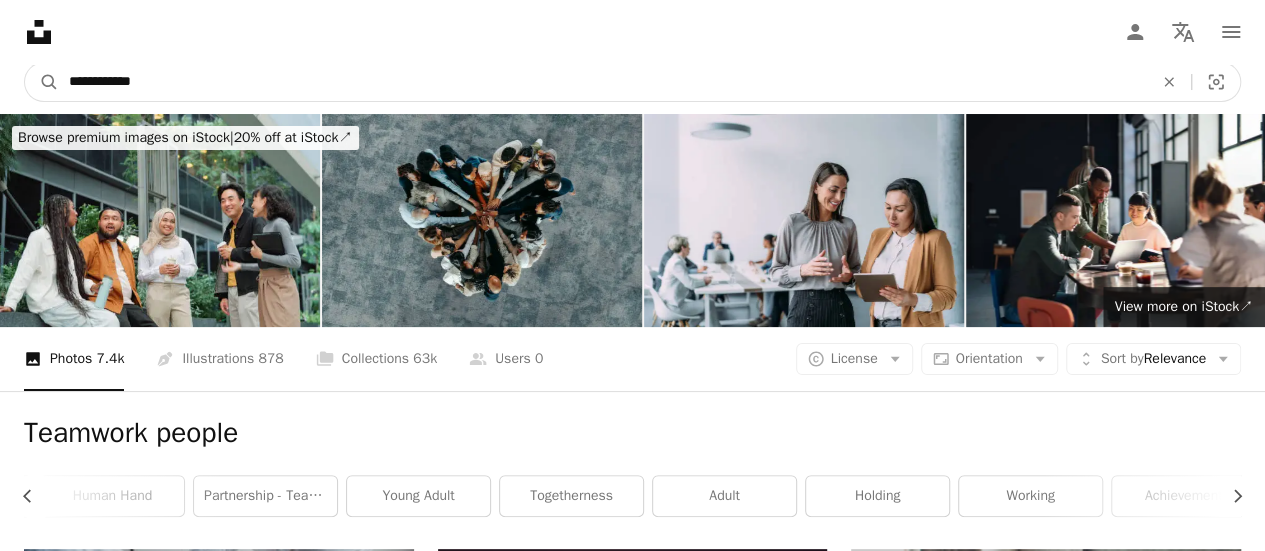 type on "**********" 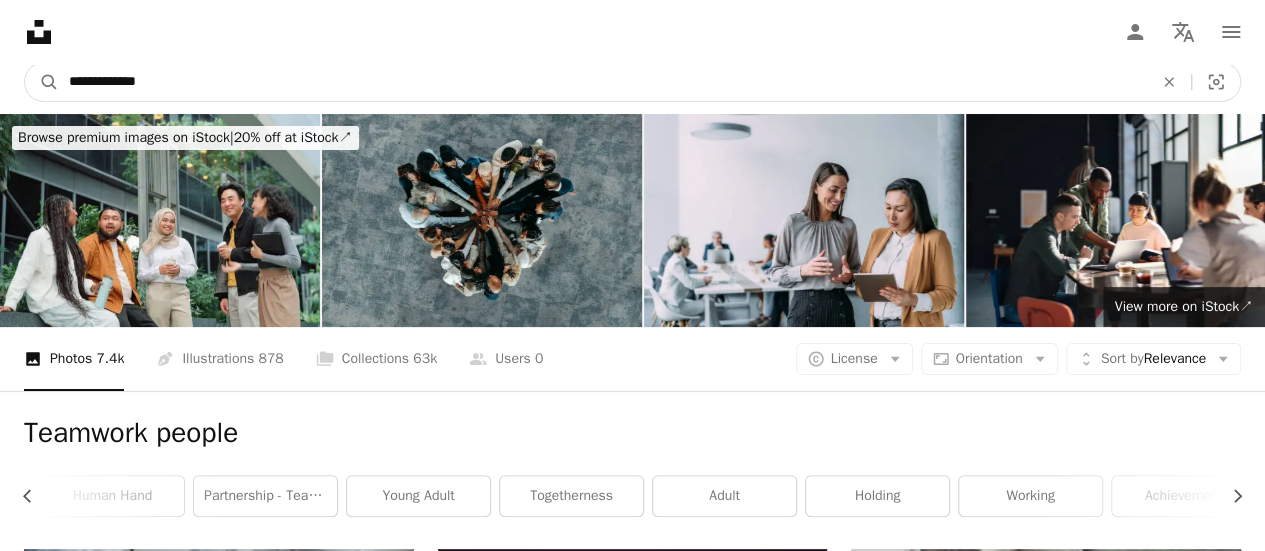 click on "A magnifying glass" at bounding box center [42, 82] 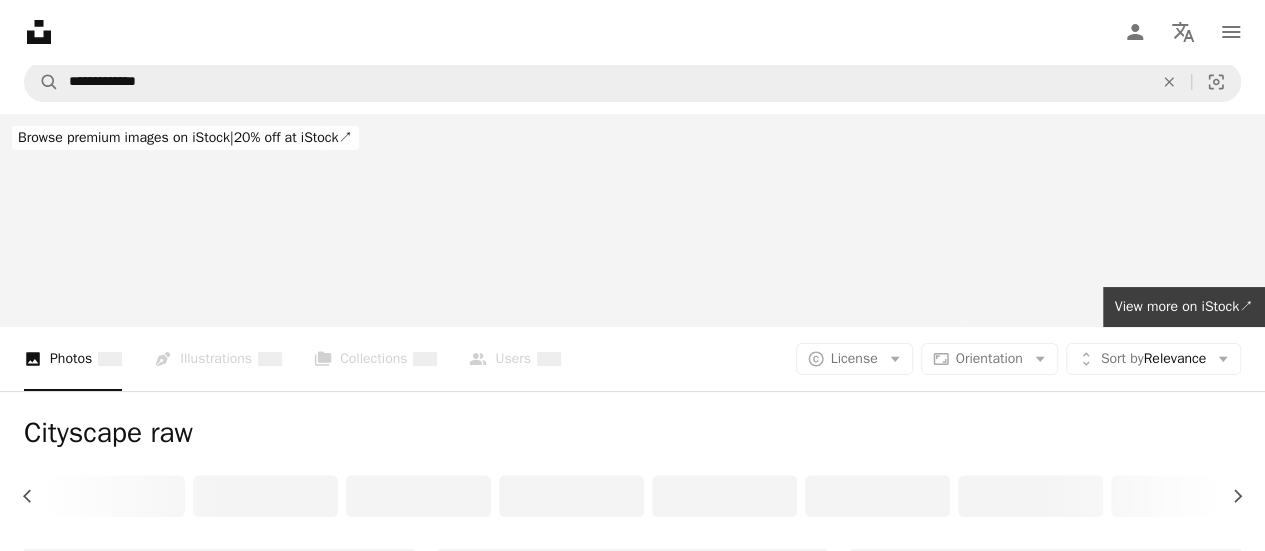 scroll, scrollTop: 0, scrollLeft: 0, axis: both 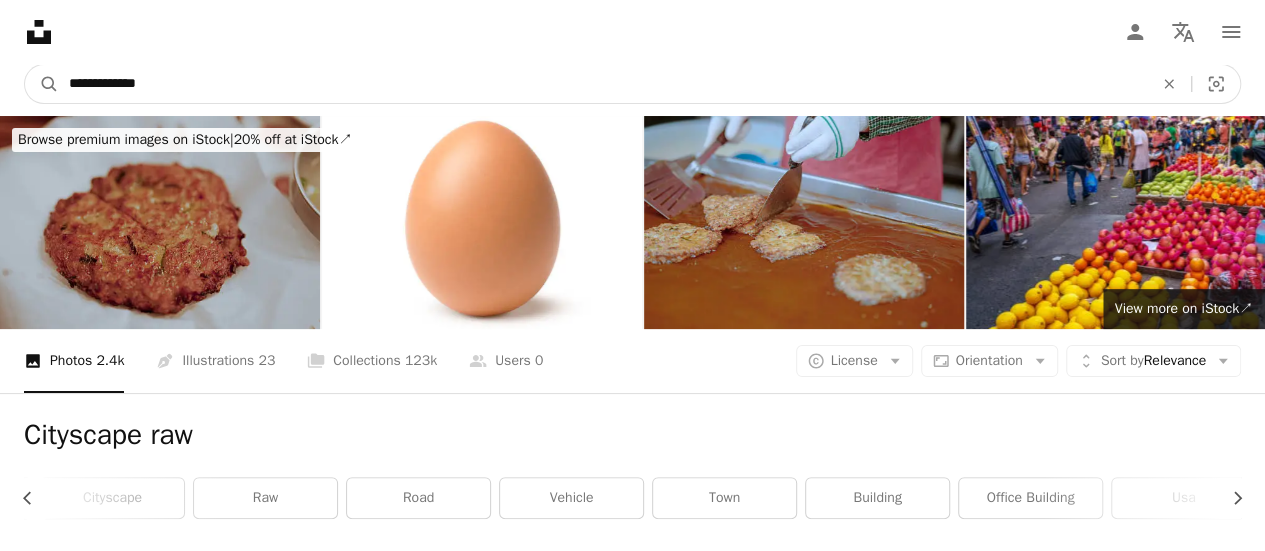 drag, startPoint x: 212, startPoint y: 85, endPoint x: 168, endPoint y: 85, distance: 44 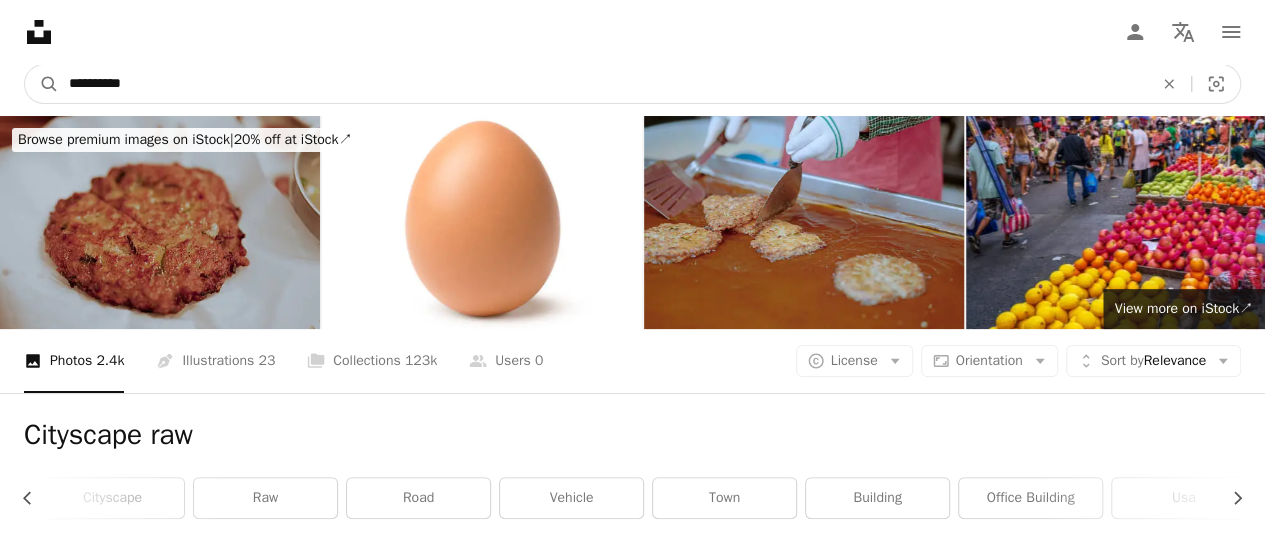 type on "*********" 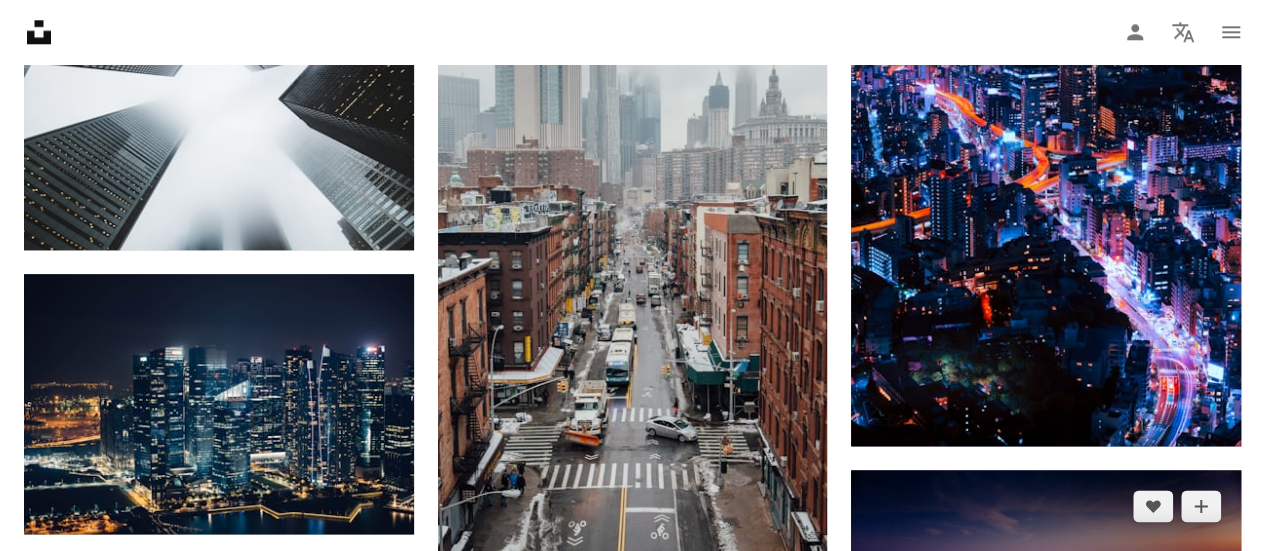 scroll, scrollTop: 1300, scrollLeft: 0, axis: vertical 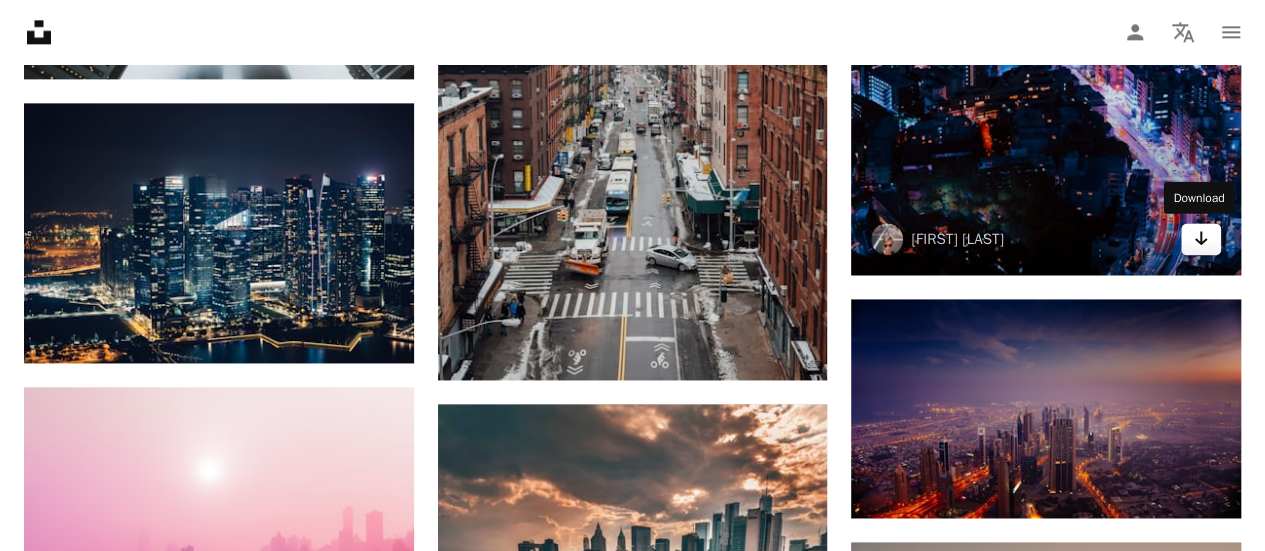 click on "Arrow pointing down" 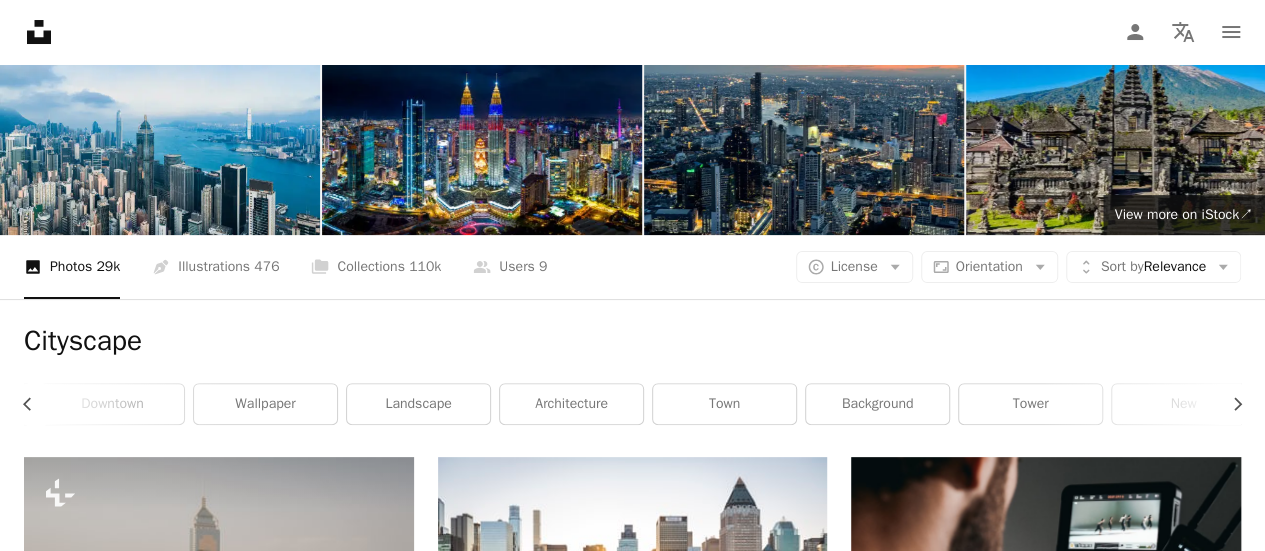 scroll, scrollTop: 0, scrollLeft: 0, axis: both 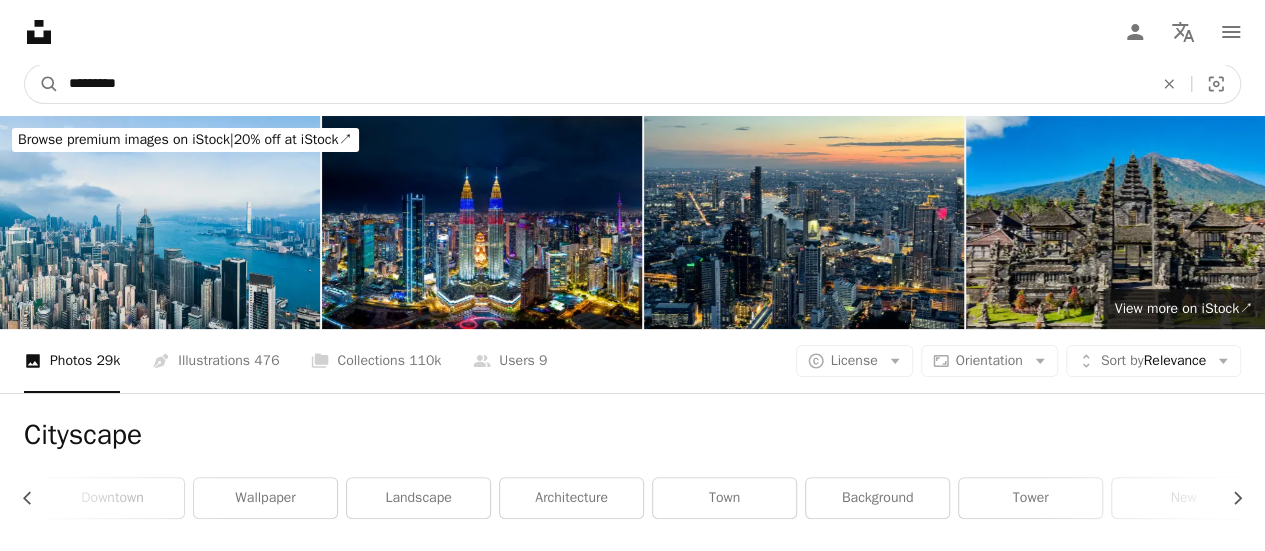 drag, startPoint x: 216, startPoint y: 79, endPoint x: 0, endPoint y: 134, distance: 222.89235 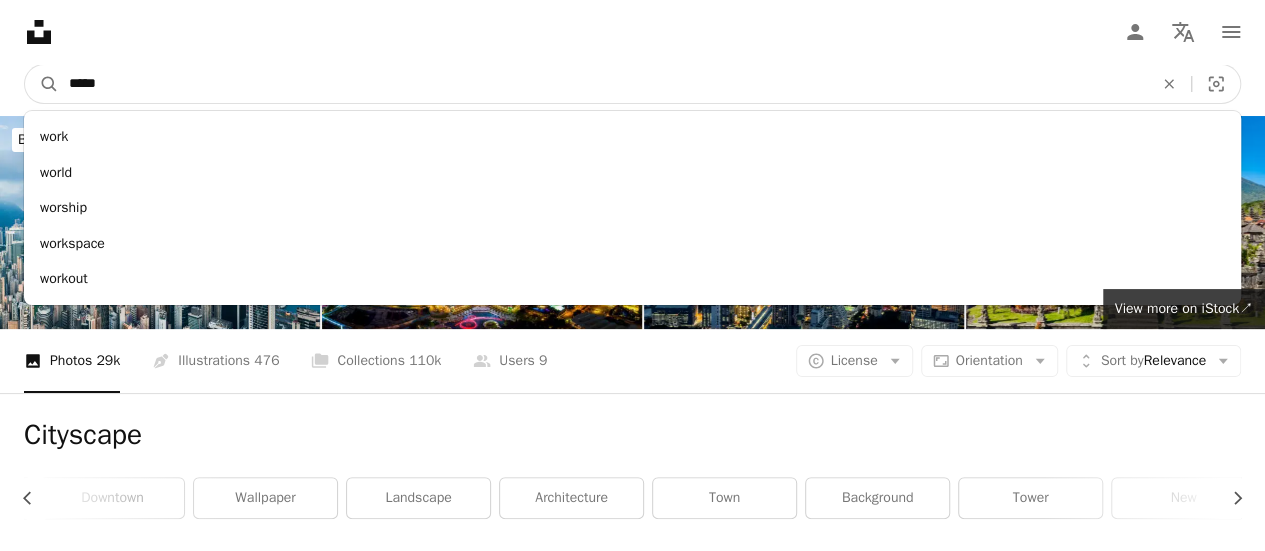 type on "*****" 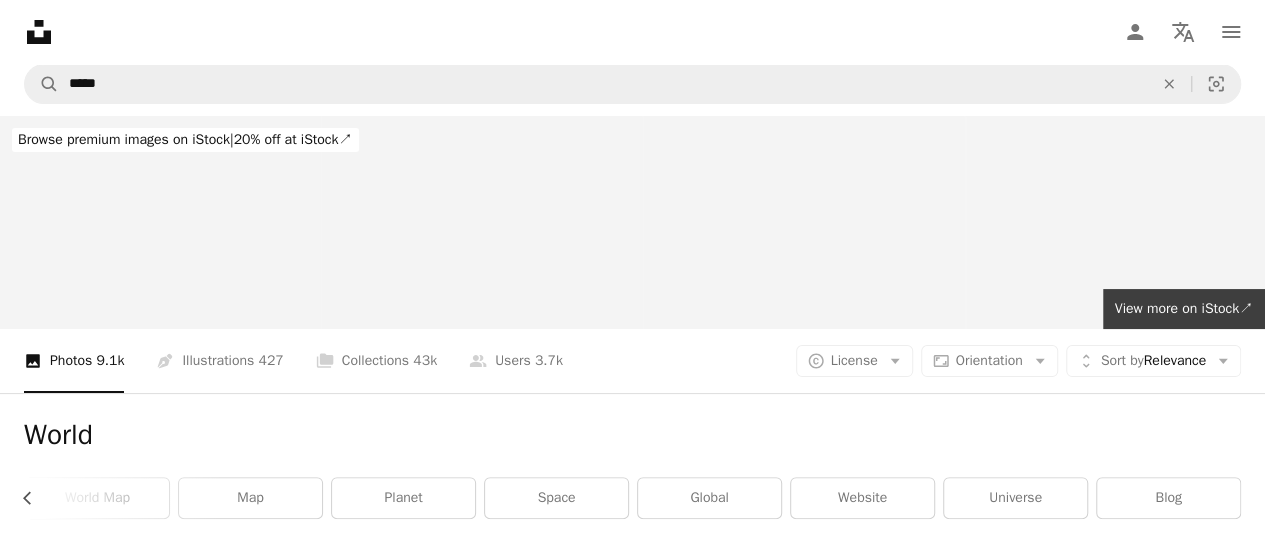 scroll, scrollTop: 0, scrollLeft: 458, axis: horizontal 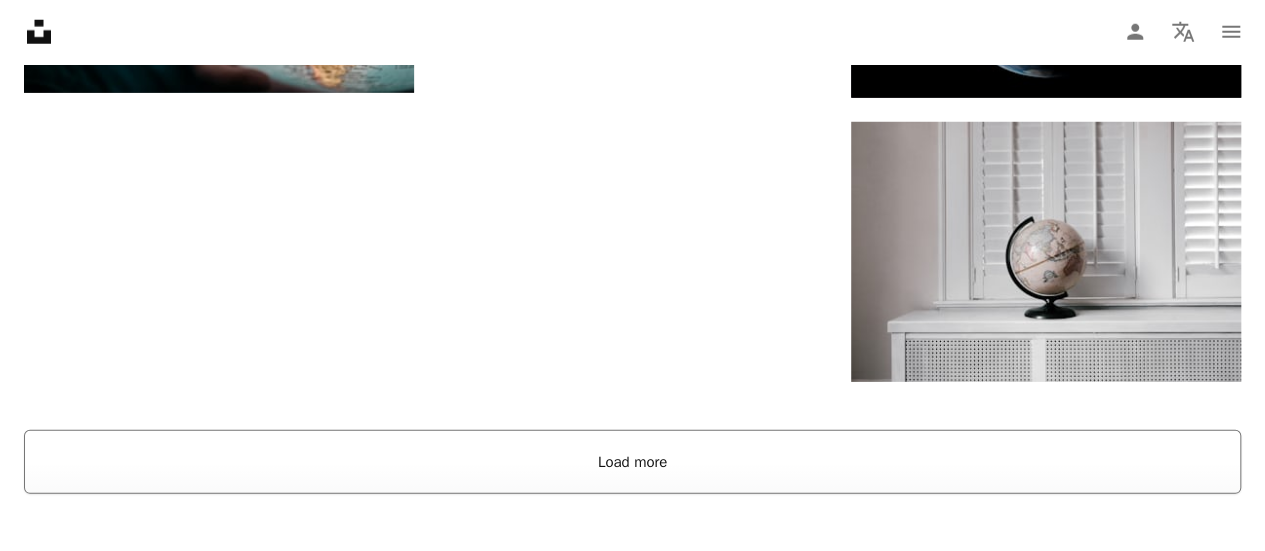 click on "Load more" at bounding box center (632, 462) 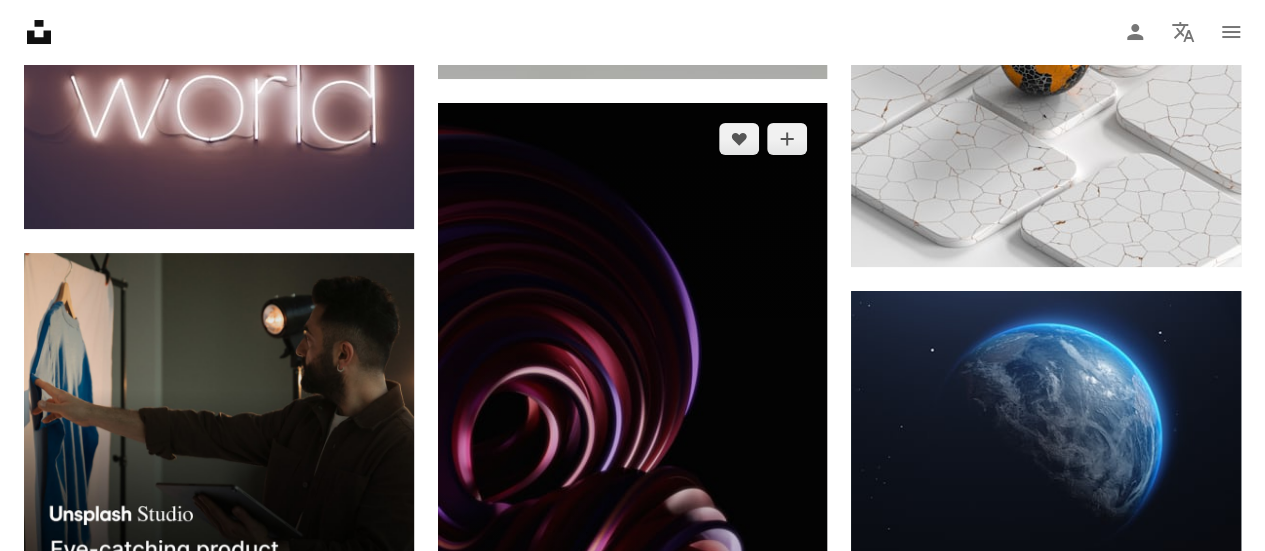 scroll, scrollTop: 3800, scrollLeft: 0, axis: vertical 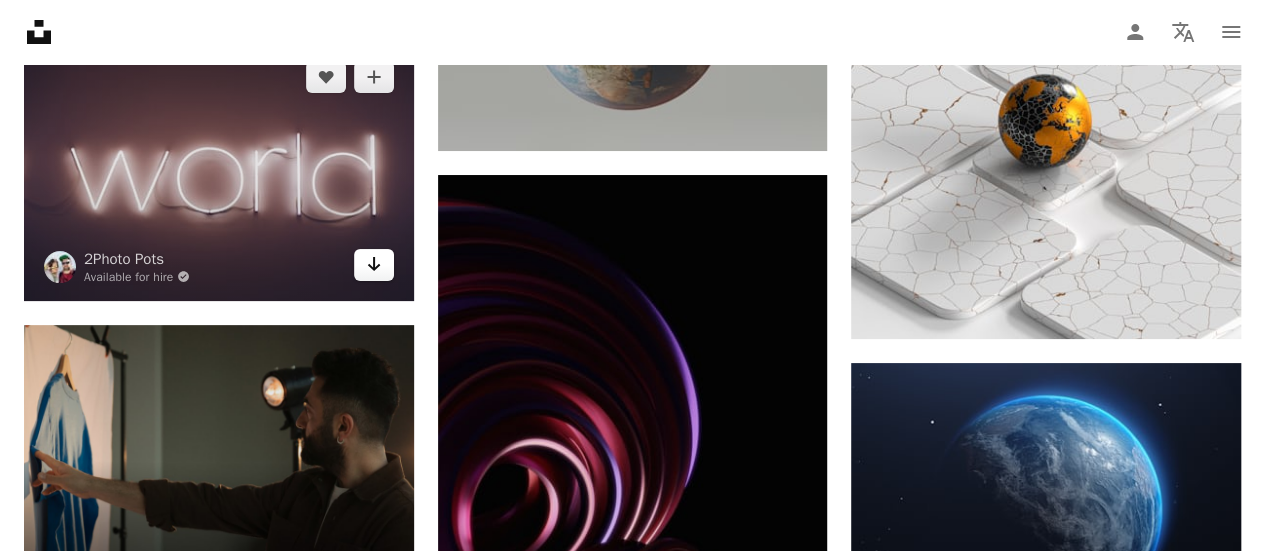 click on "Arrow pointing down" 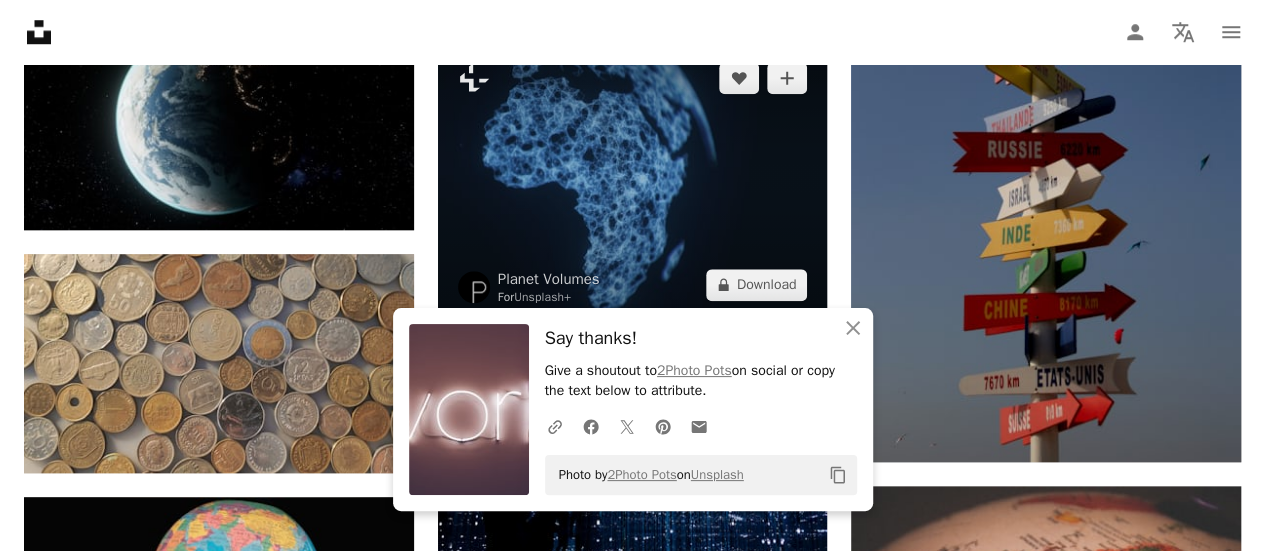 scroll, scrollTop: 4700, scrollLeft: 0, axis: vertical 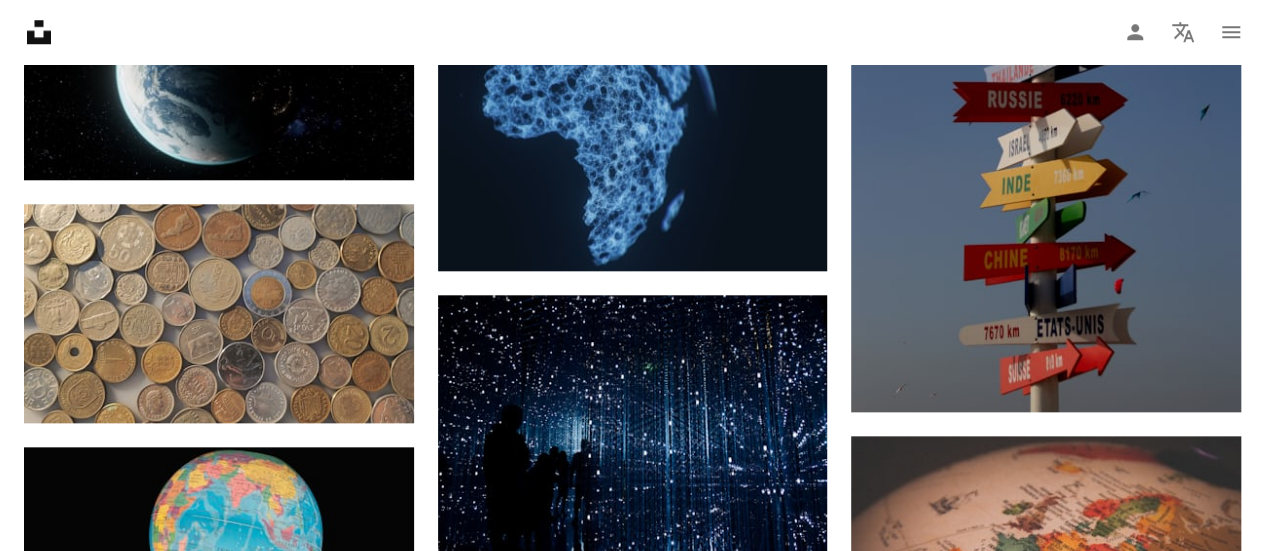 click on "Unsplash logo Unsplash Home A photo Pen Tool A compass A stack of folders Download Person Localization icon navigation menu" at bounding box center [632, 32] 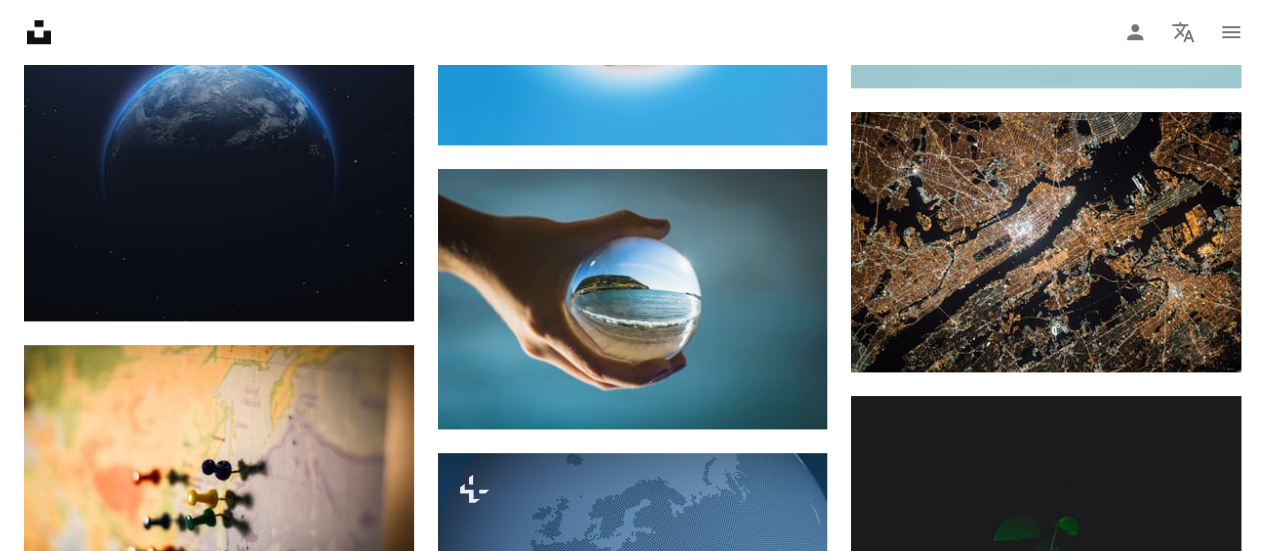scroll, scrollTop: 8500, scrollLeft: 0, axis: vertical 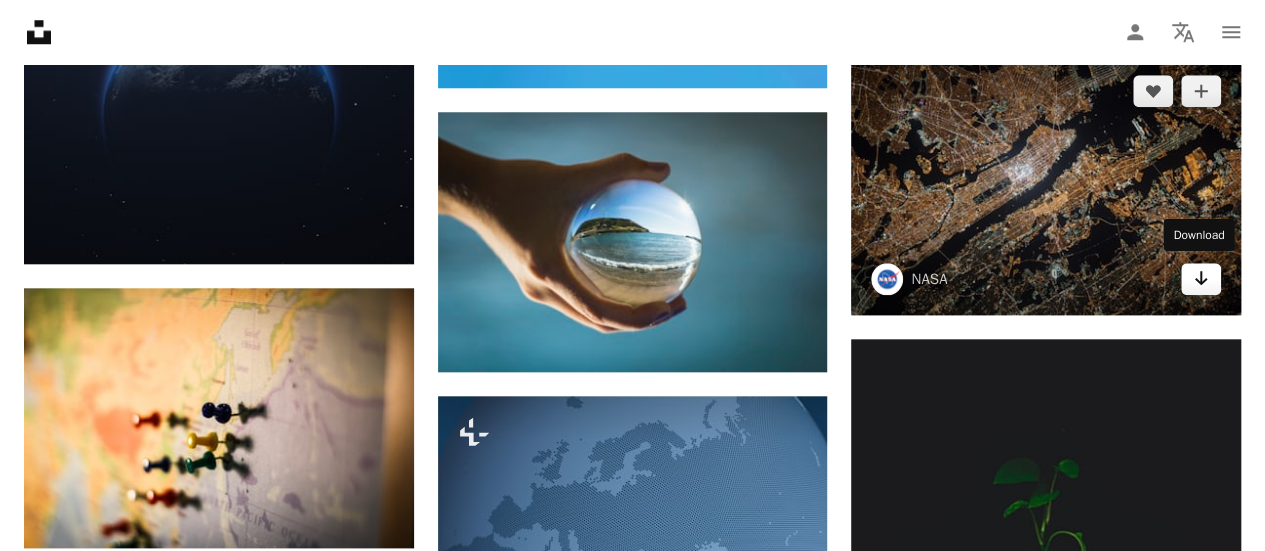 click on "Arrow pointing down" at bounding box center (1201, 279) 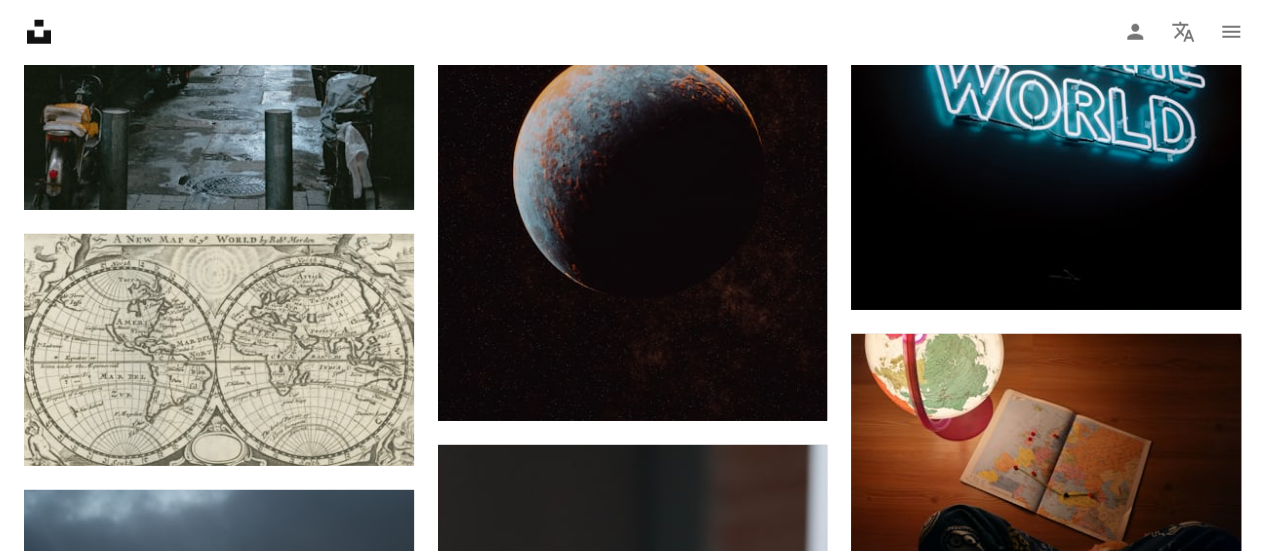 scroll, scrollTop: 10200, scrollLeft: 0, axis: vertical 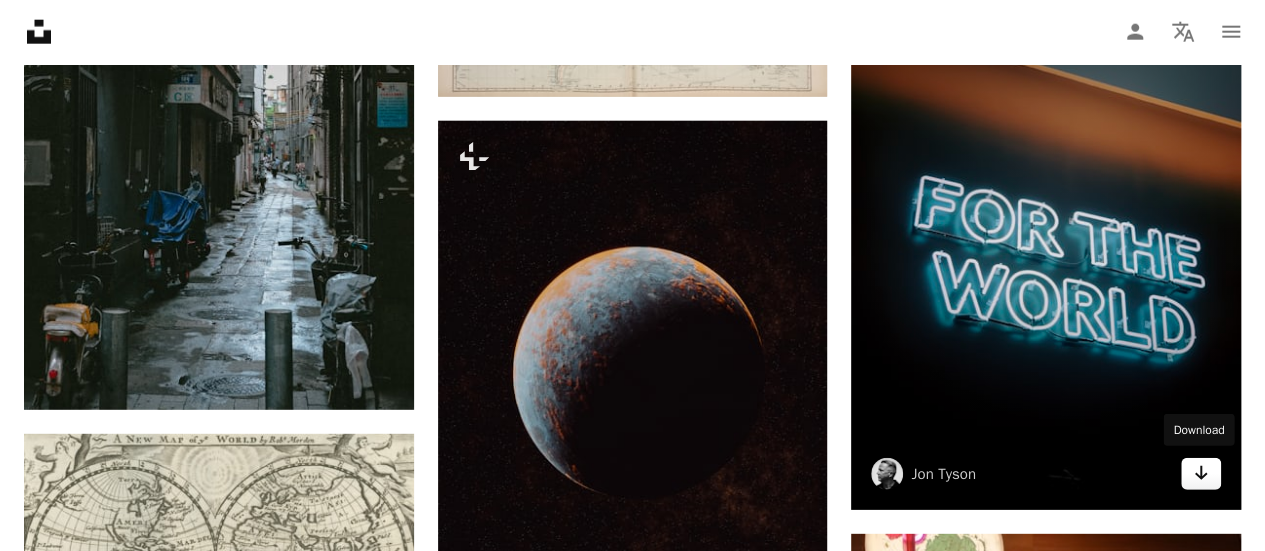 click on "Arrow pointing down" 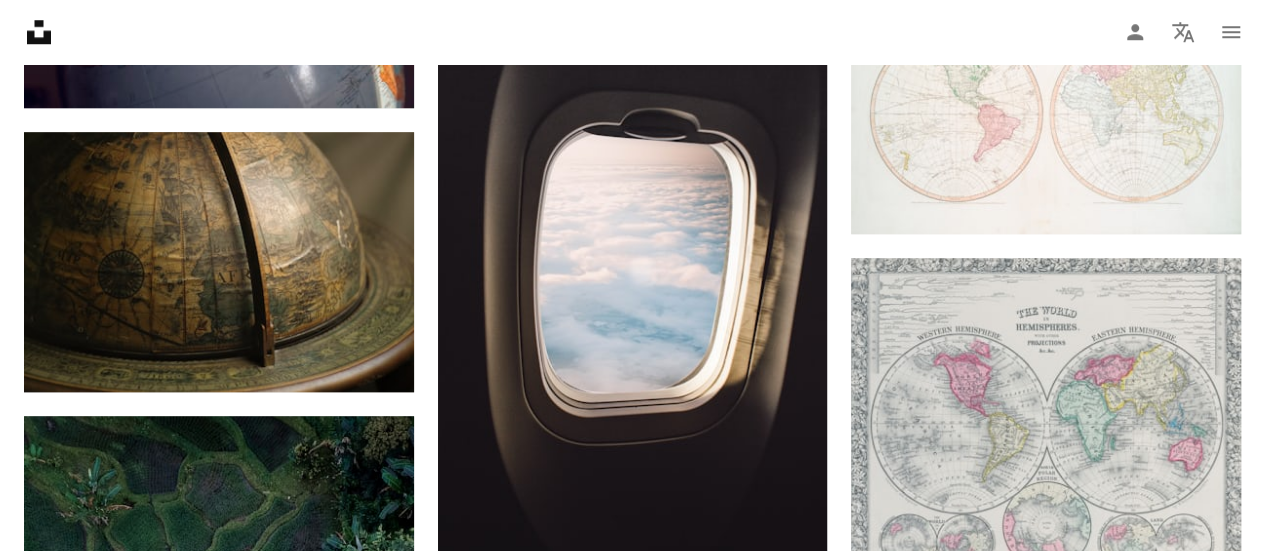 scroll, scrollTop: 12300, scrollLeft: 0, axis: vertical 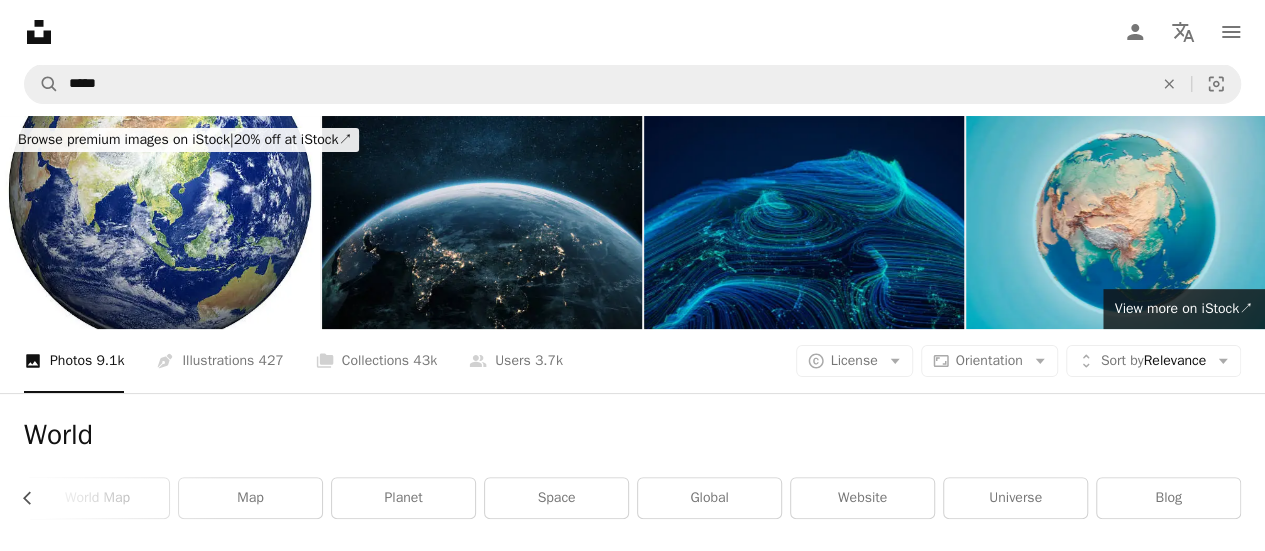 click at bounding box center [804, 222] 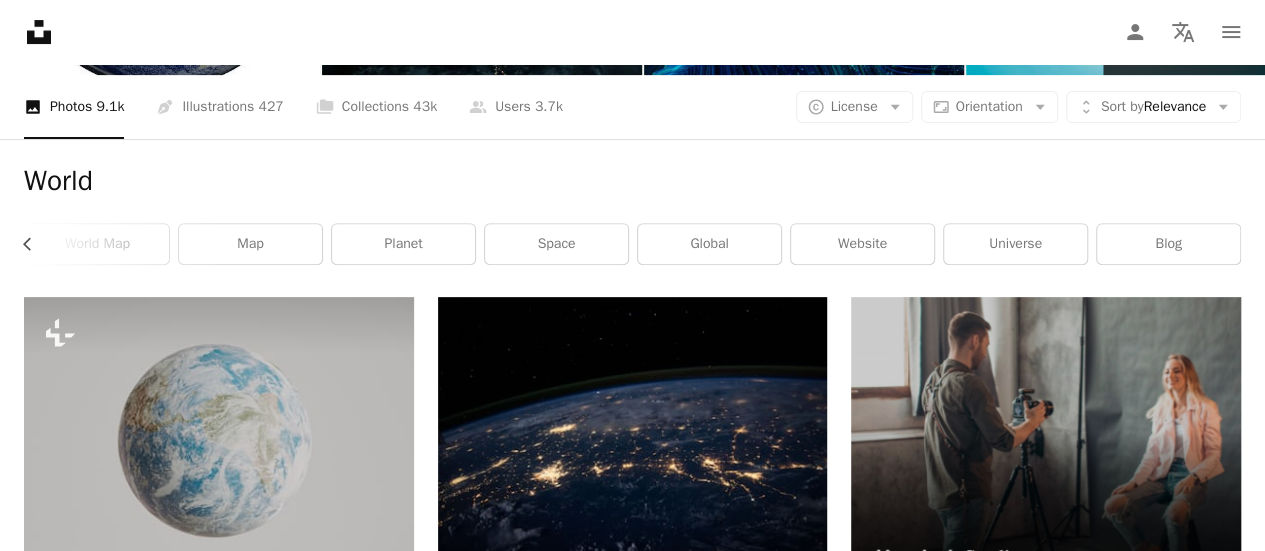 scroll, scrollTop: 300, scrollLeft: 0, axis: vertical 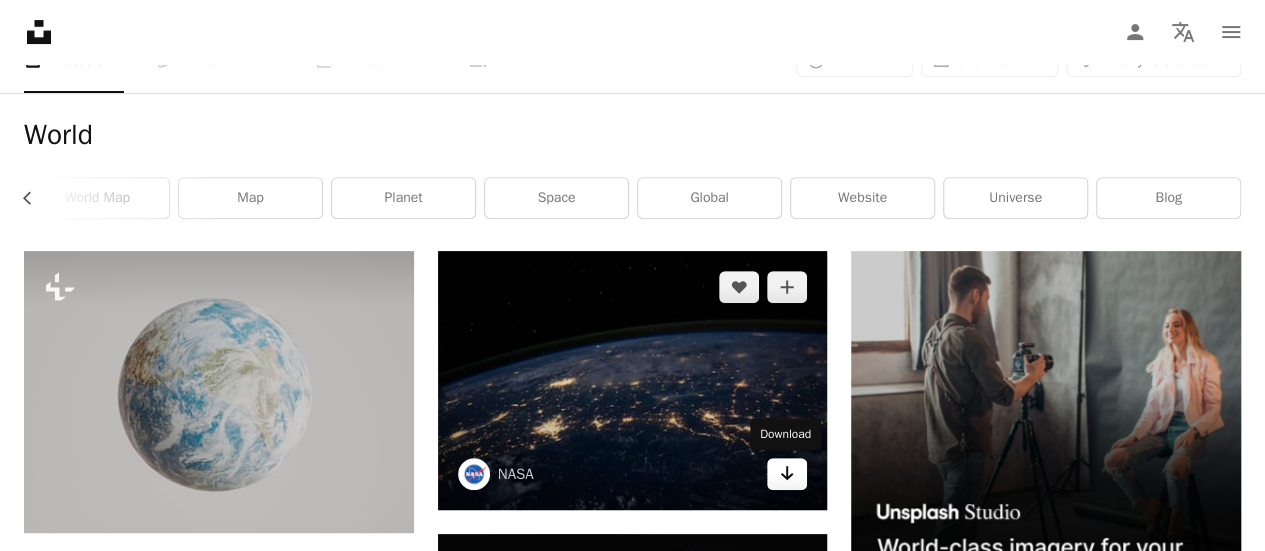 click 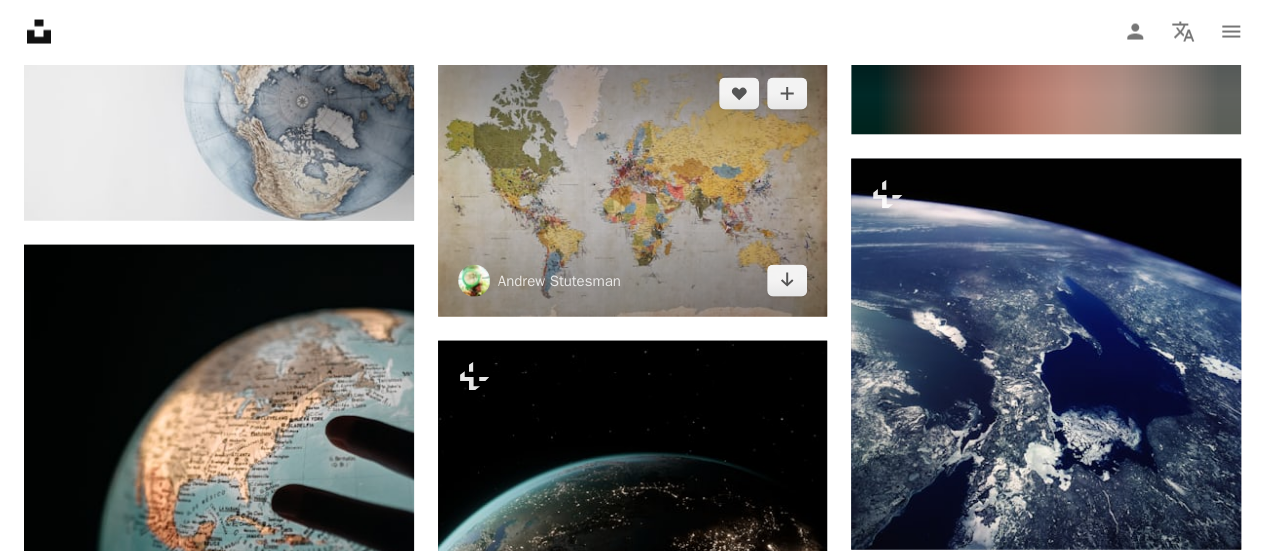 scroll, scrollTop: 2300, scrollLeft: 0, axis: vertical 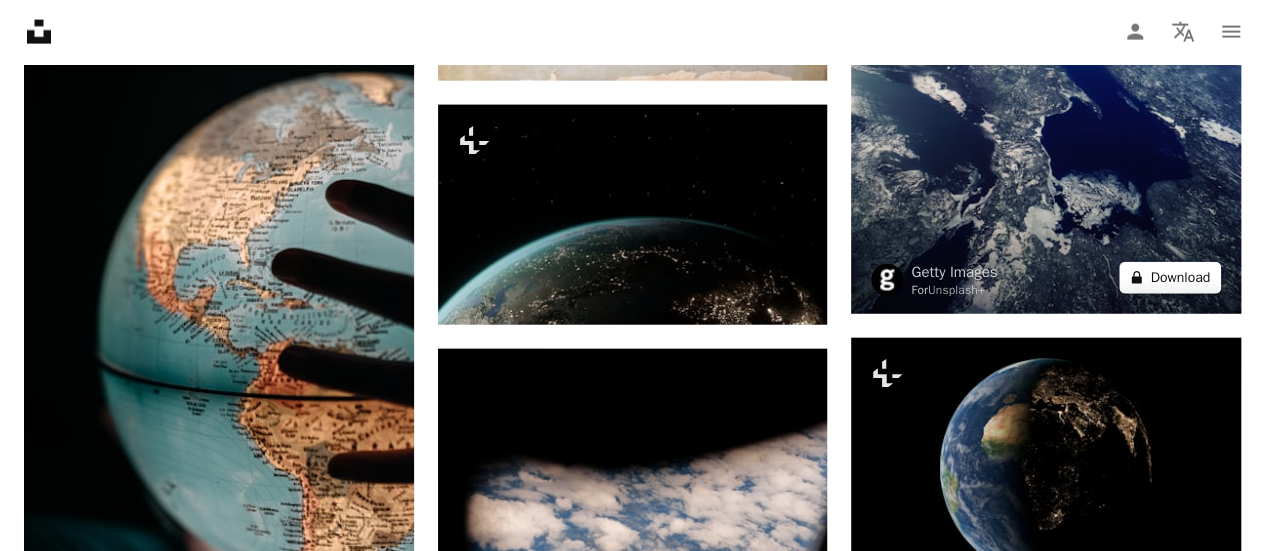click on "A lock Download" at bounding box center [1170, 278] 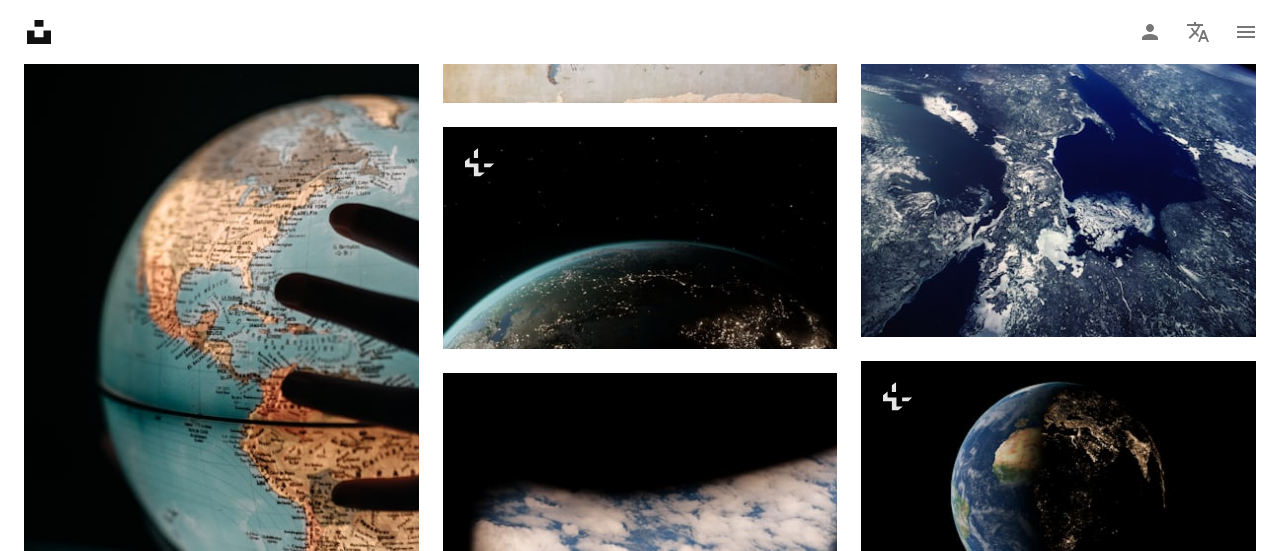 click on "An X shape" at bounding box center [20, 20] 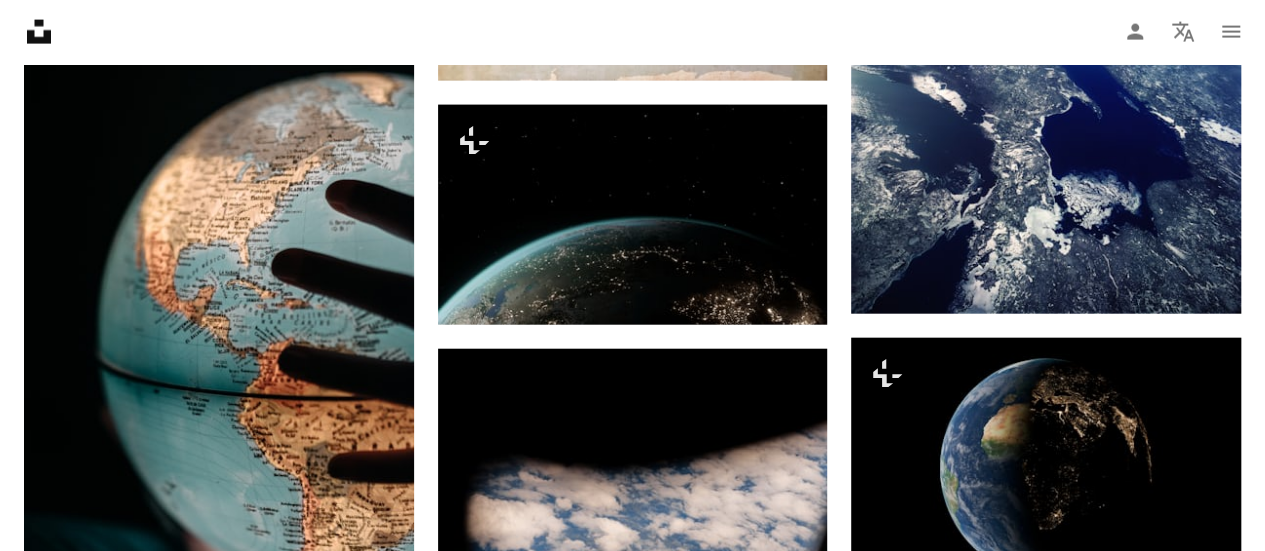 scroll, scrollTop: 0, scrollLeft: 443, axis: horizontal 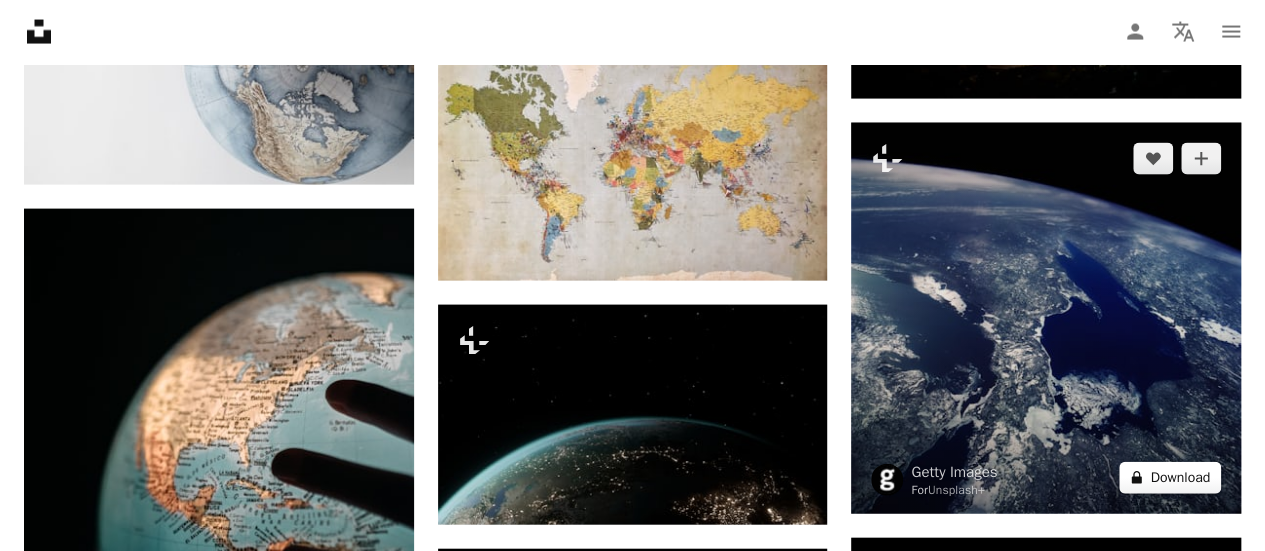 click on "A lock Download" at bounding box center [1170, 478] 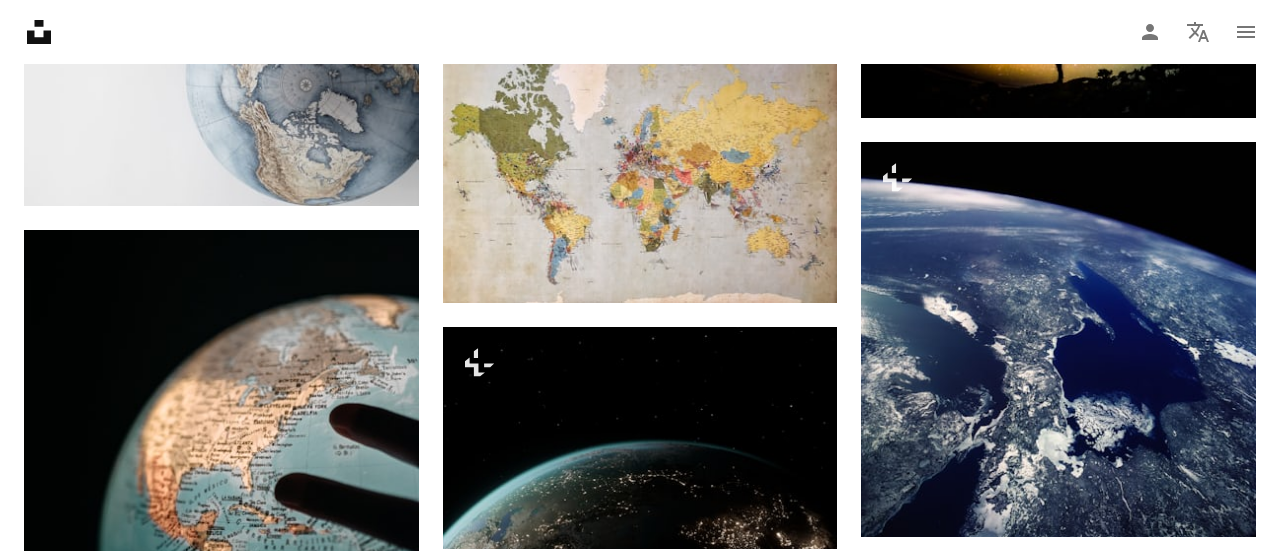 click on "An X shape" at bounding box center [20, 20] 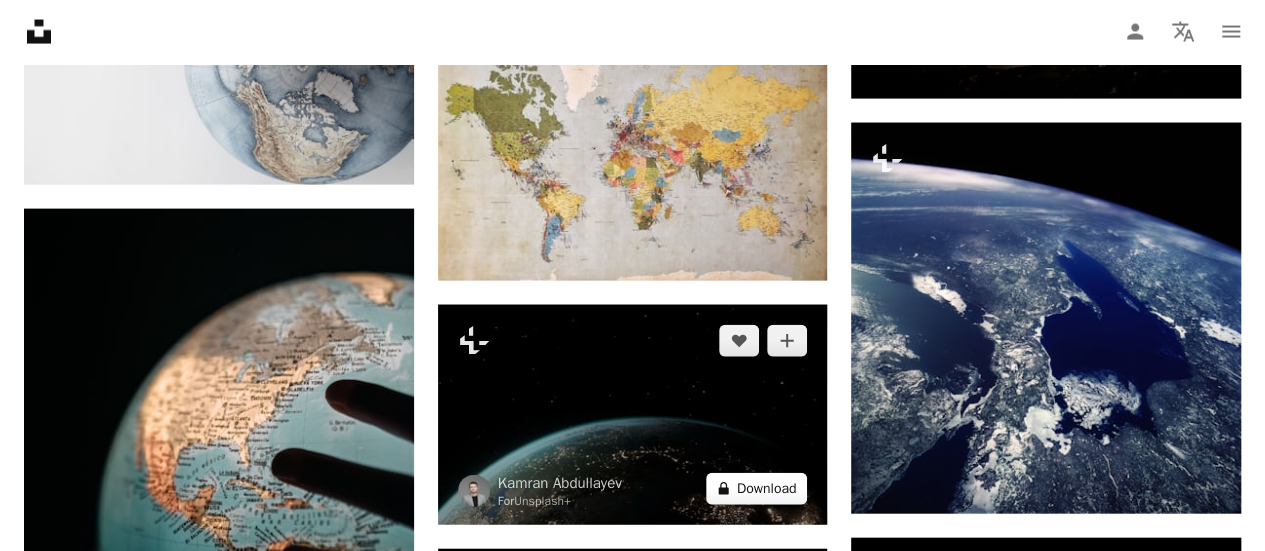 click on "A lock Download" at bounding box center [757, 489] 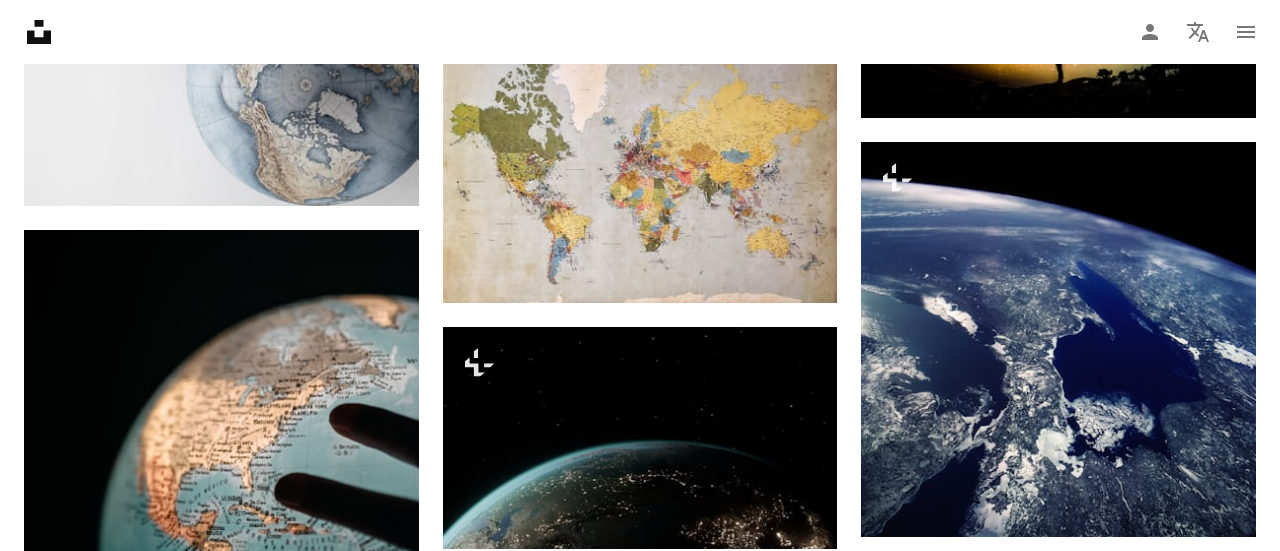 click on "An X shape" at bounding box center (20, 20) 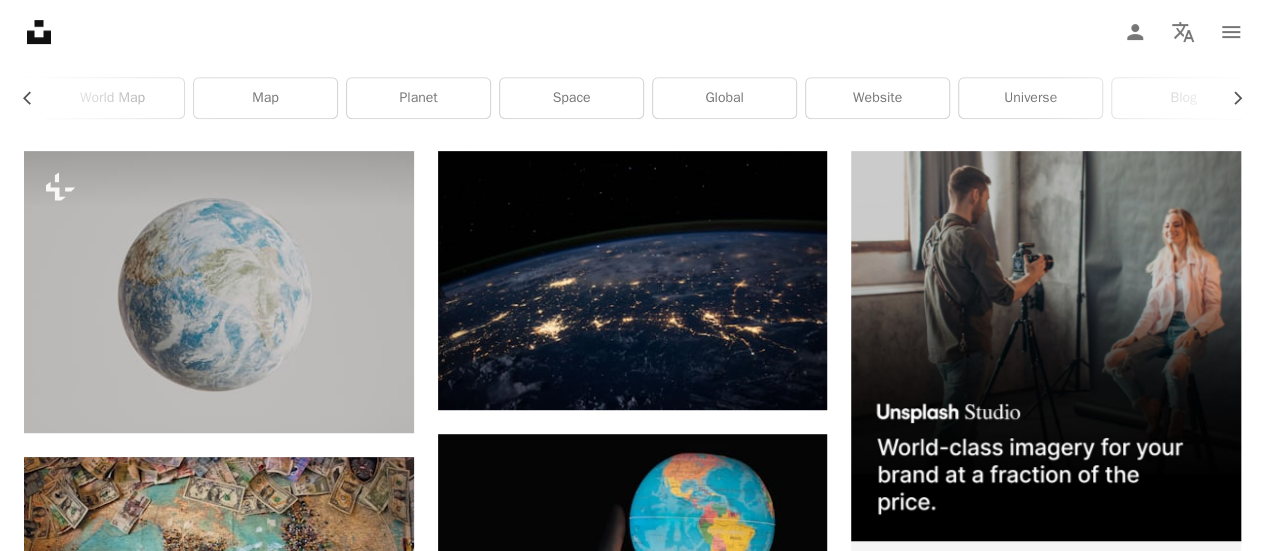 scroll, scrollTop: 0, scrollLeft: 0, axis: both 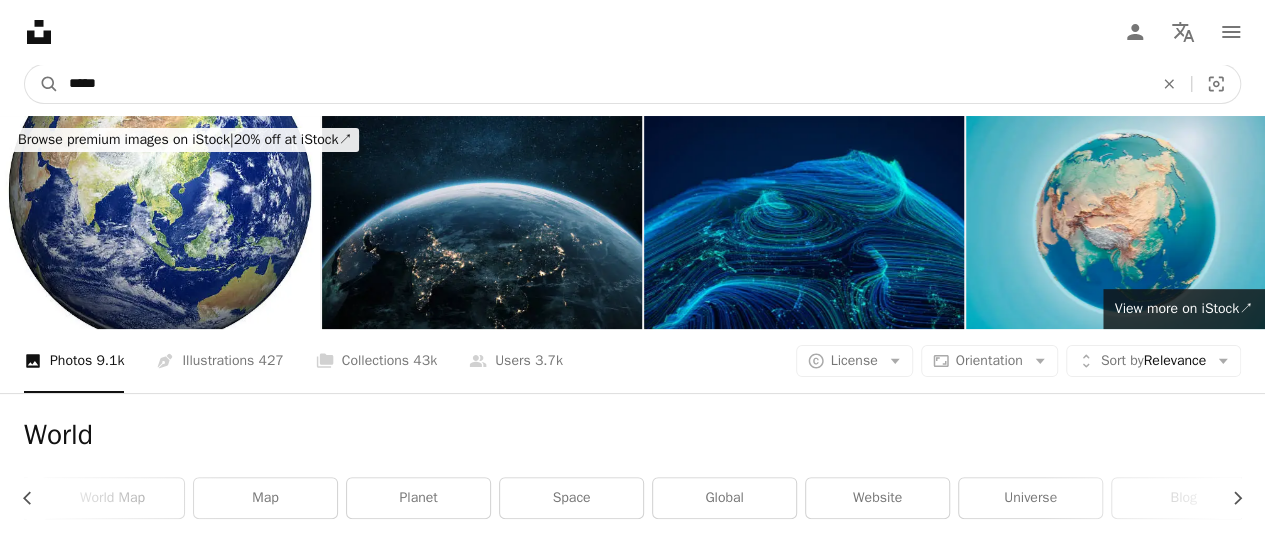 click on "*****" at bounding box center (603, 84) 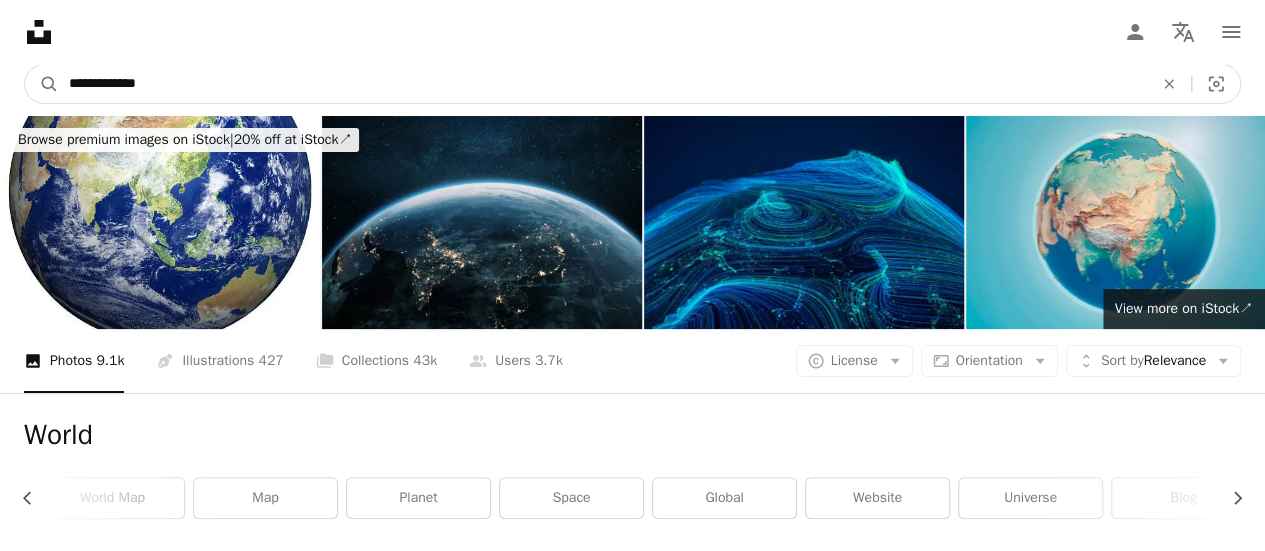 type on "**********" 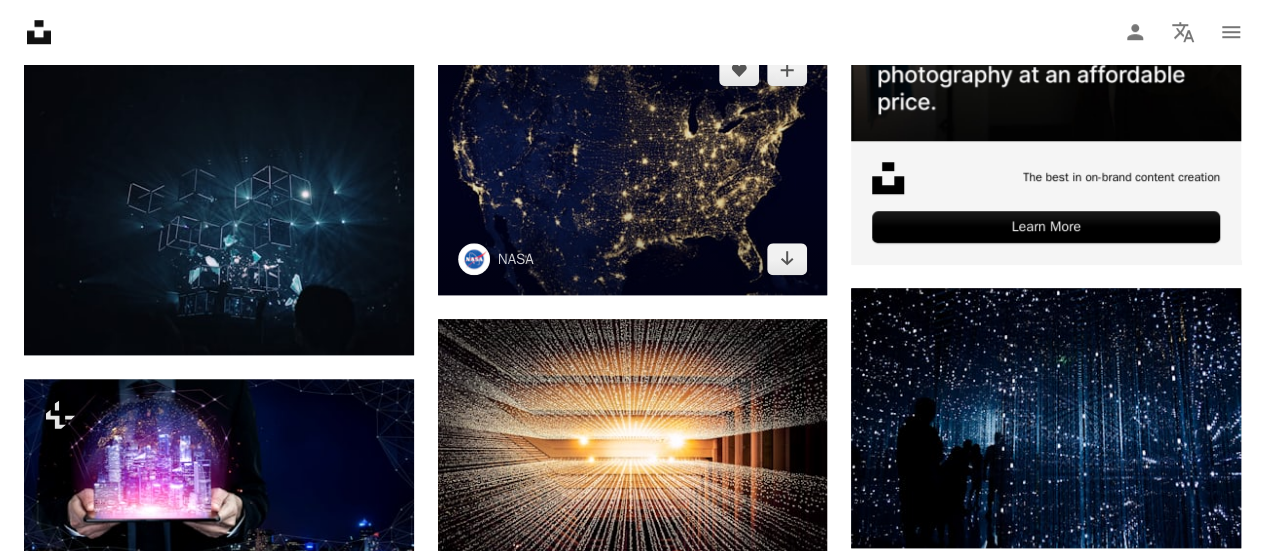 scroll, scrollTop: 900, scrollLeft: 0, axis: vertical 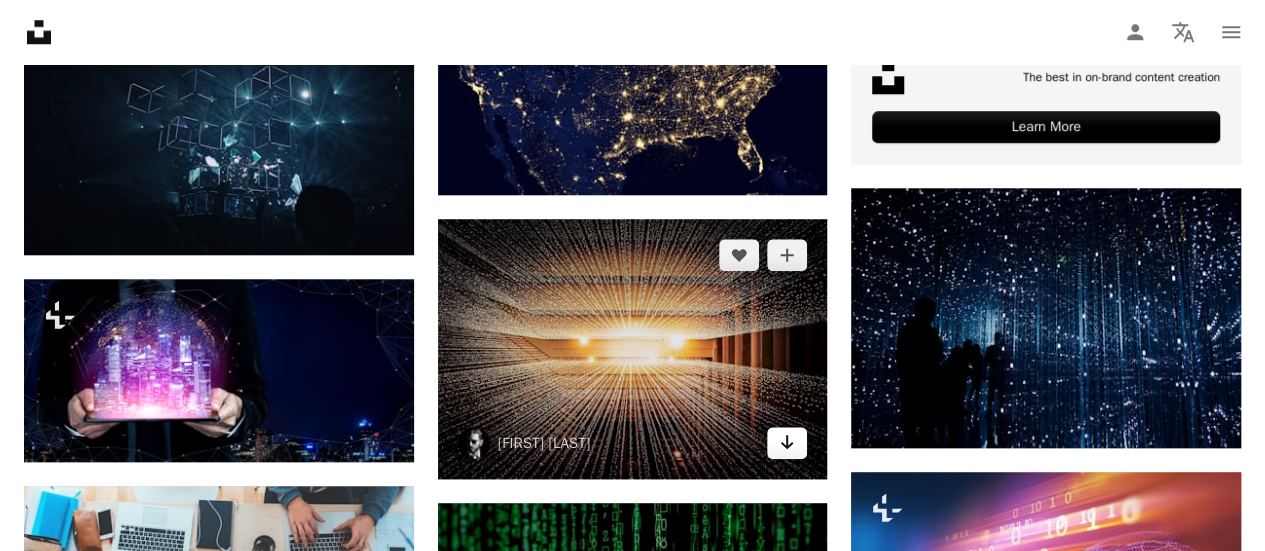 click on "Arrow pointing down" 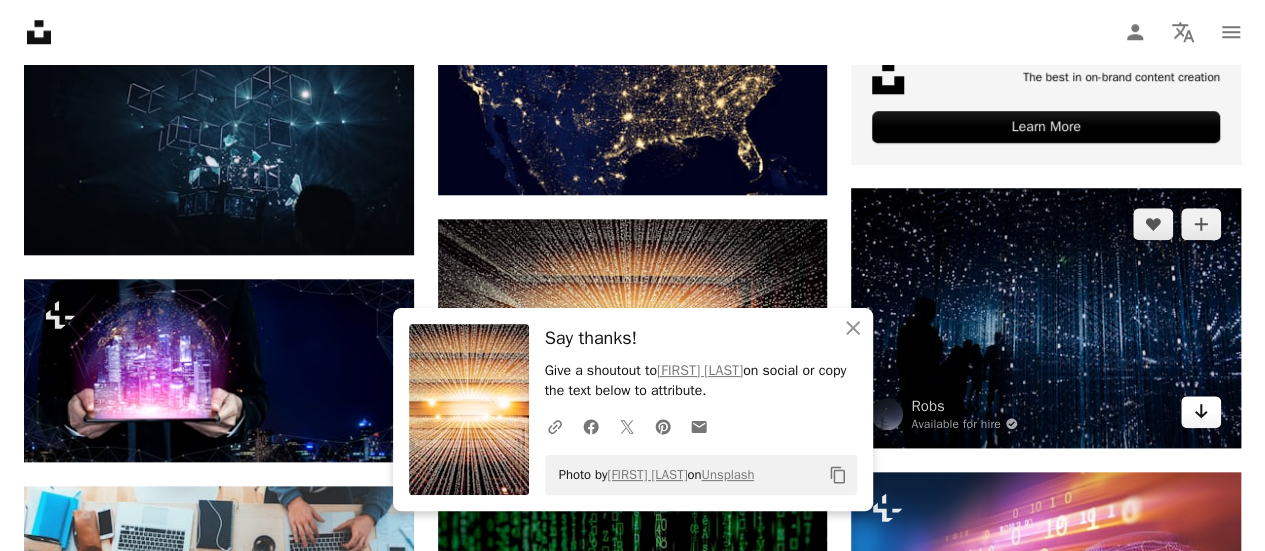 click 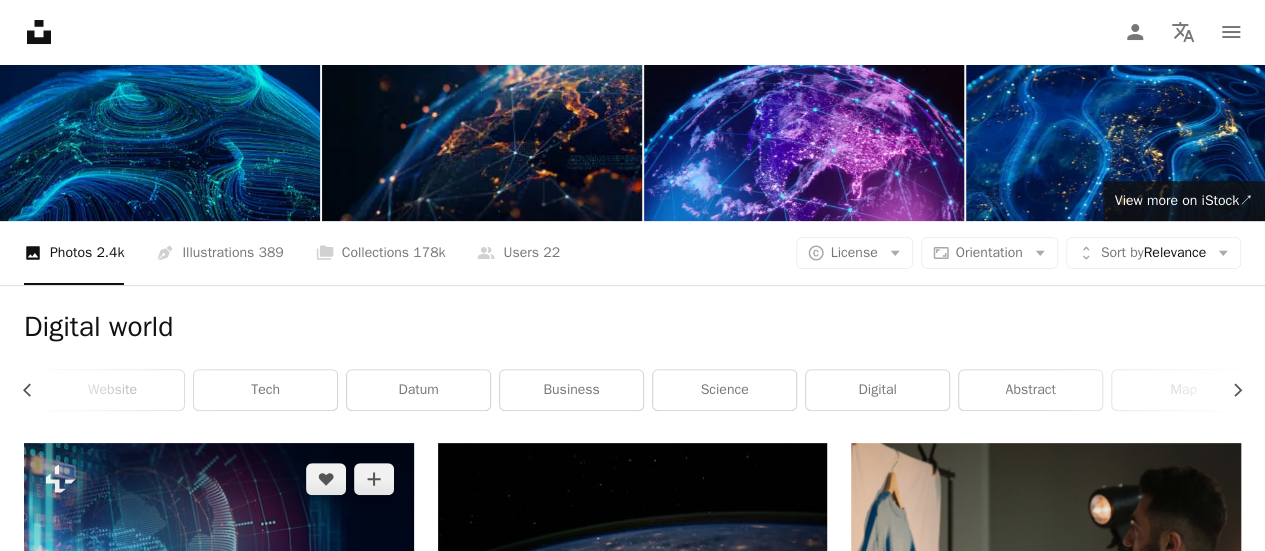 scroll, scrollTop: 0, scrollLeft: 0, axis: both 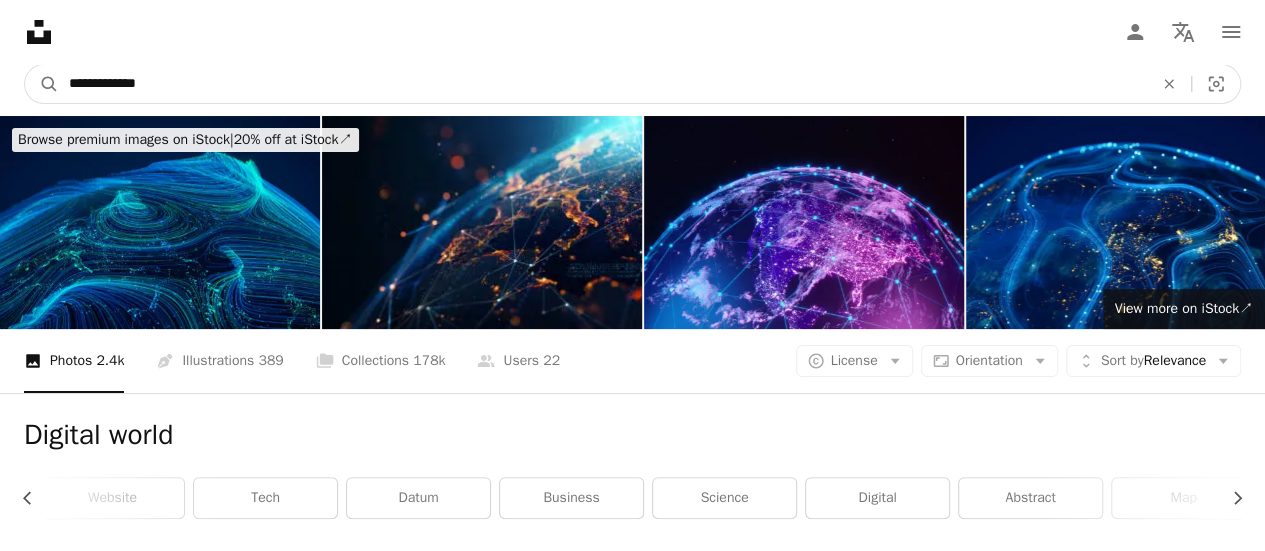 drag, startPoint x: 175, startPoint y: 83, endPoint x: 0, endPoint y: 83, distance: 175 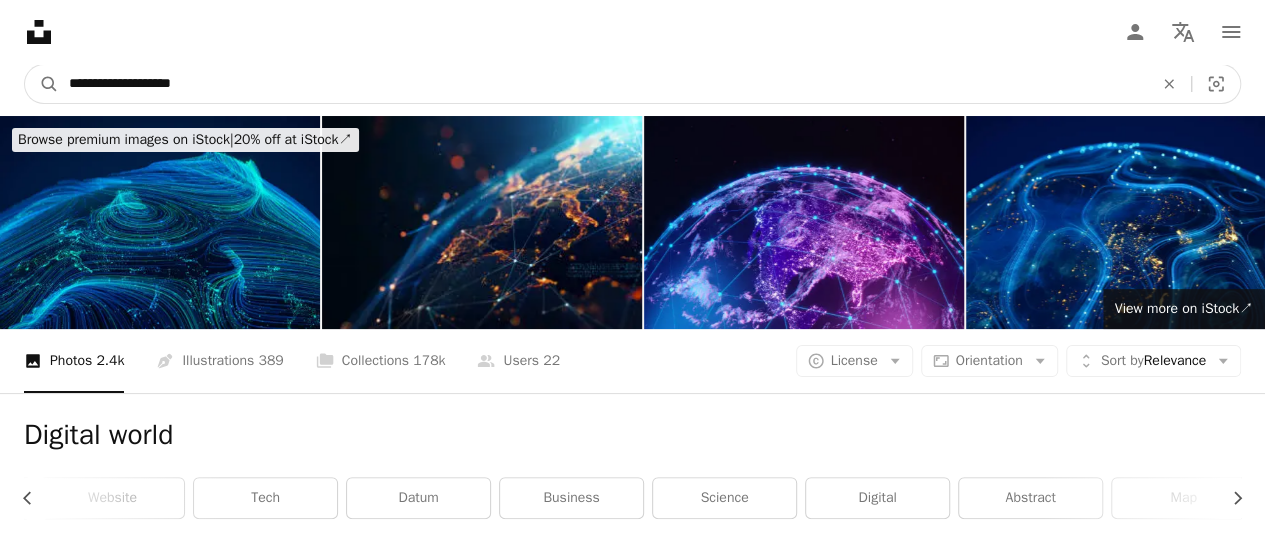 type on "**********" 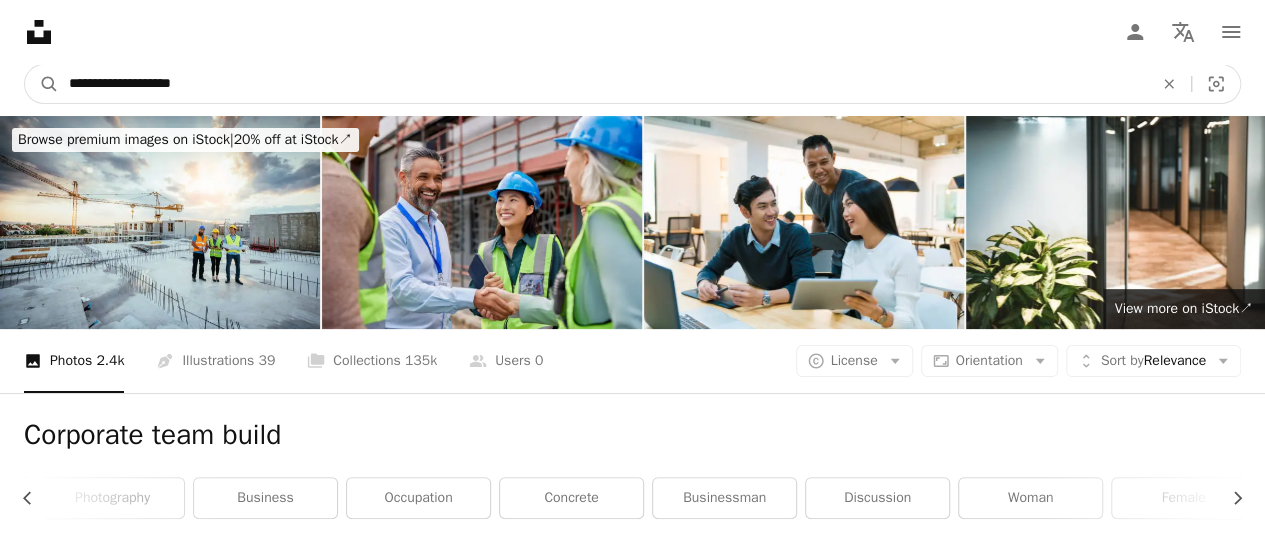 click on "**********" at bounding box center [603, 84] 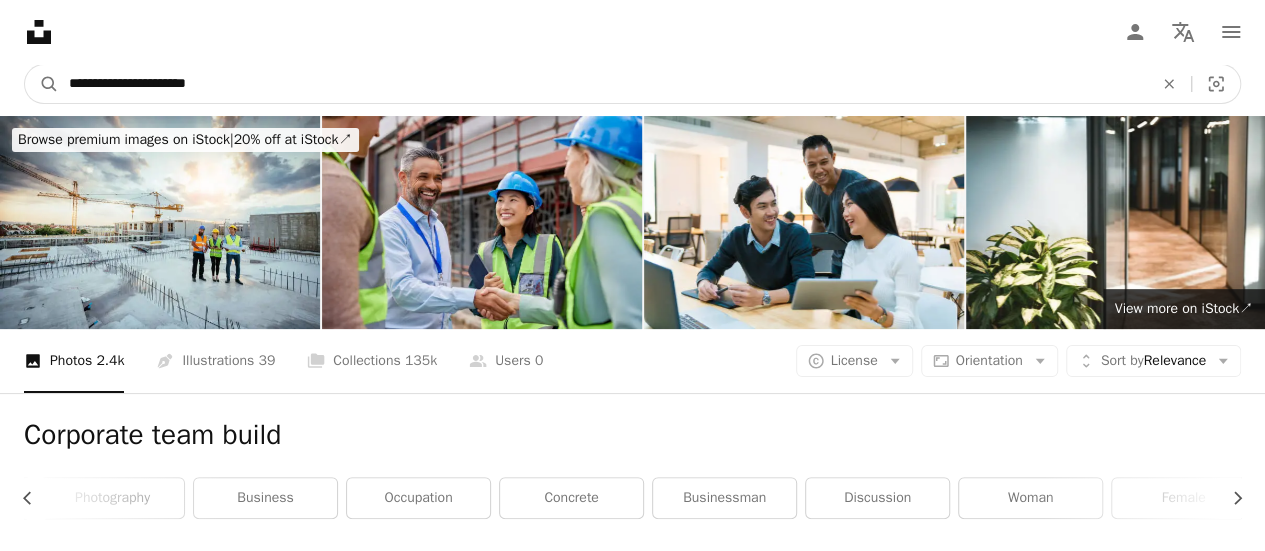 type on "**********" 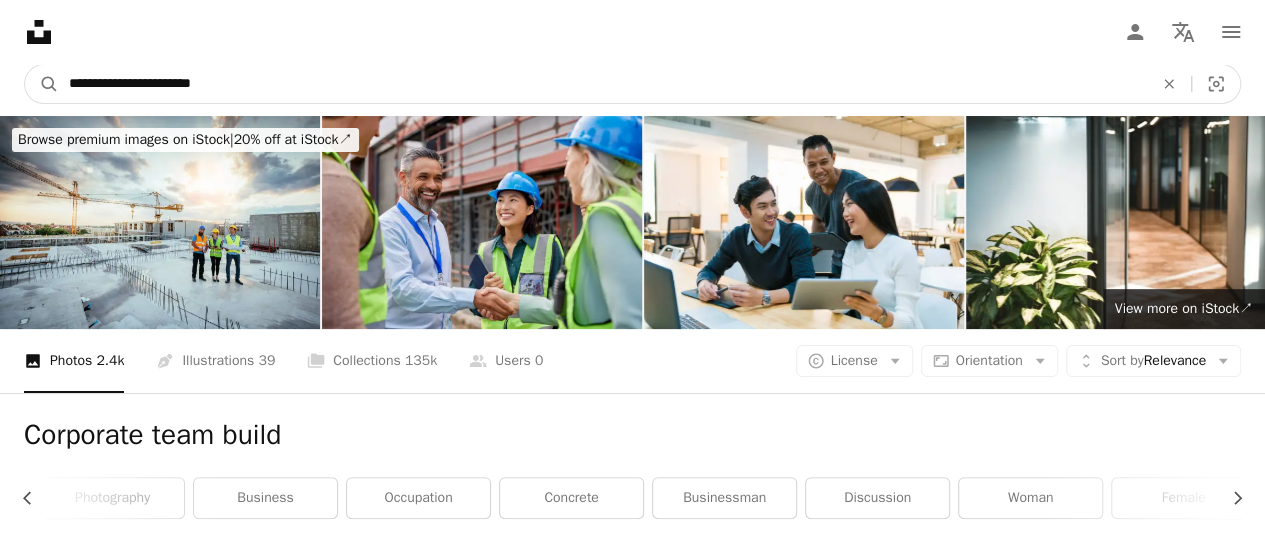 click on "A magnifying glass" at bounding box center (42, 84) 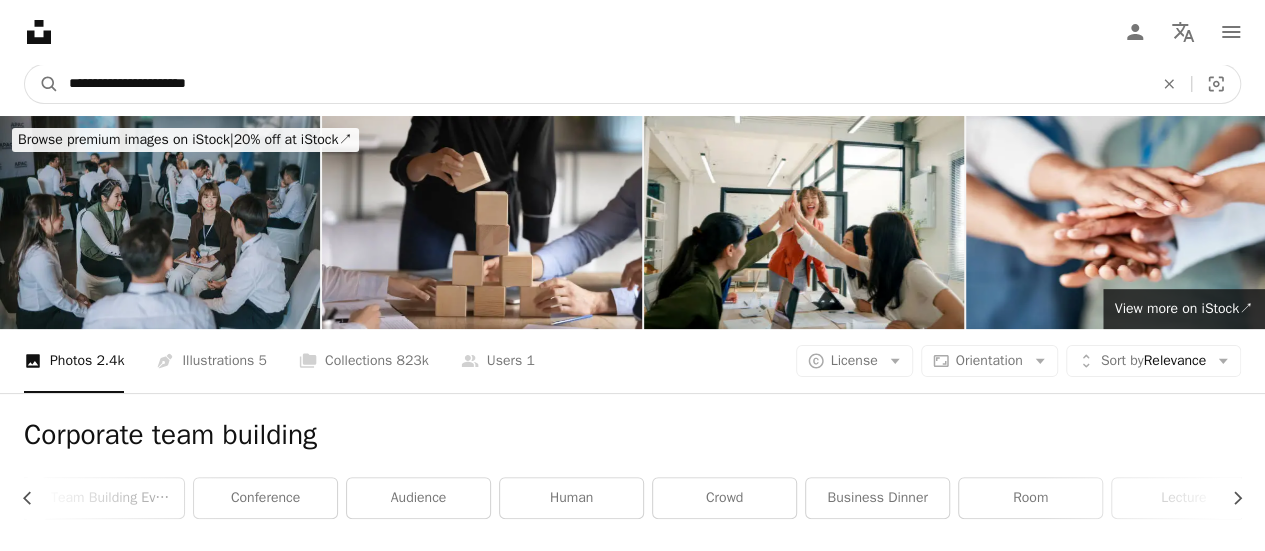drag, startPoint x: 224, startPoint y: 77, endPoint x: 254, endPoint y: 95, distance: 34.98571 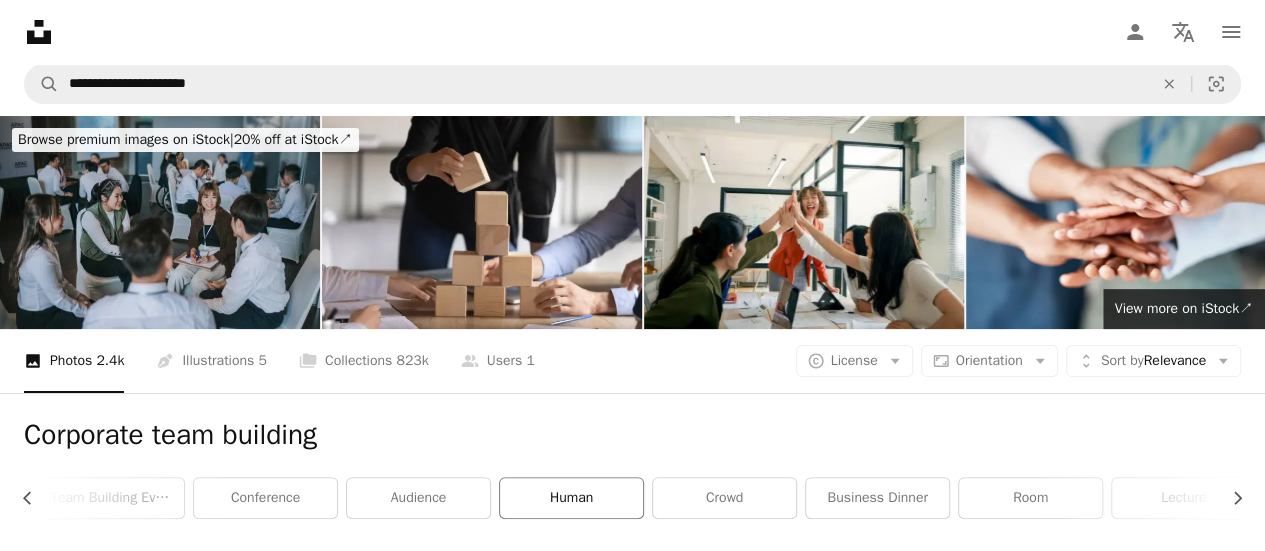 click on "human" at bounding box center (571, 498) 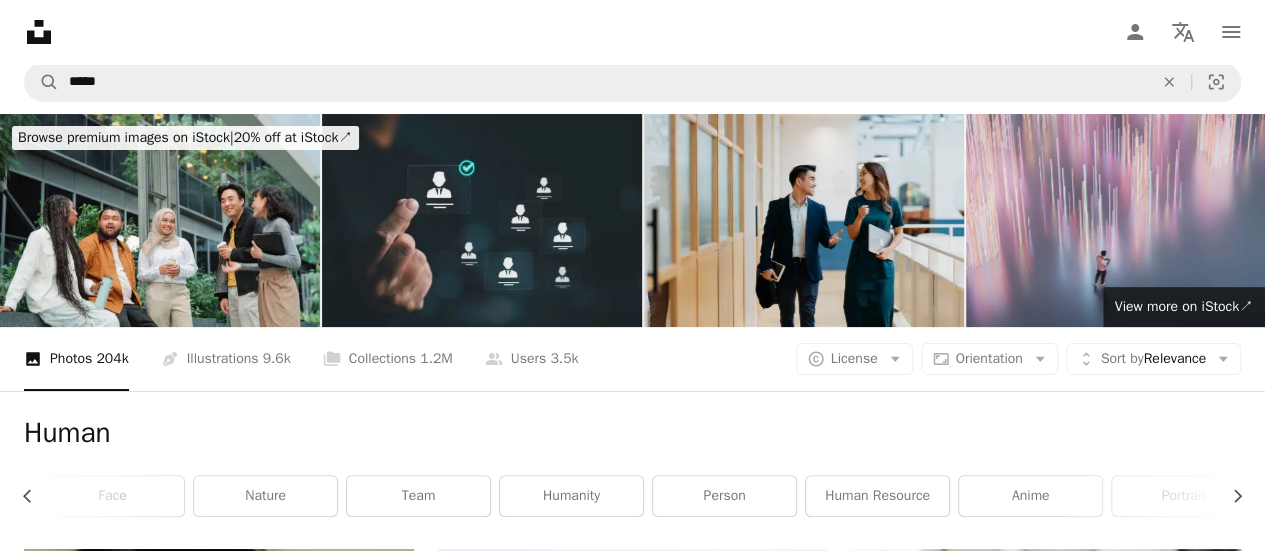 scroll, scrollTop: 0, scrollLeft: 0, axis: both 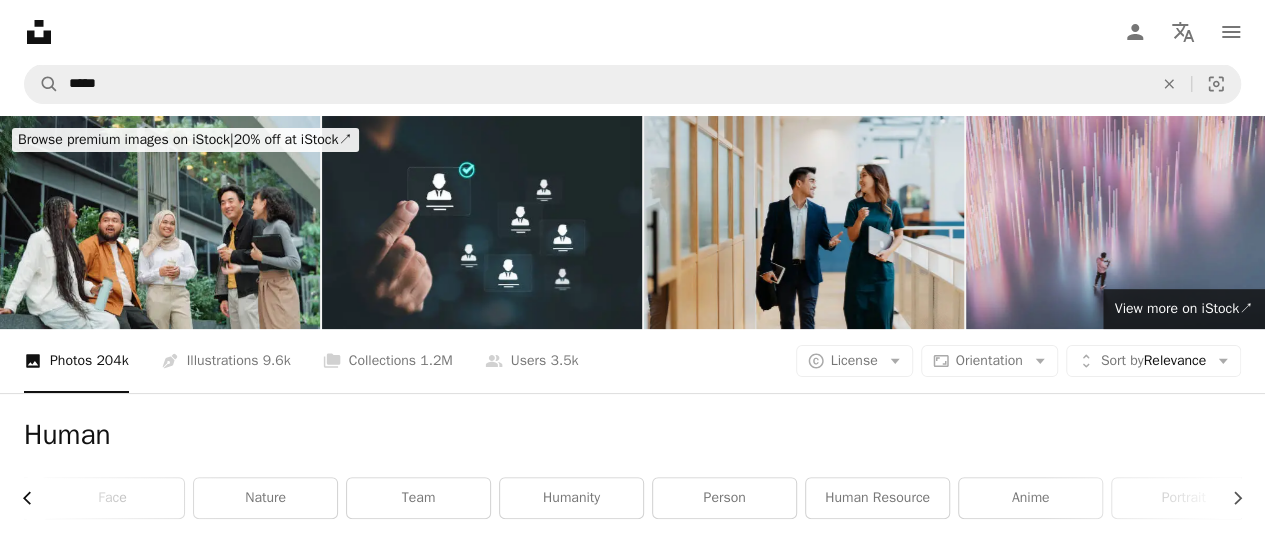 click on "Chevron left" 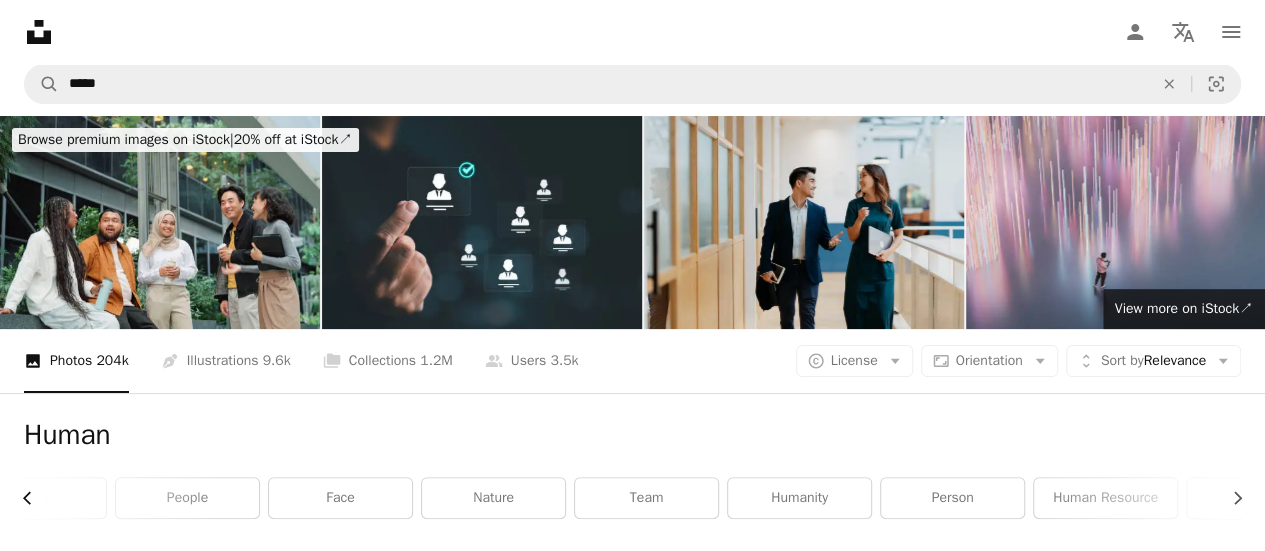 scroll, scrollTop: 0, scrollLeft: 143, axis: horizontal 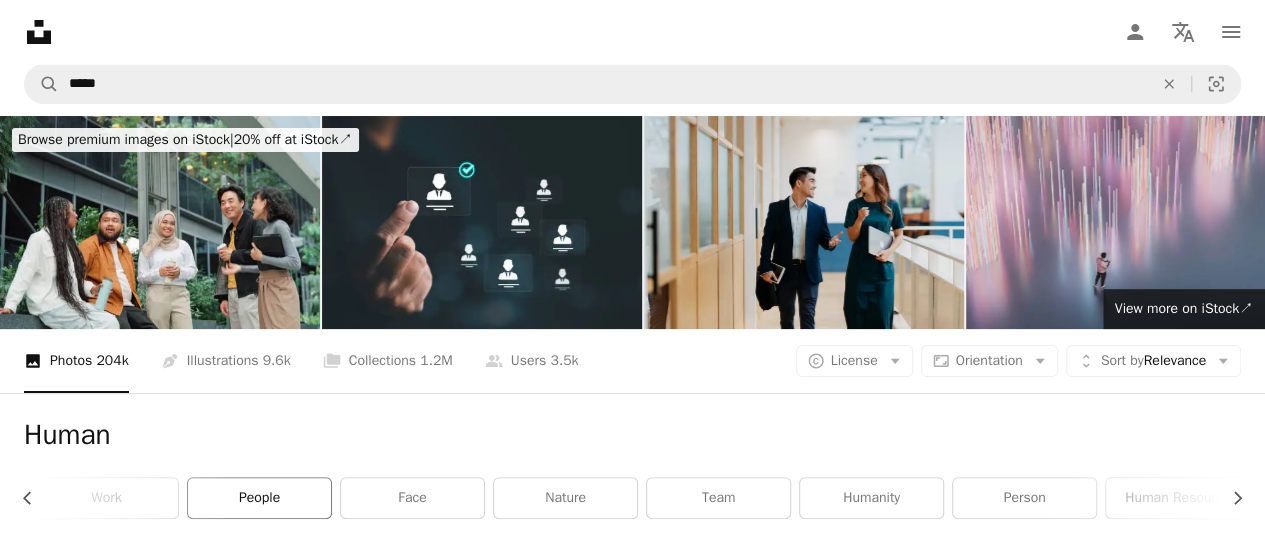 click on "people" at bounding box center (259, 498) 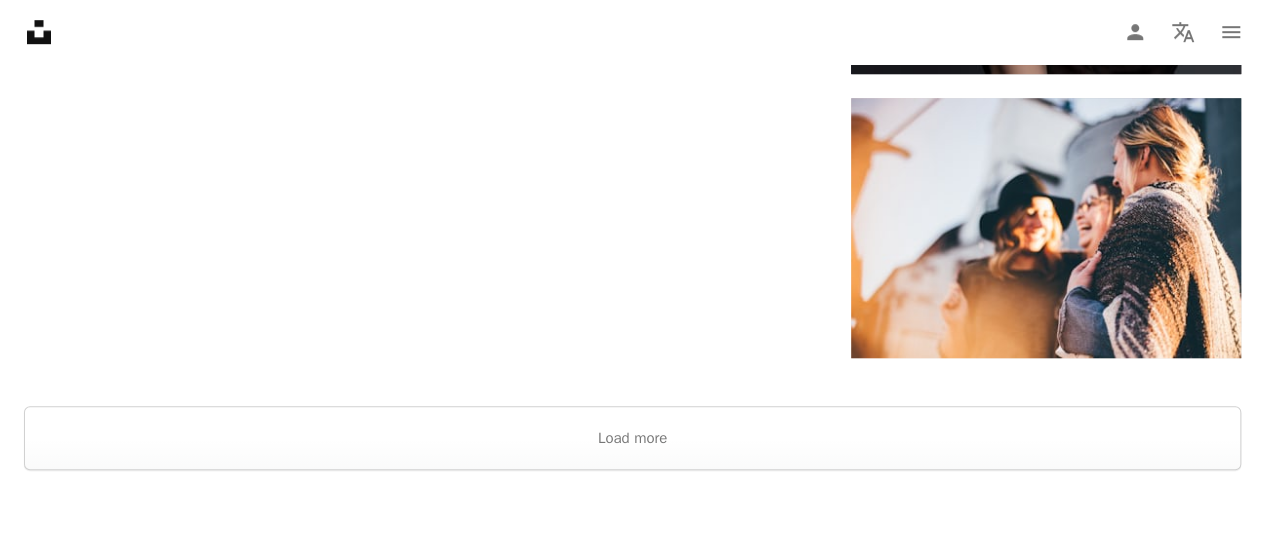 scroll, scrollTop: 5000, scrollLeft: 0, axis: vertical 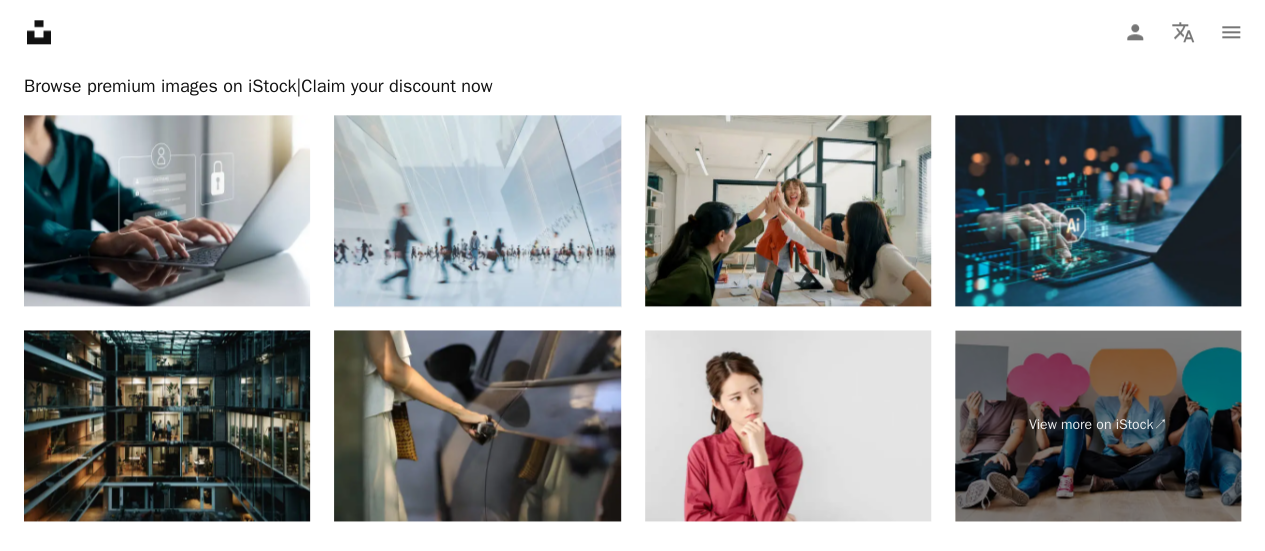 click at bounding box center [788, 210] 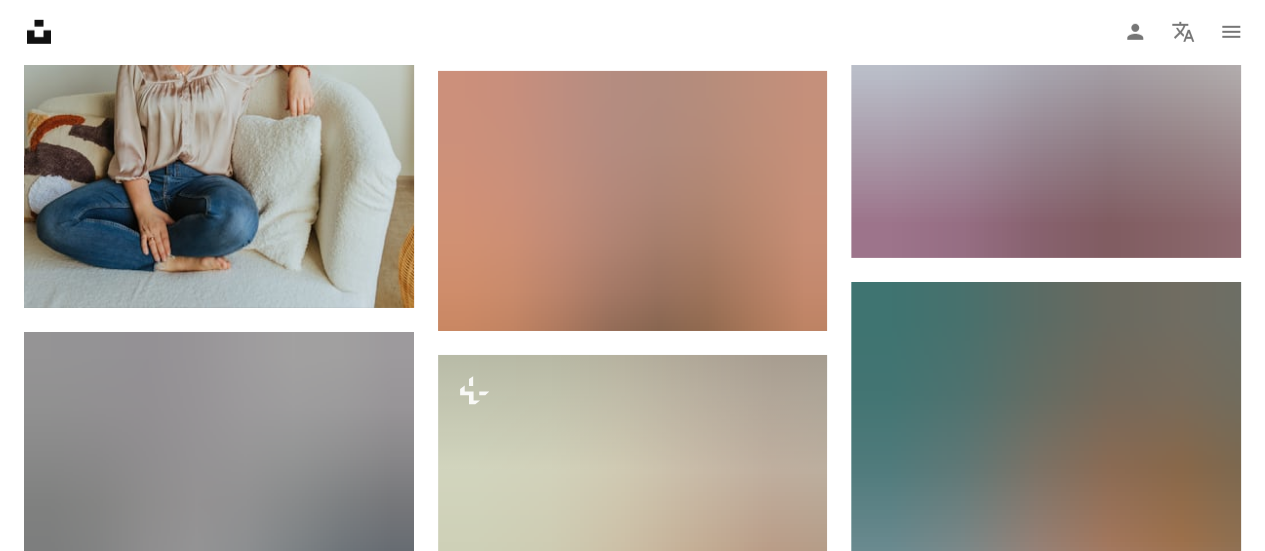 scroll, scrollTop: 3096, scrollLeft: 0, axis: vertical 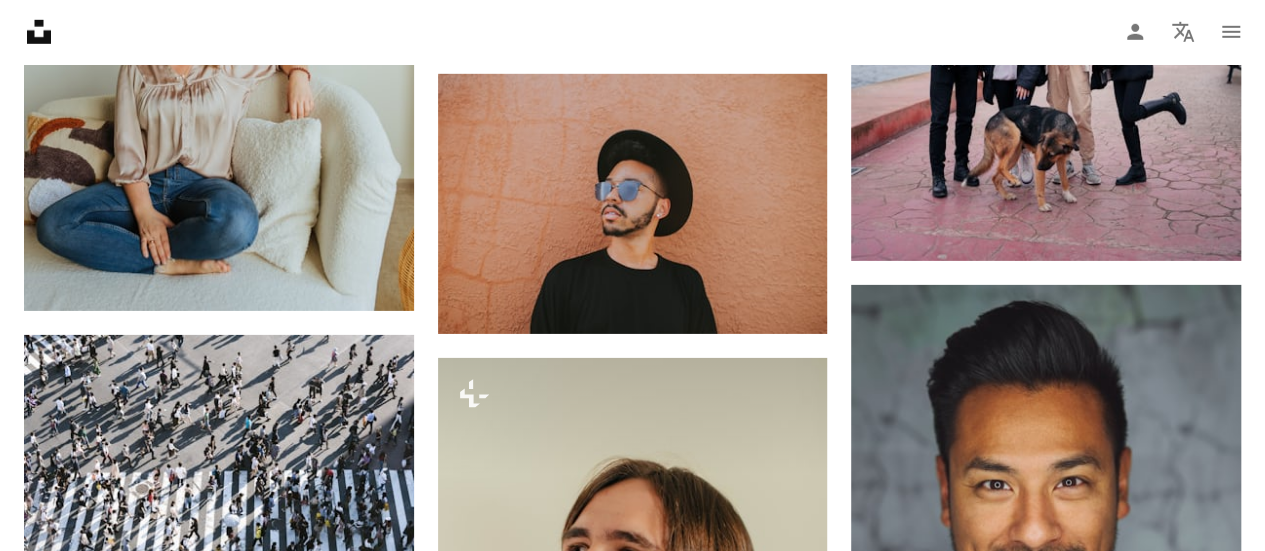 click on "Unsplash logo Unsplash Home" 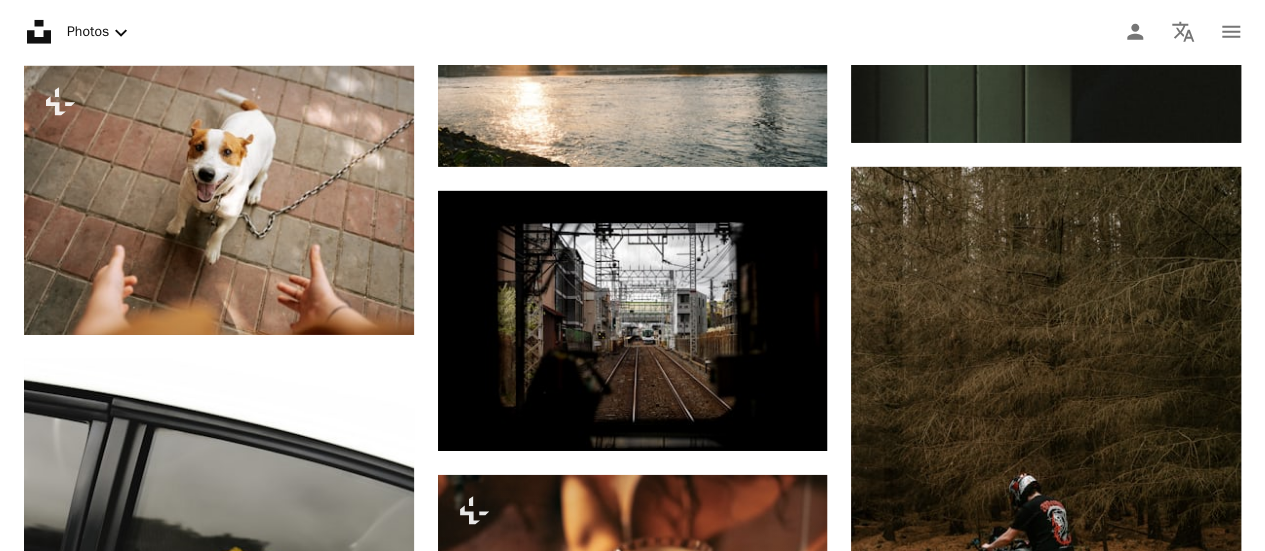 scroll, scrollTop: 0, scrollLeft: 0, axis: both 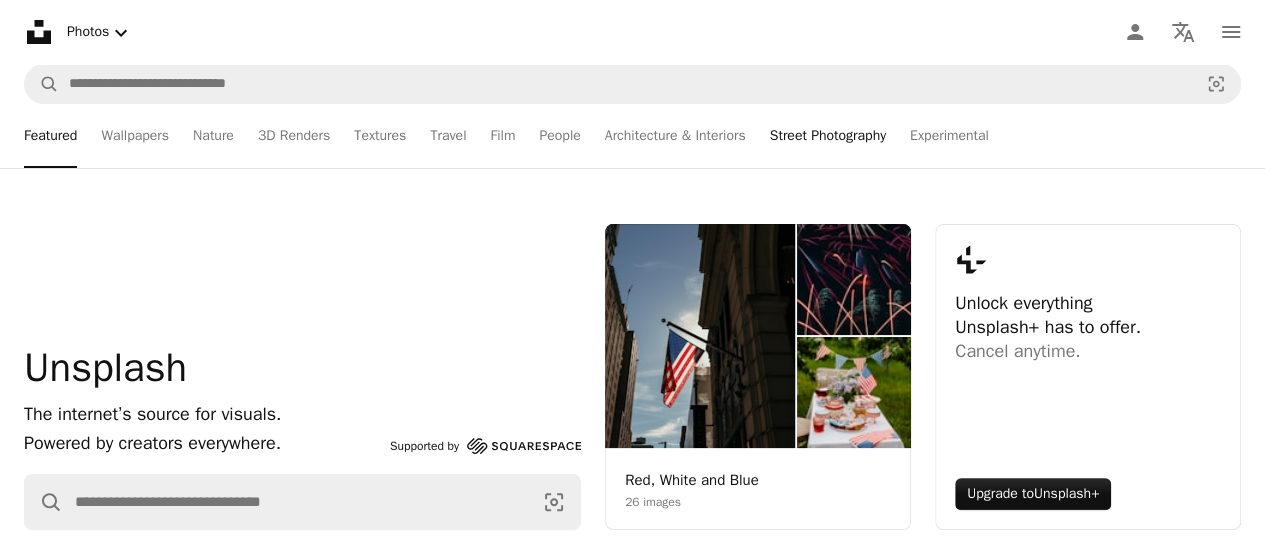 click on "Street Photography" at bounding box center (828, 136) 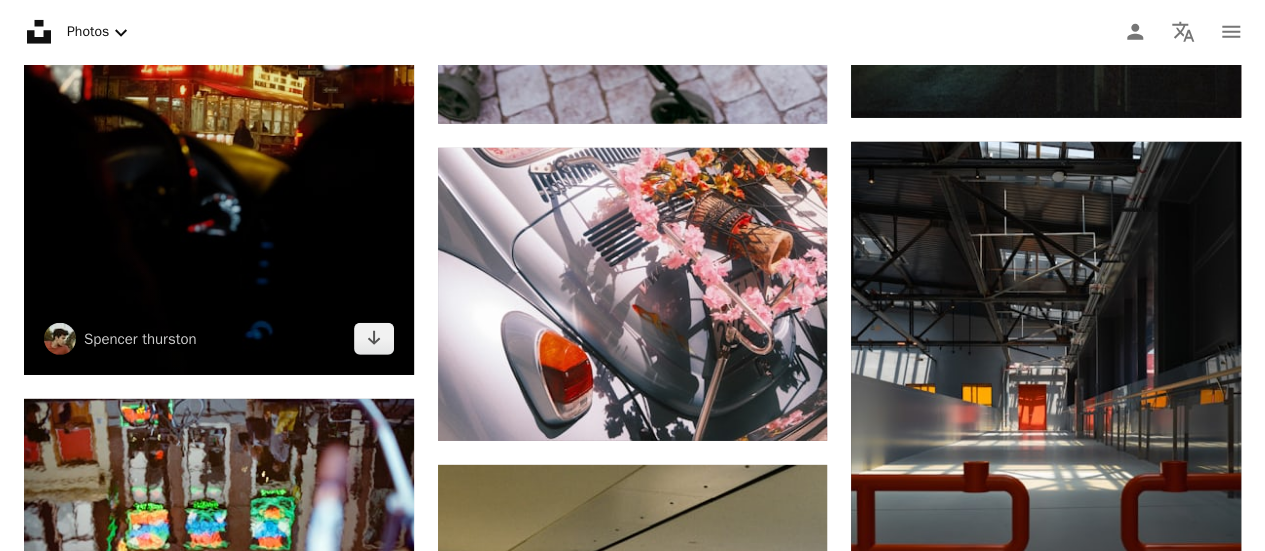scroll, scrollTop: 2800, scrollLeft: 0, axis: vertical 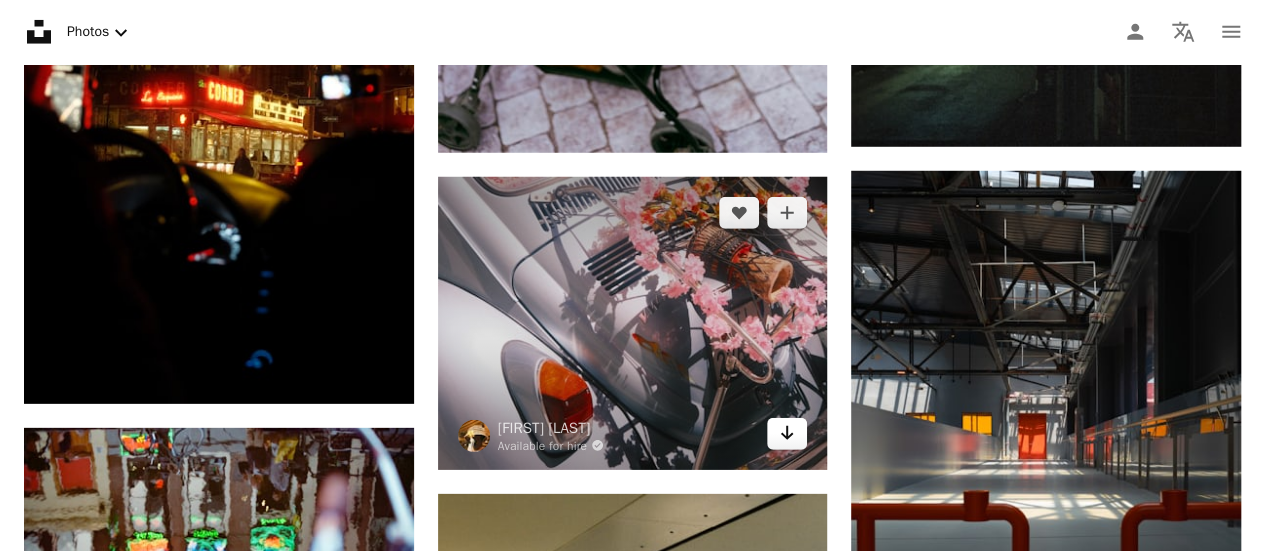 click on "Arrow pointing down" at bounding box center (787, 434) 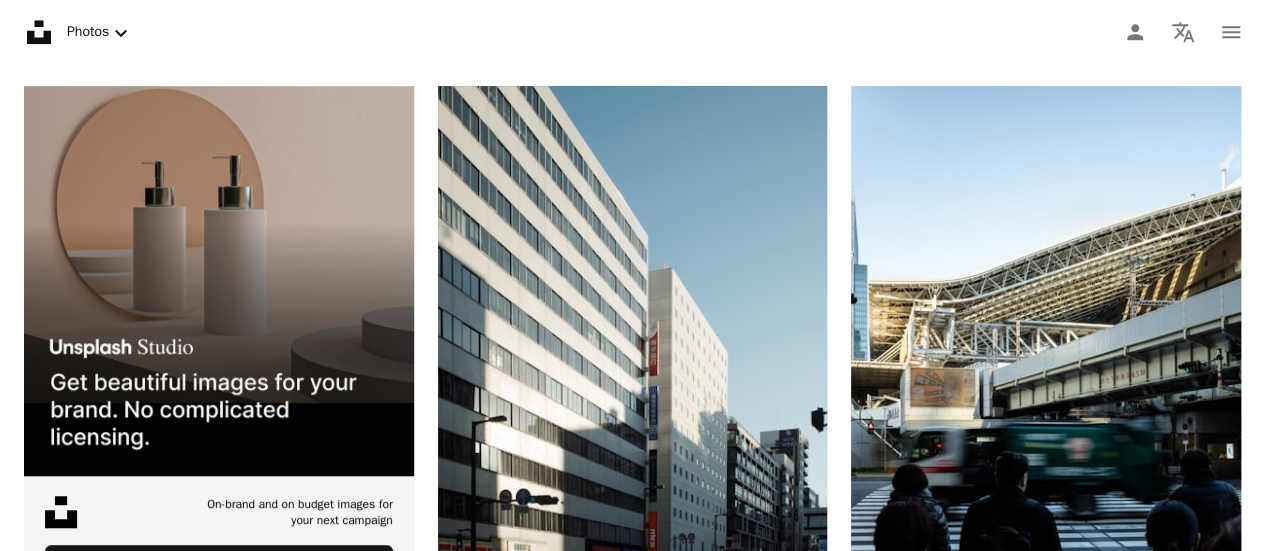 scroll, scrollTop: 0, scrollLeft: 0, axis: both 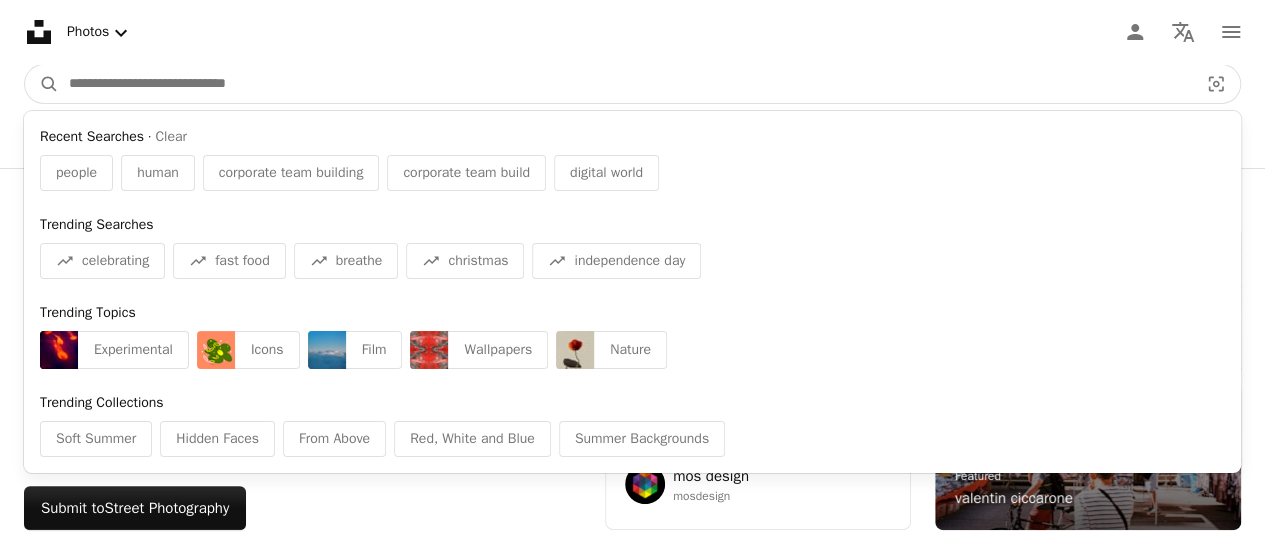 click at bounding box center [625, 84] 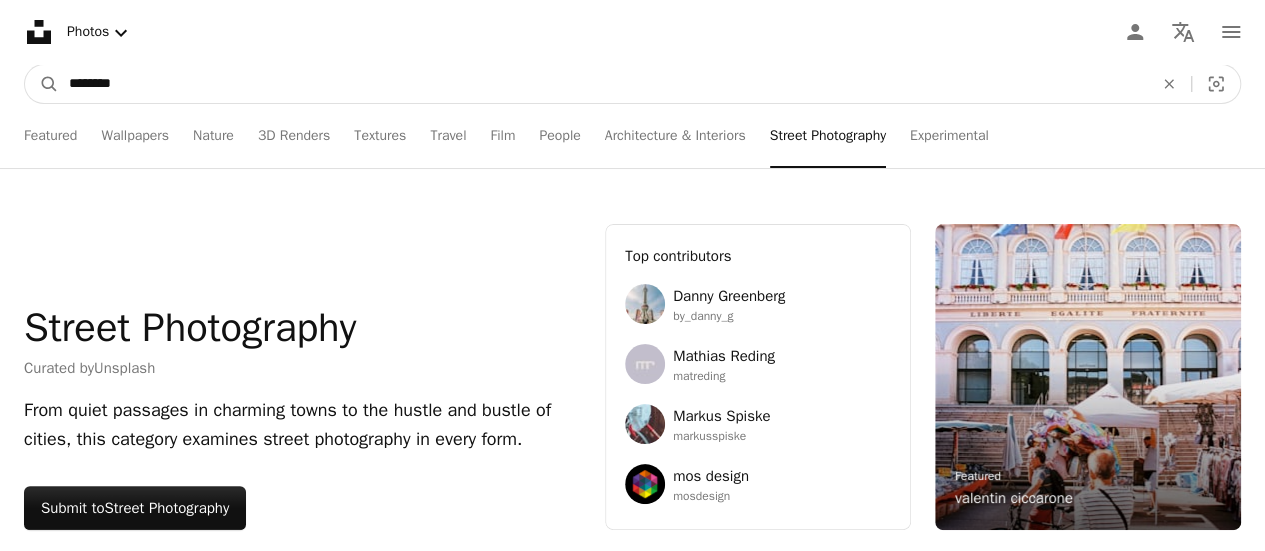 type on "********" 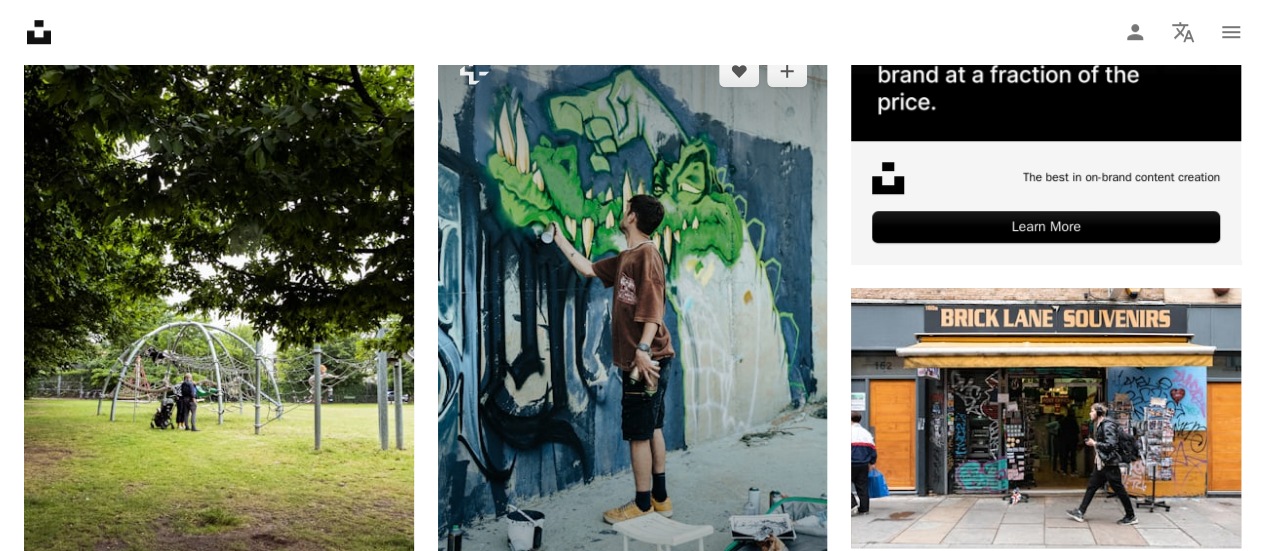 scroll, scrollTop: 900, scrollLeft: 0, axis: vertical 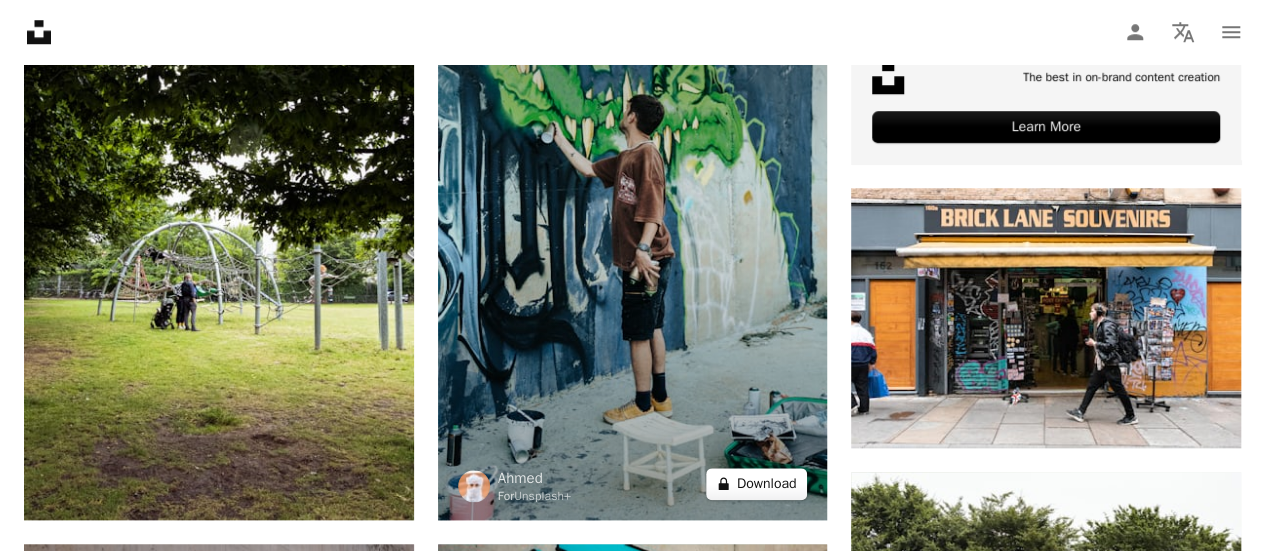 click on "A lock Download" at bounding box center (757, 484) 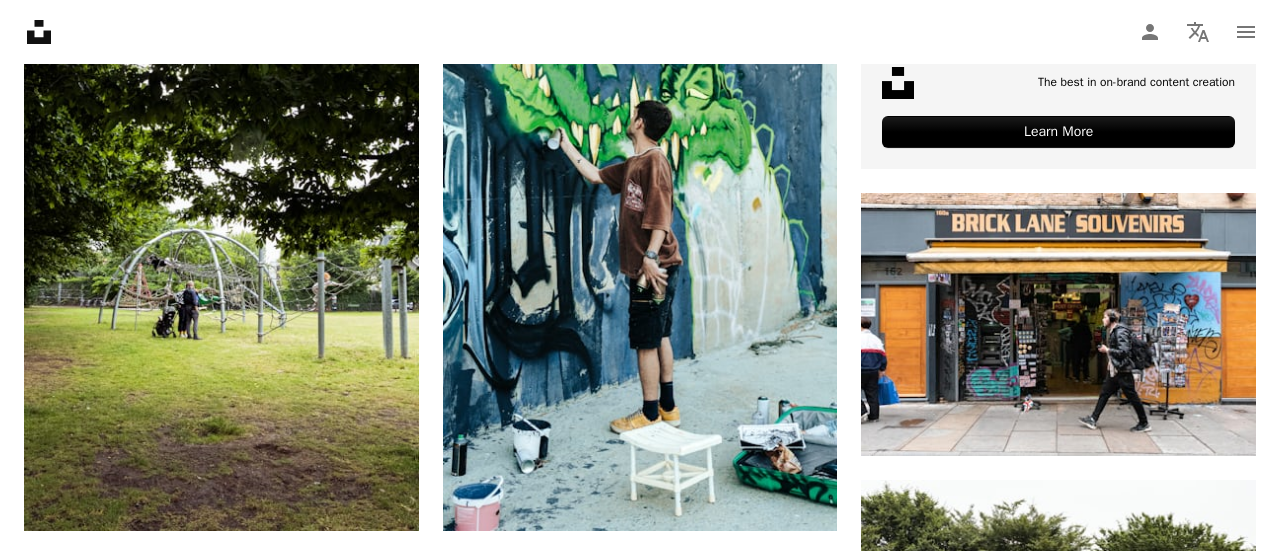 click on "An X shape" at bounding box center (20, 20) 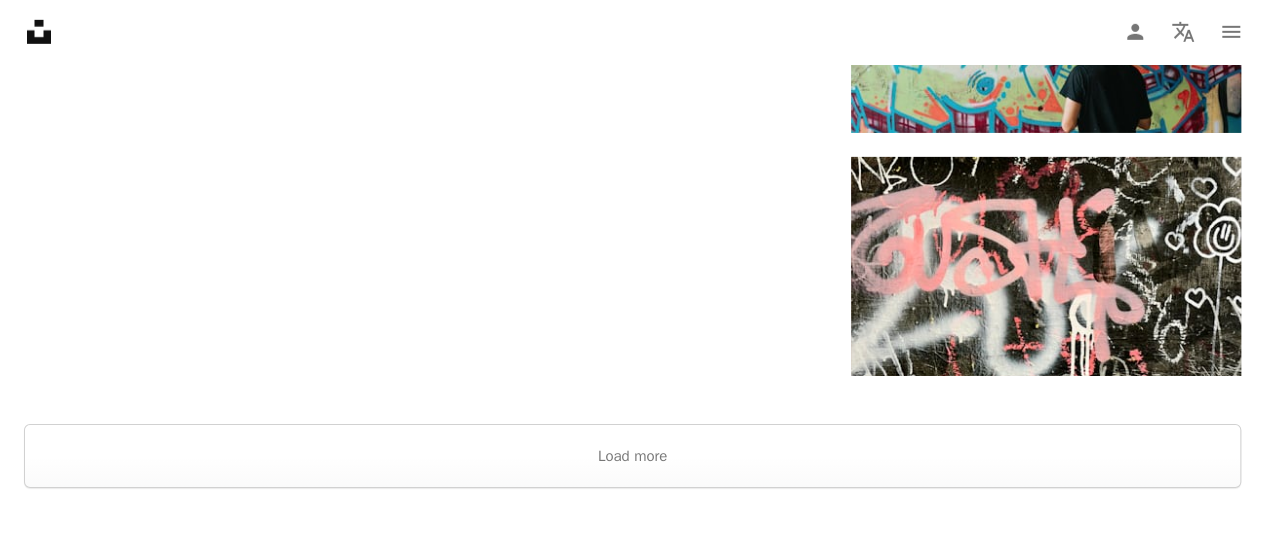 scroll, scrollTop: 3500, scrollLeft: 0, axis: vertical 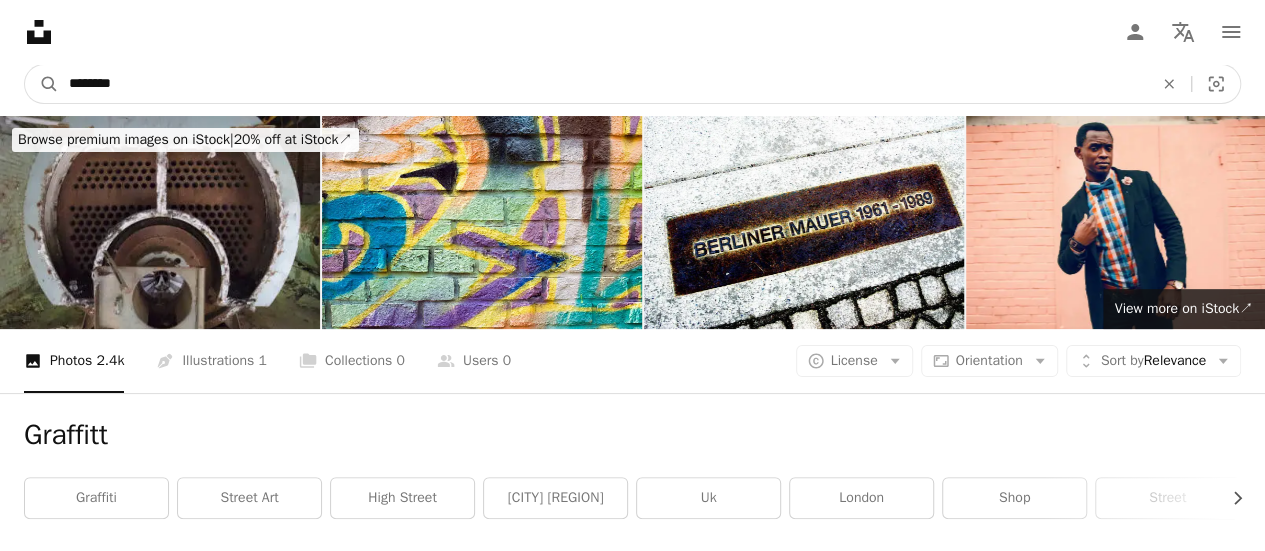 drag, startPoint x: 196, startPoint y: 77, endPoint x: 26, endPoint y: 63, distance: 170.5755 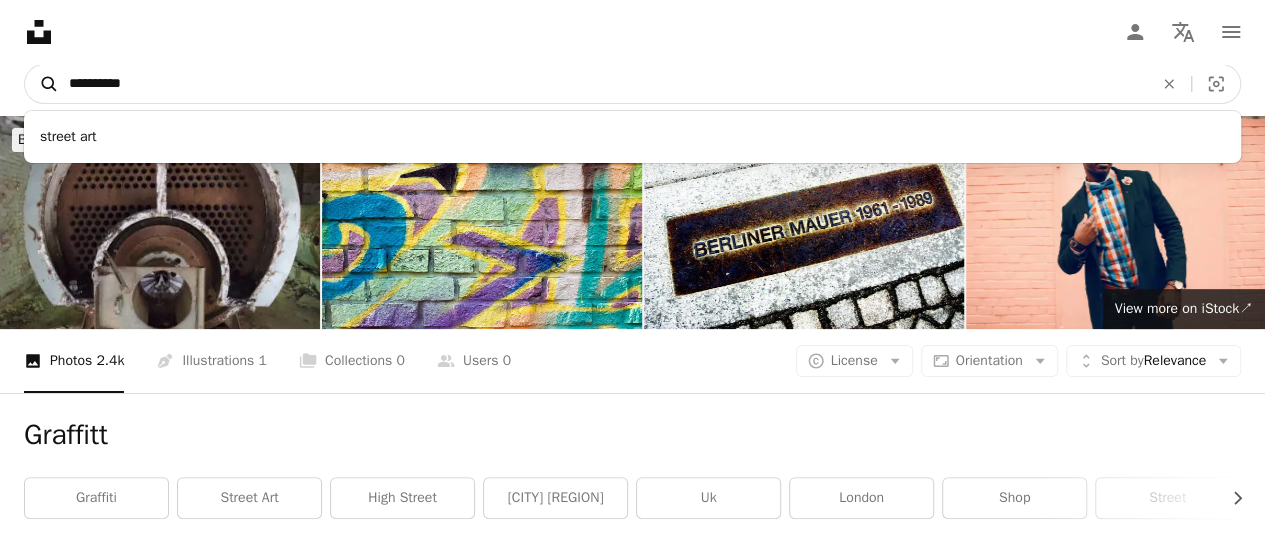 type on "**********" 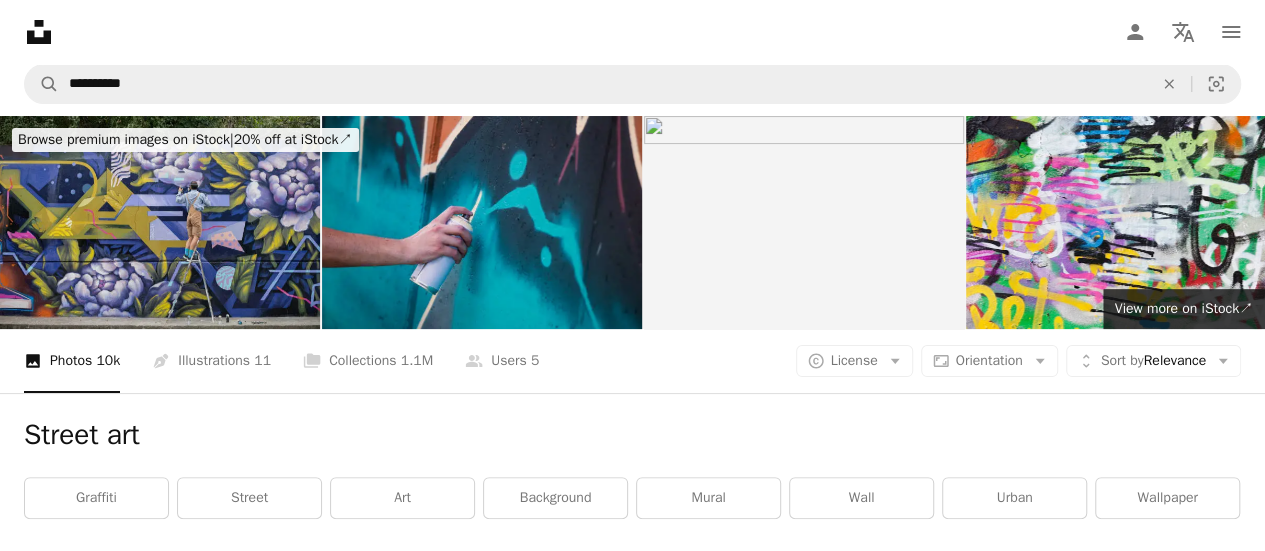 click at bounding box center [160, 222] 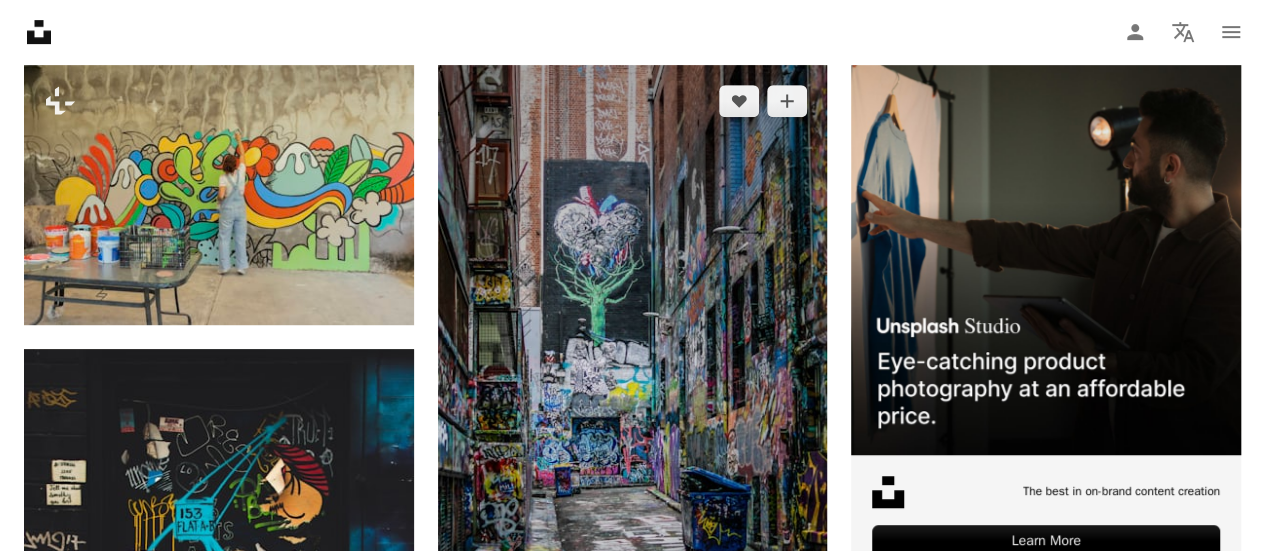scroll, scrollTop: 500, scrollLeft: 0, axis: vertical 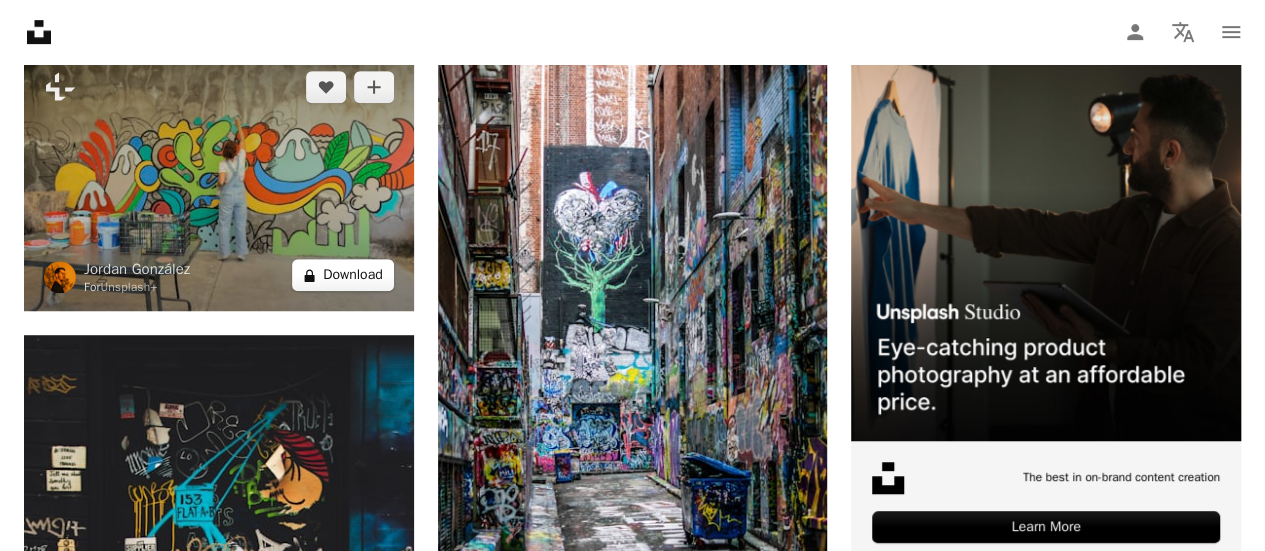 click on "A lock Download" at bounding box center [343, 275] 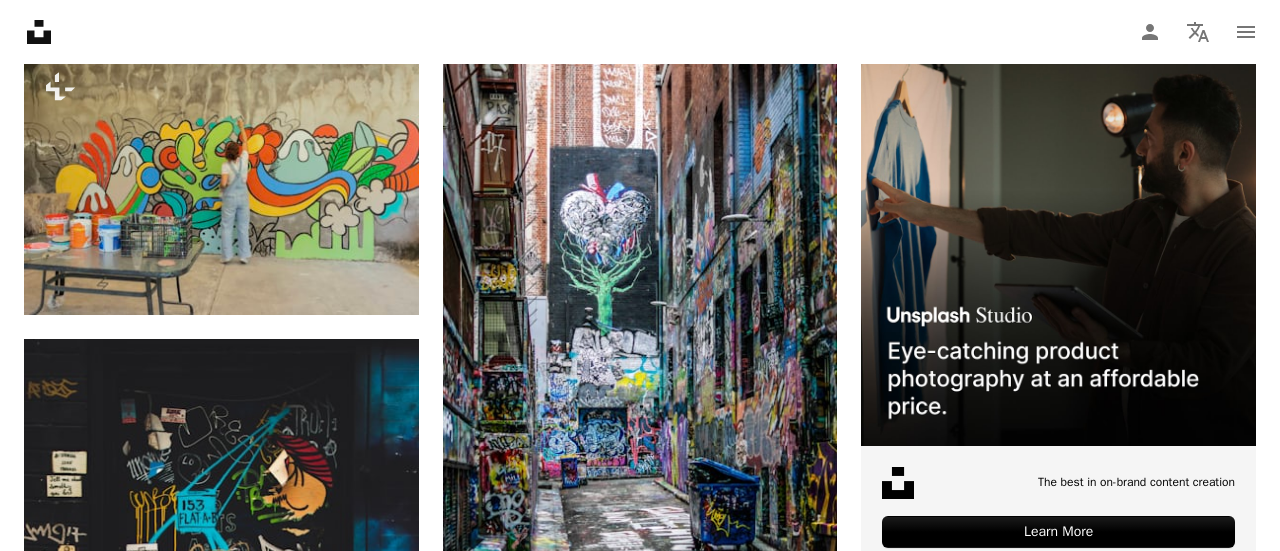 click on "An X shape" at bounding box center (20, 20) 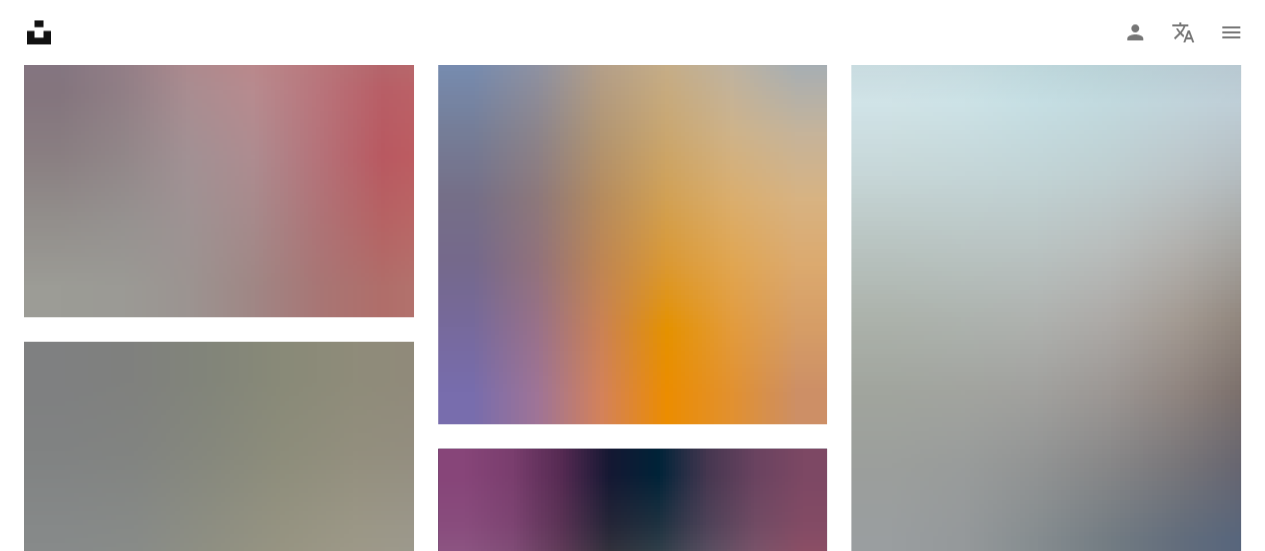 scroll, scrollTop: 1800, scrollLeft: 0, axis: vertical 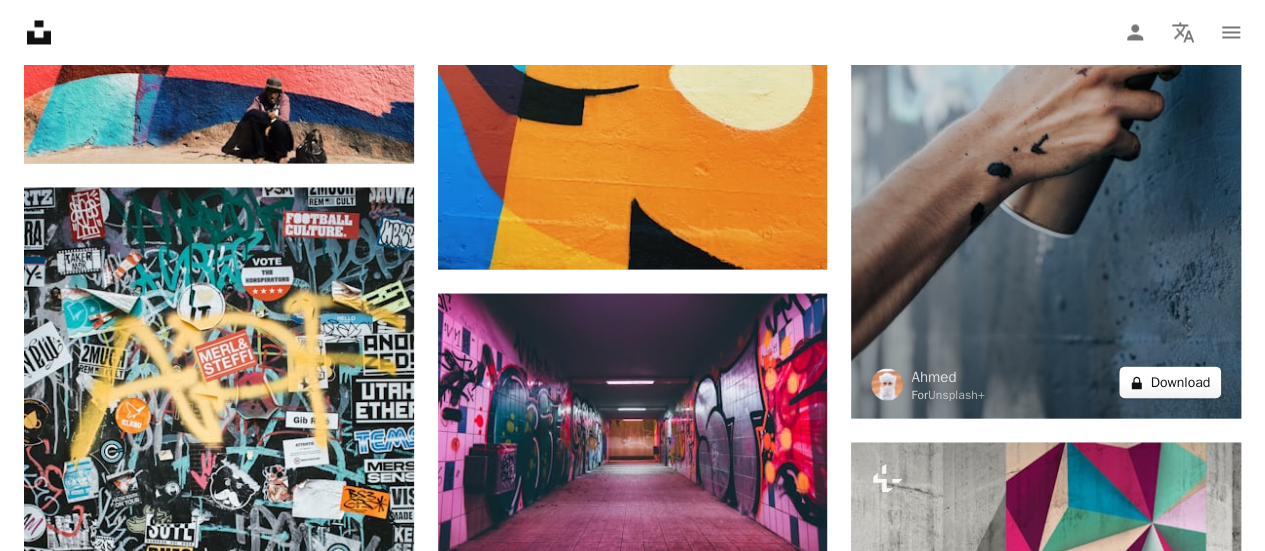 click on "A lock Download" at bounding box center [1170, 382] 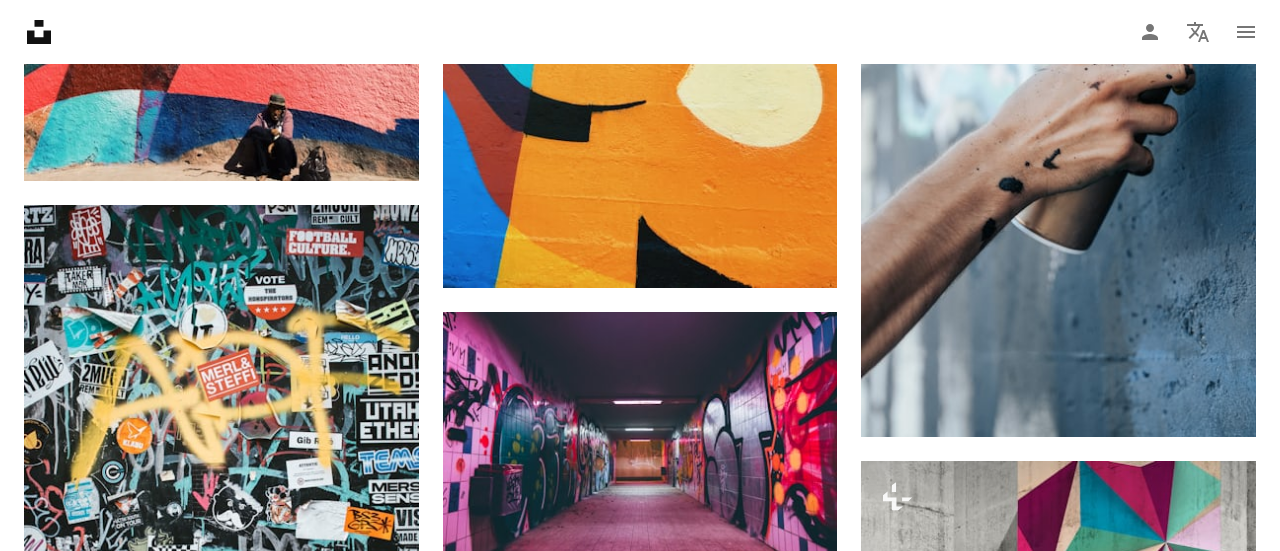 click on "An X shape" at bounding box center [20, 20] 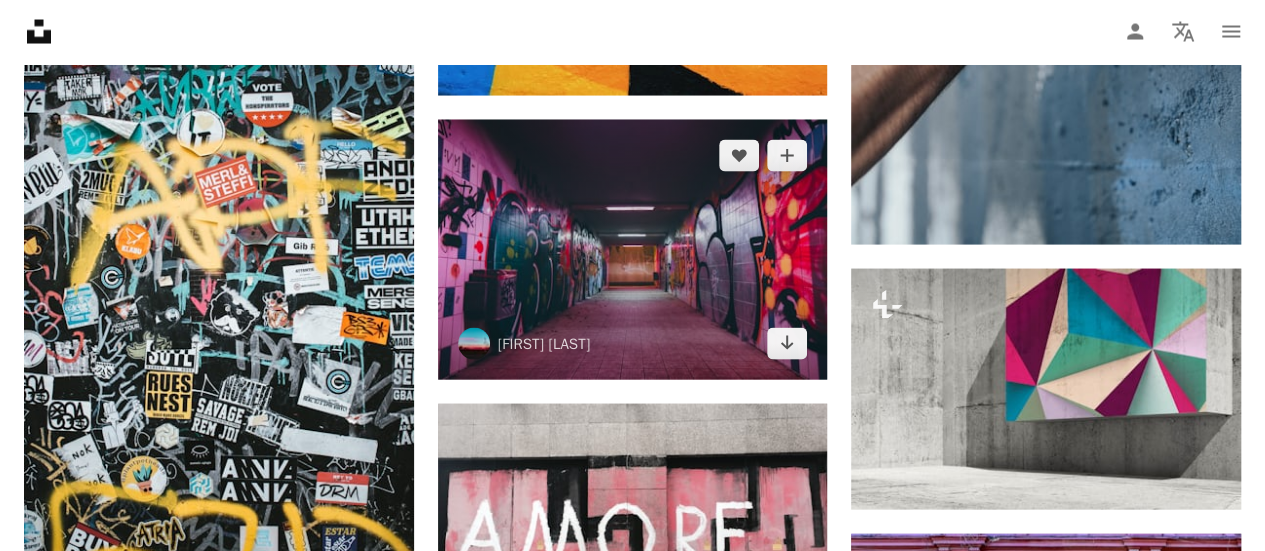 scroll, scrollTop: 2000, scrollLeft: 0, axis: vertical 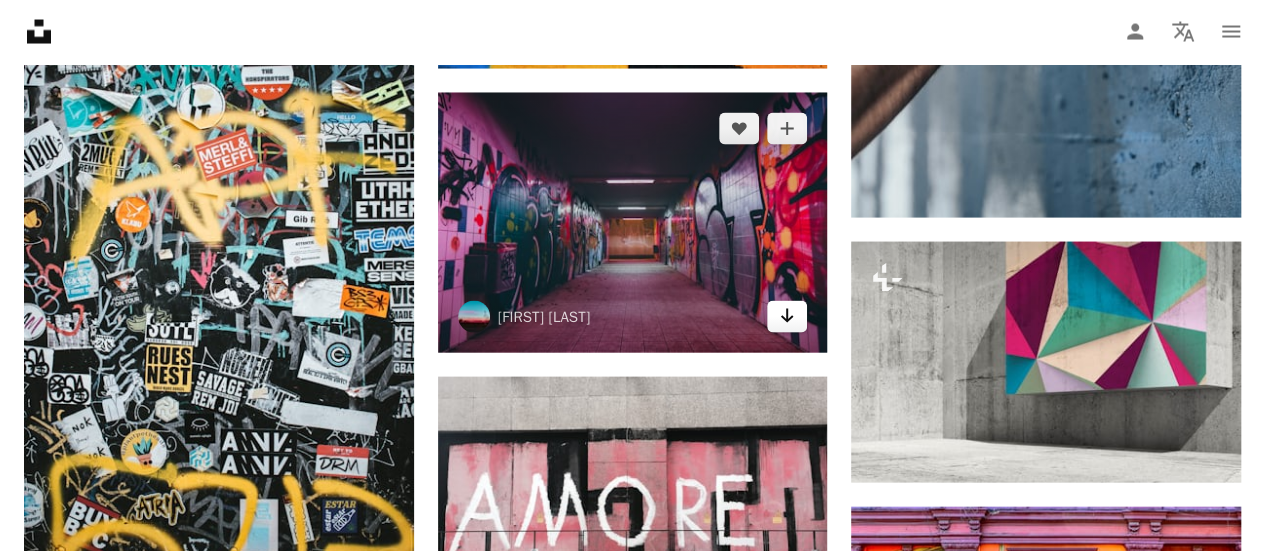 click on "Arrow pointing down" 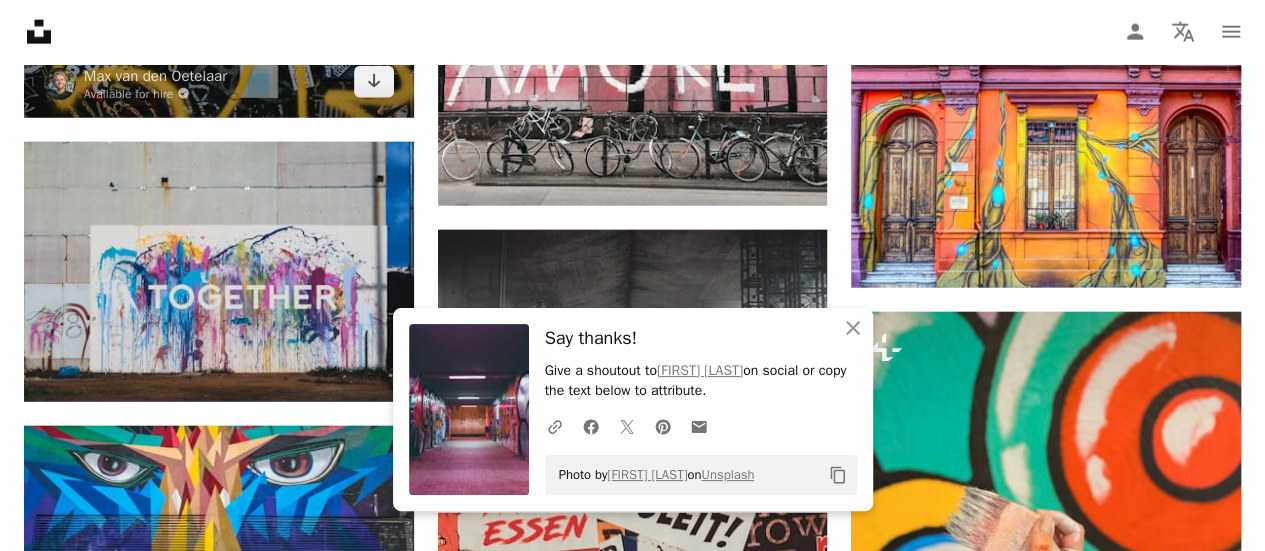 scroll, scrollTop: 2500, scrollLeft: 0, axis: vertical 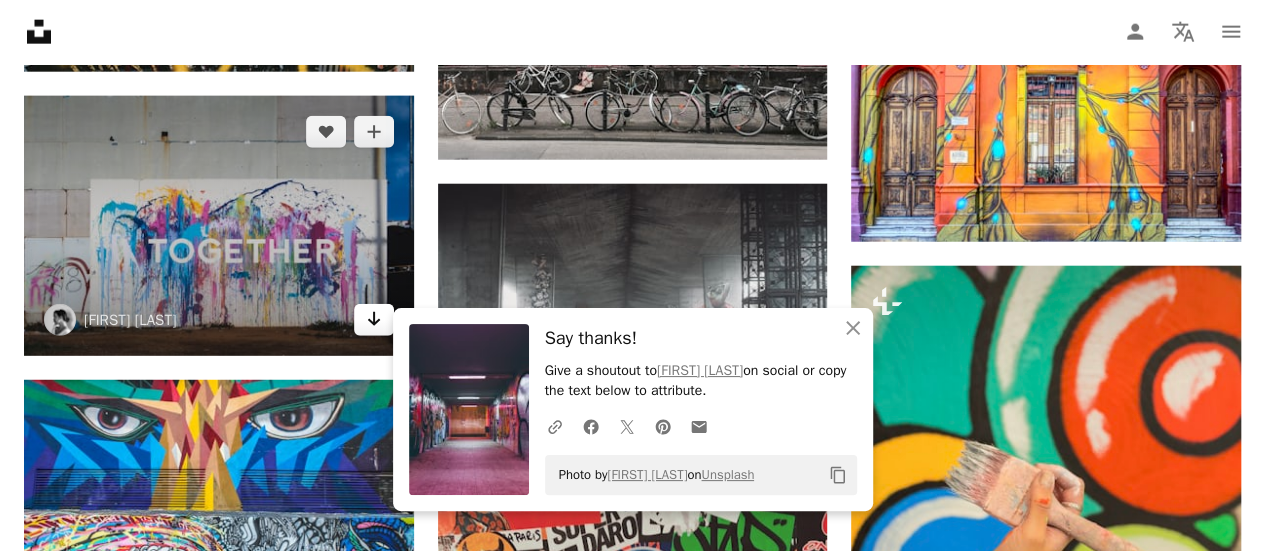 click on "Arrow pointing down" 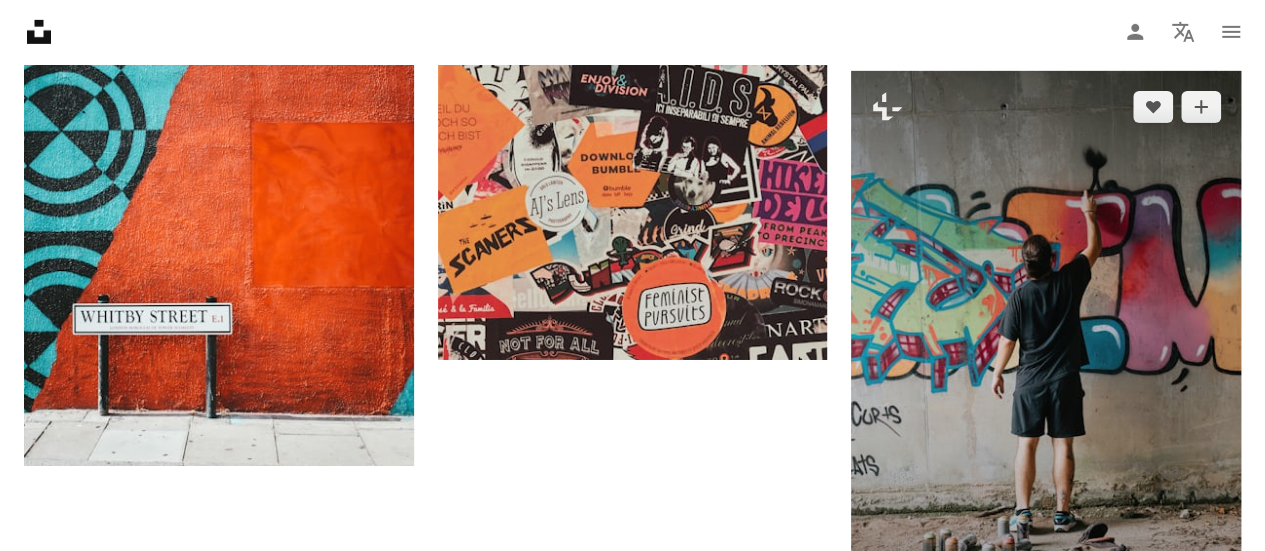 scroll, scrollTop: 3400, scrollLeft: 0, axis: vertical 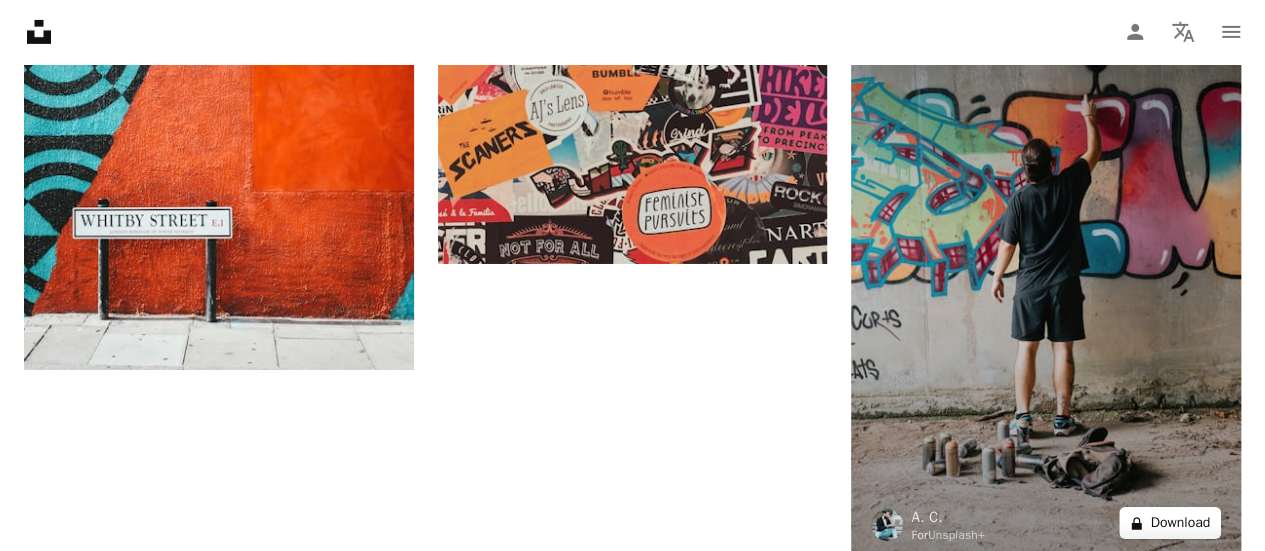 click on "A lock Download" at bounding box center (1170, 523) 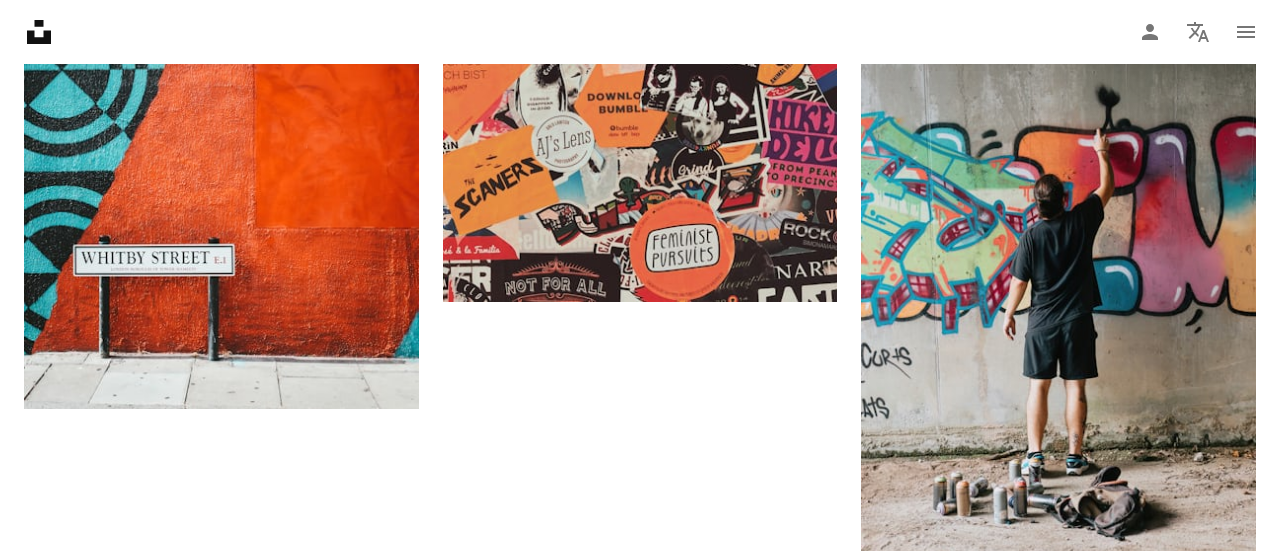 click on "An X shape" at bounding box center [20, 20] 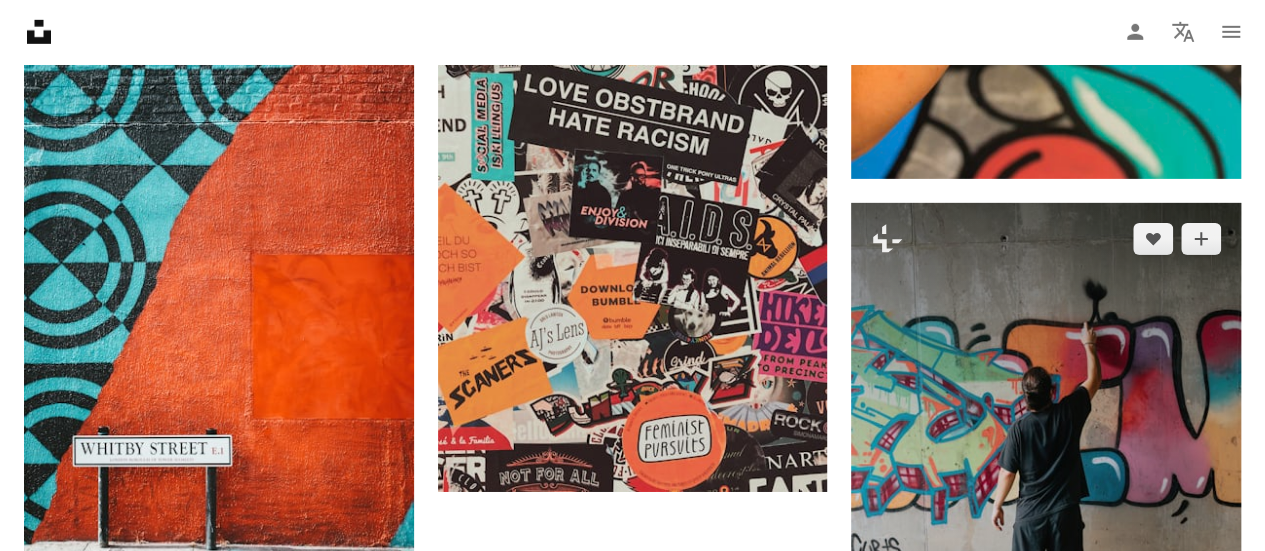 scroll, scrollTop: 3100, scrollLeft: 0, axis: vertical 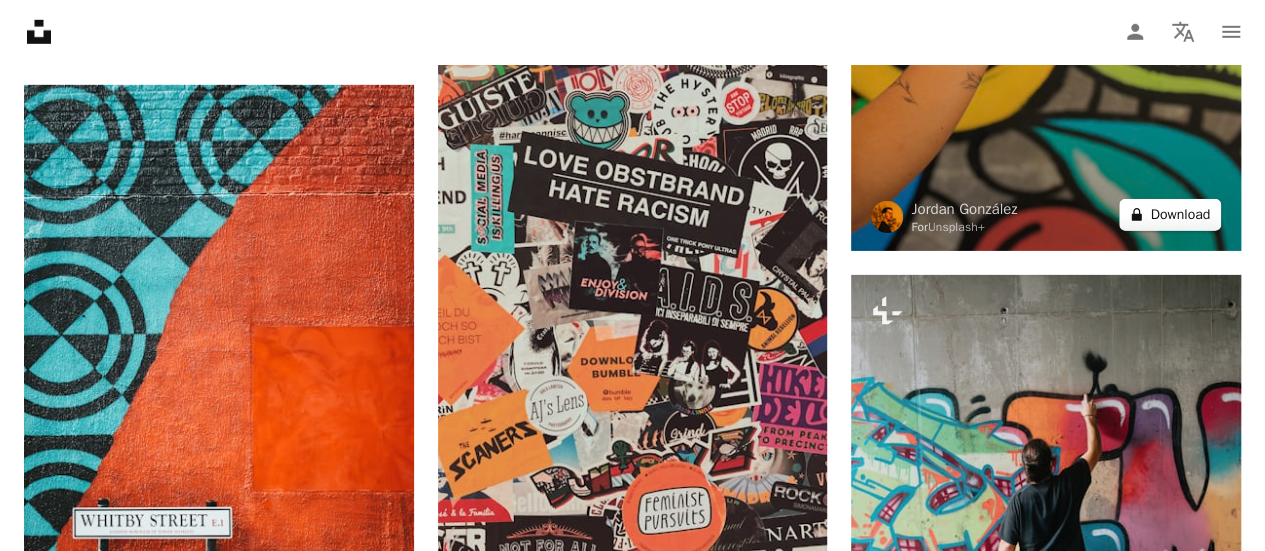click on "A lock Download" at bounding box center [1170, 215] 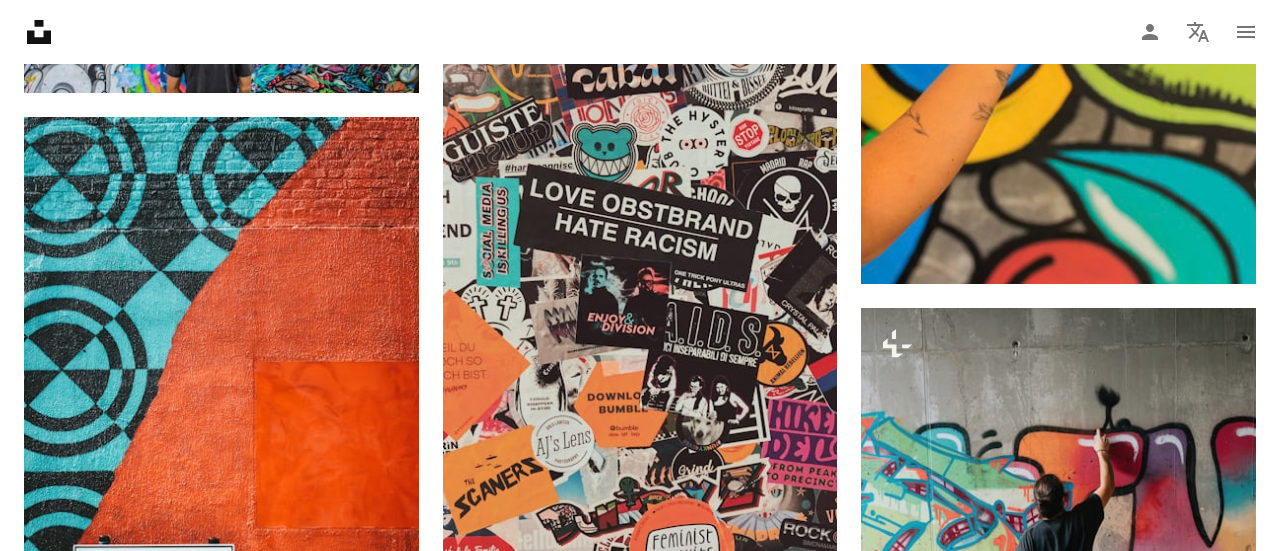 click on "An X shape" at bounding box center (20, 20) 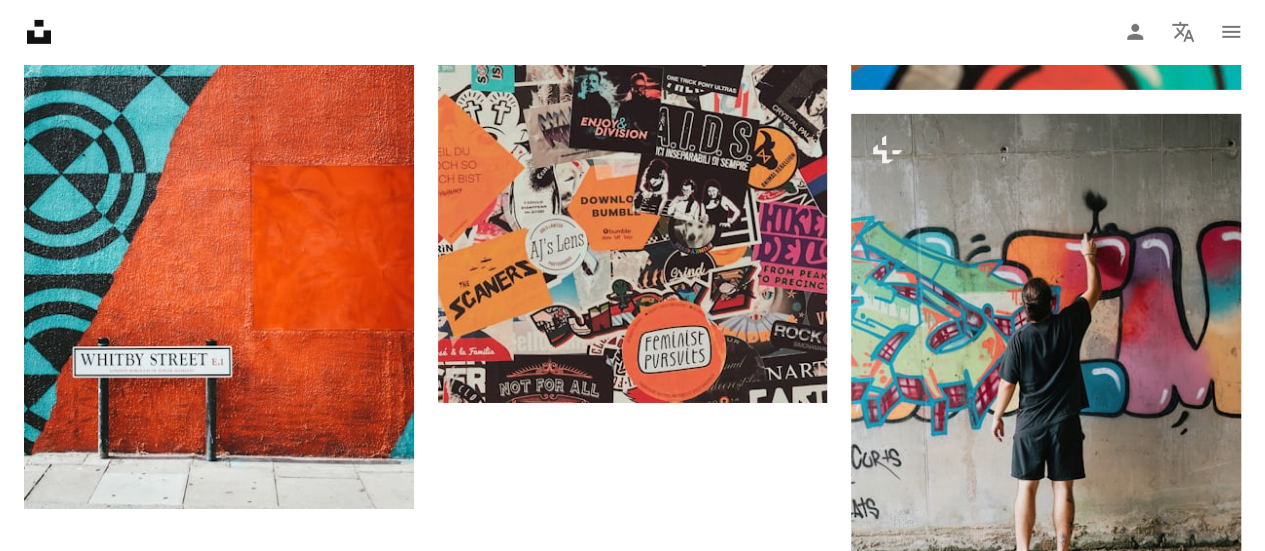scroll, scrollTop: 3600, scrollLeft: 0, axis: vertical 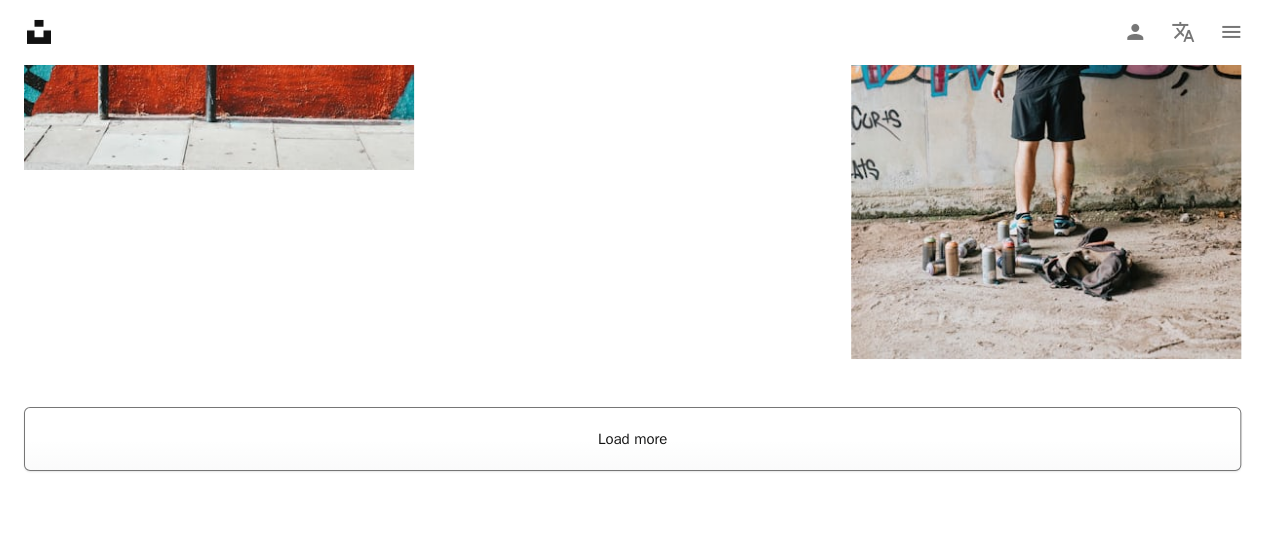 click on "Load more" at bounding box center [632, 439] 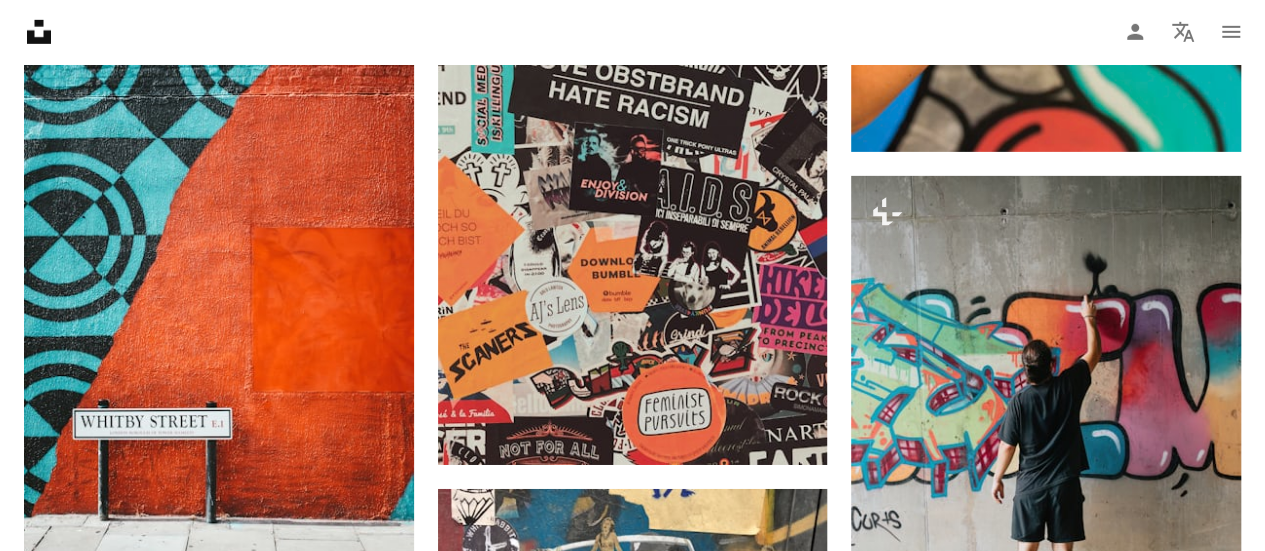 scroll, scrollTop: 3200, scrollLeft: 0, axis: vertical 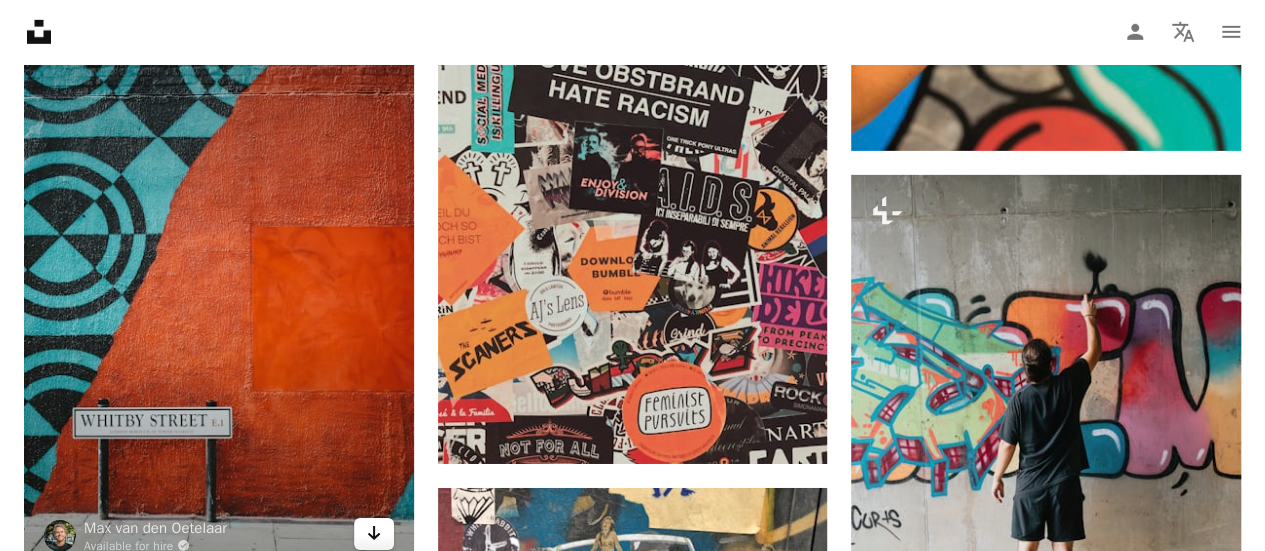 click 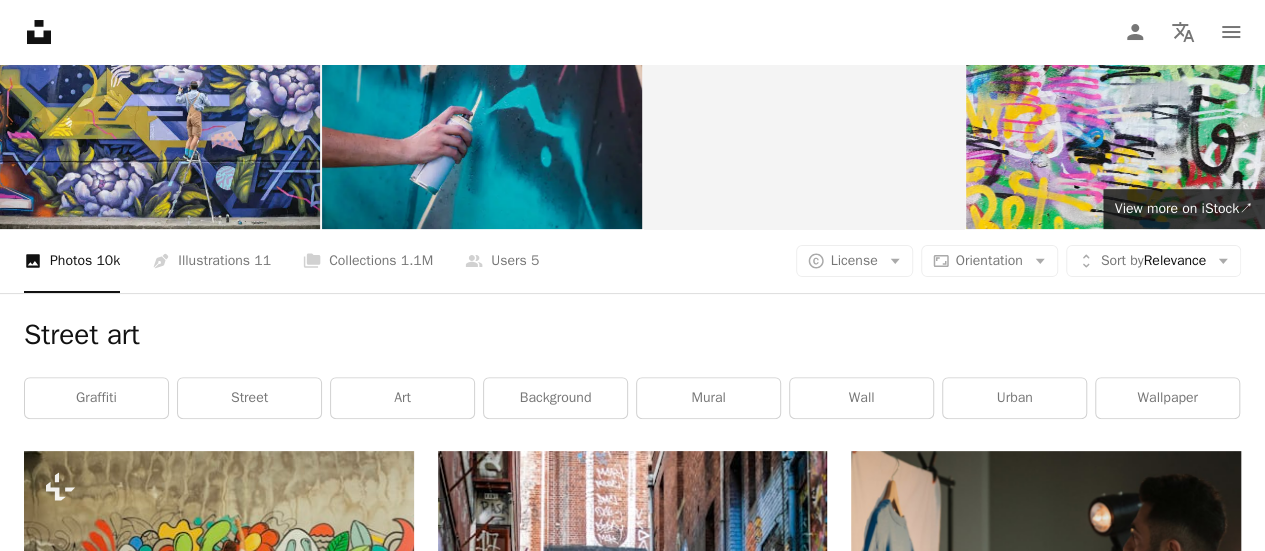 scroll, scrollTop: 0, scrollLeft: 0, axis: both 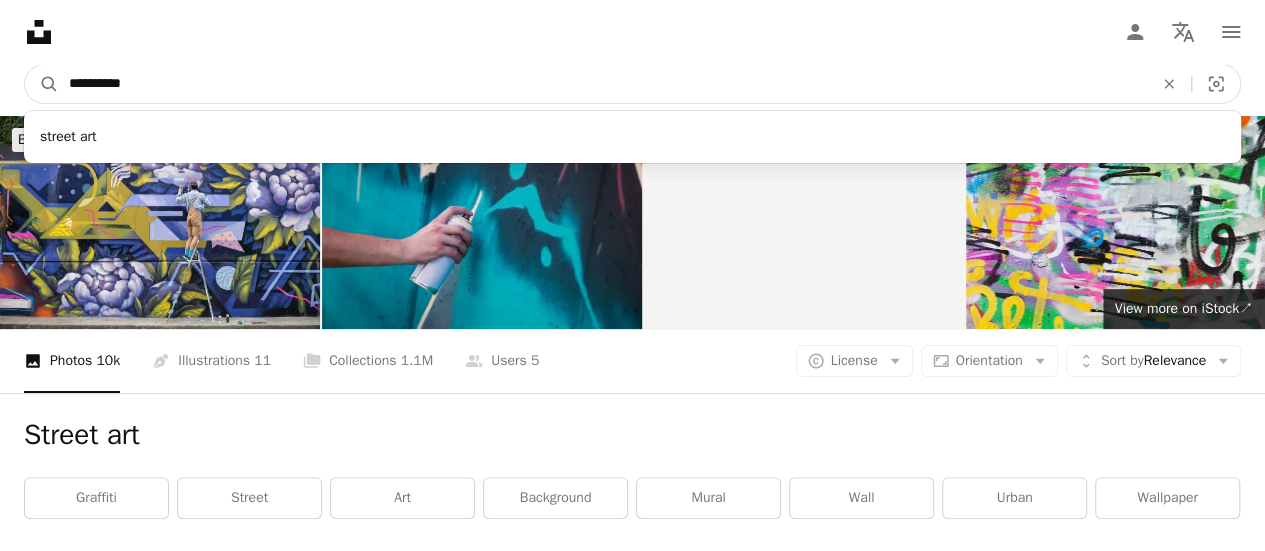 drag, startPoint x: 160, startPoint y: 75, endPoint x: 0, endPoint y: 45, distance: 162.78821 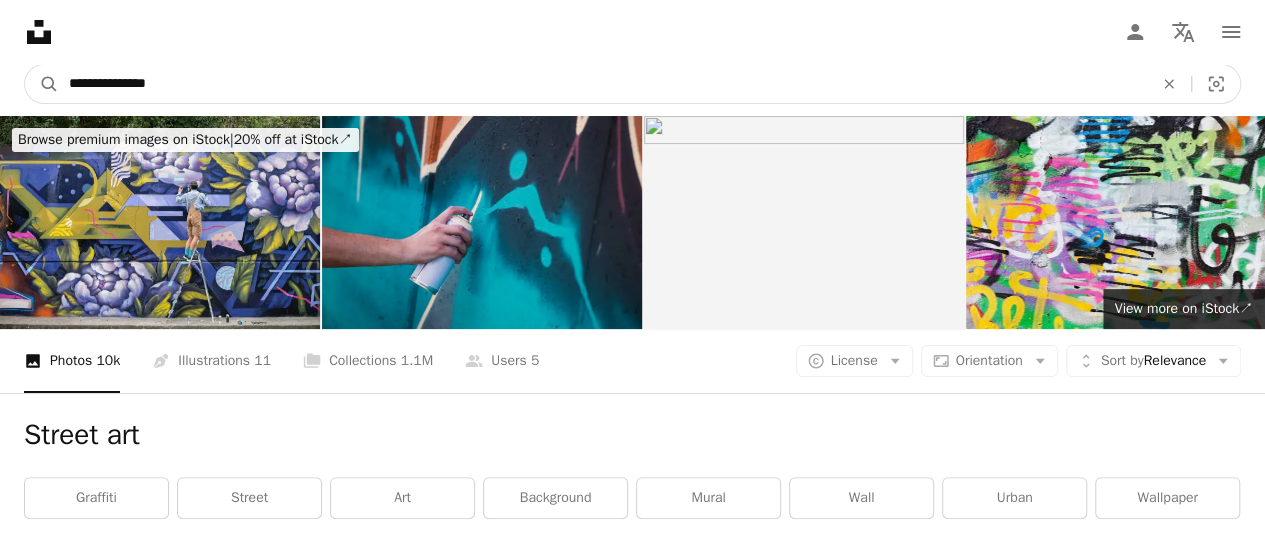 type on "**********" 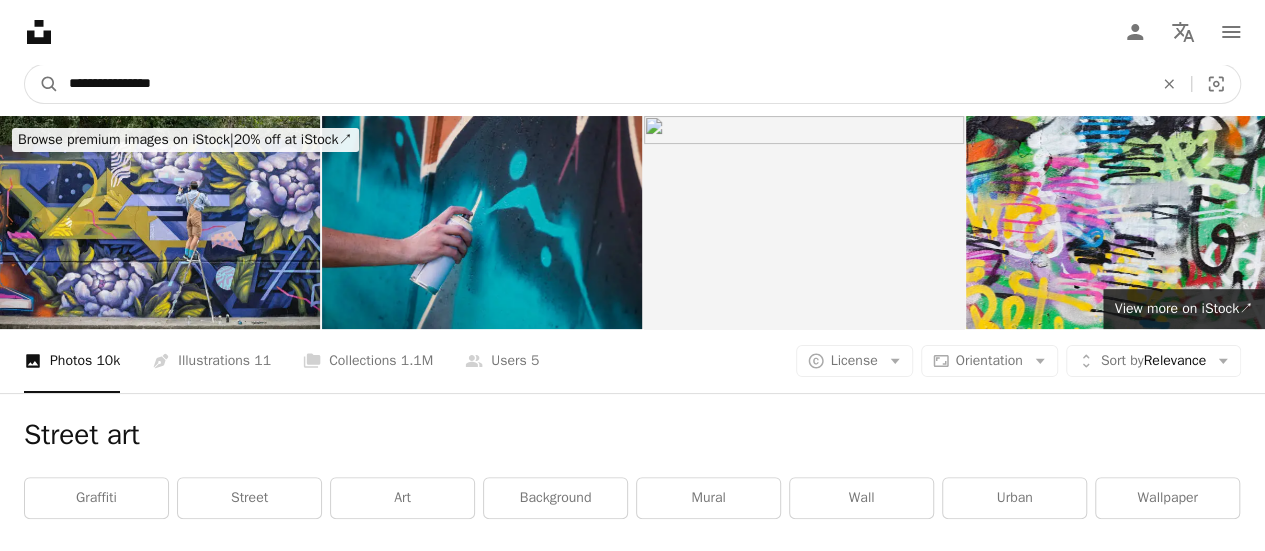 click on "A magnifying glass" at bounding box center (42, 84) 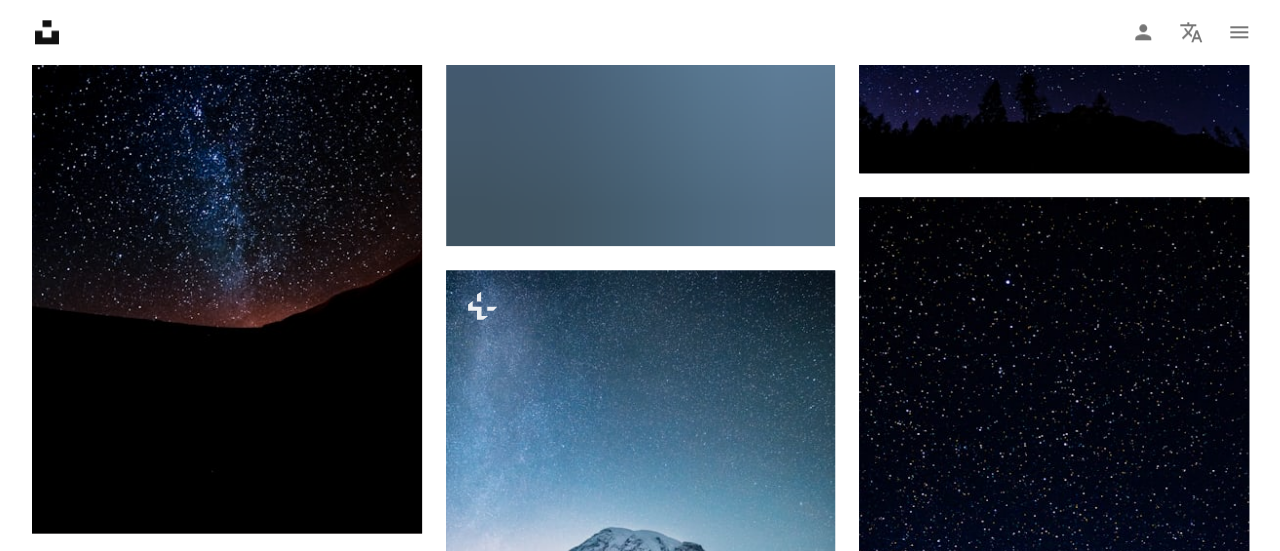 scroll, scrollTop: 1000, scrollLeft: 0, axis: vertical 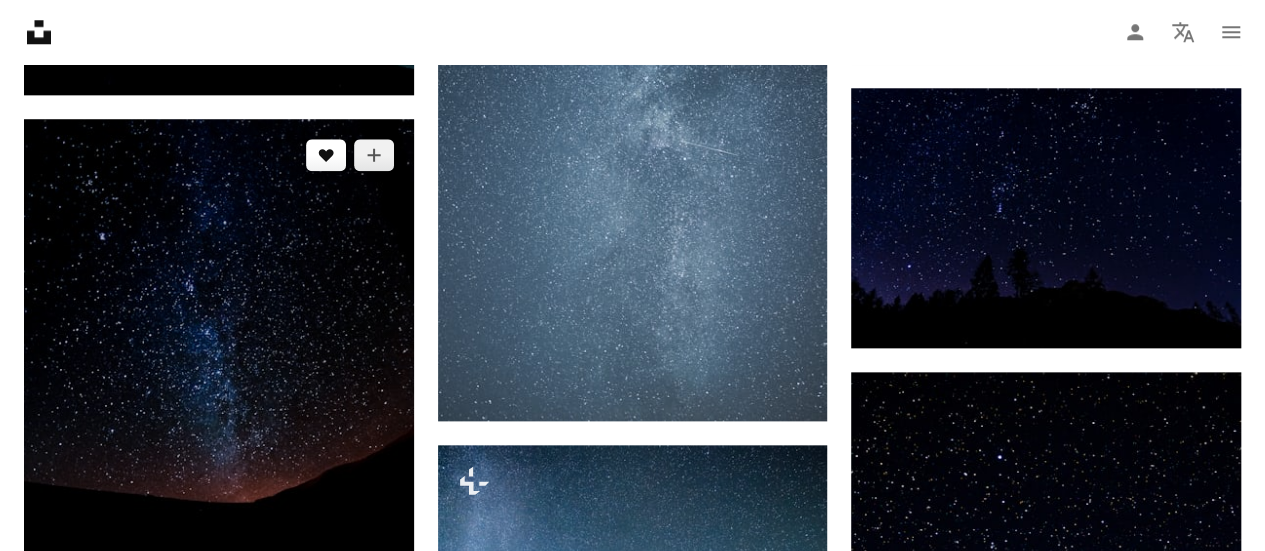 click 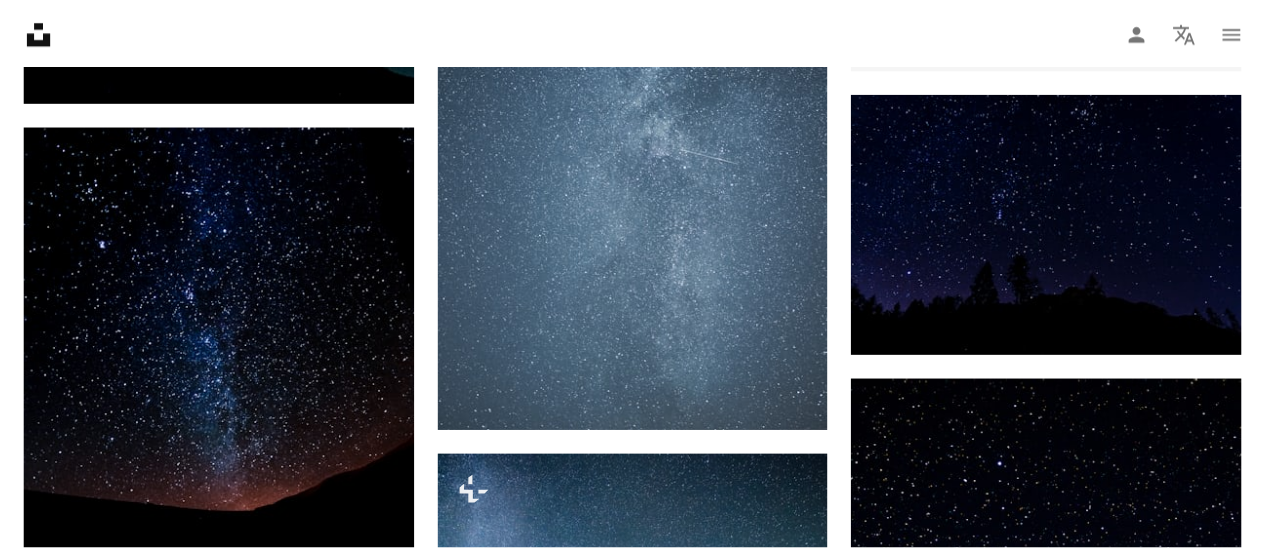 scroll, scrollTop: 200, scrollLeft: 0, axis: vertical 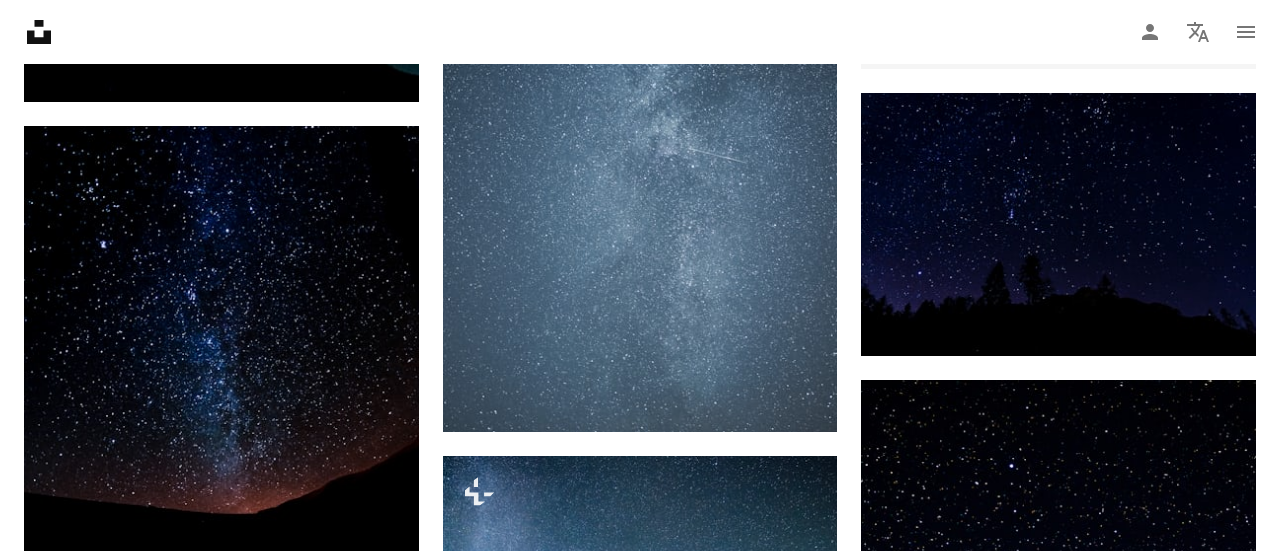 click on "An X shape" at bounding box center (20, 20) 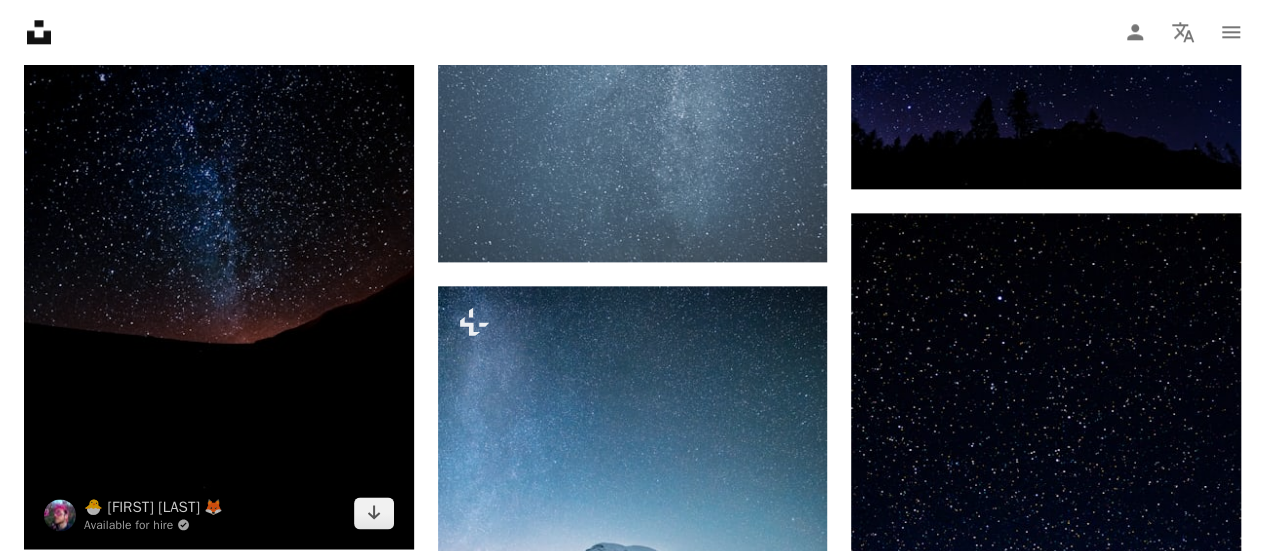 scroll, scrollTop: 1400, scrollLeft: 0, axis: vertical 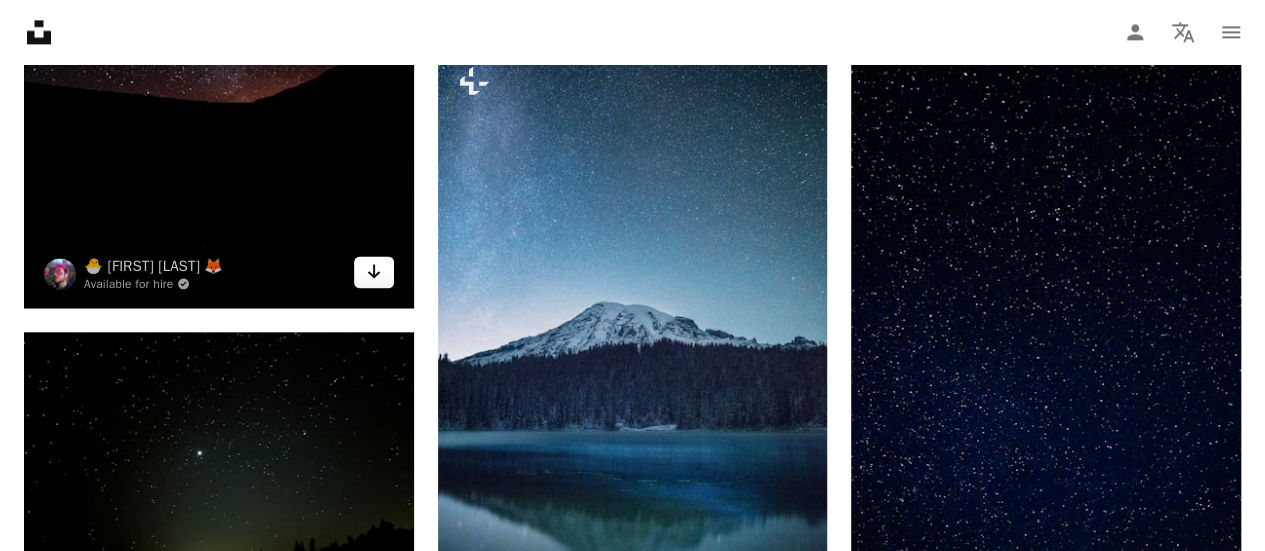 click 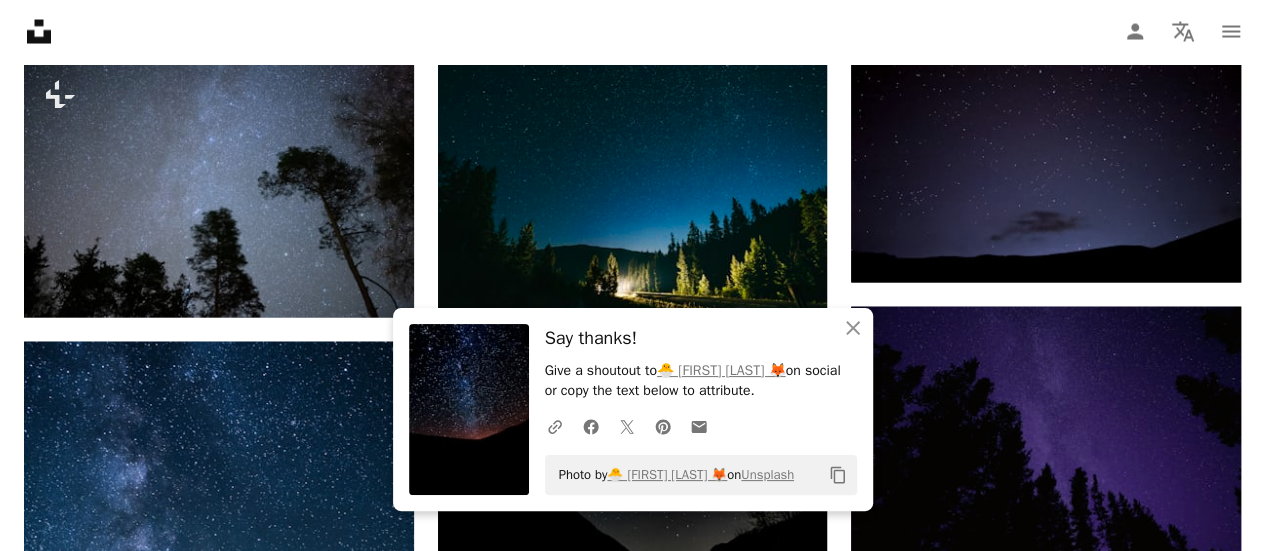 scroll, scrollTop: 1900, scrollLeft: 0, axis: vertical 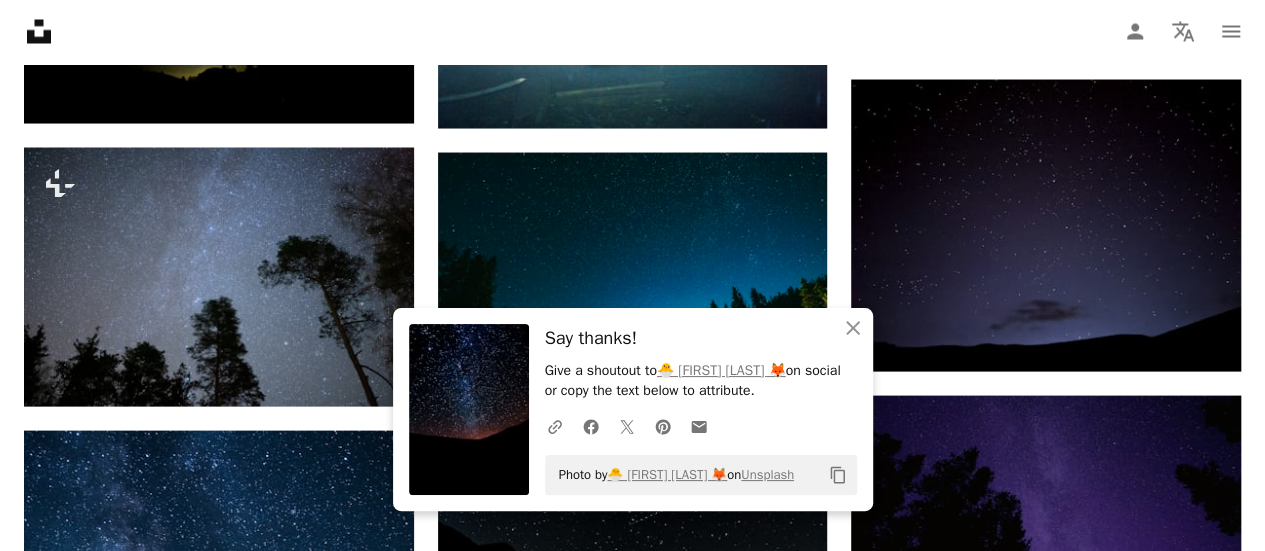 click on "Unsplash logo Unsplash Home A photo Pen Tool A compass A stack of folders Download Person Localization icon navigation menu" at bounding box center [632, 32] 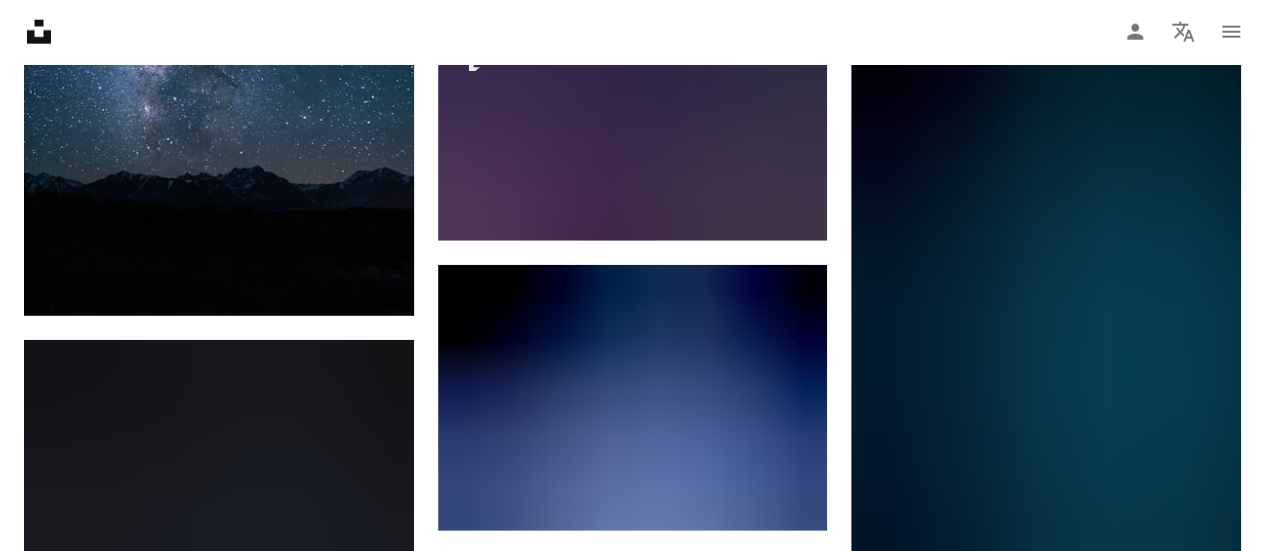 scroll, scrollTop: 2800, scrollLeft: 0, axis: vertical 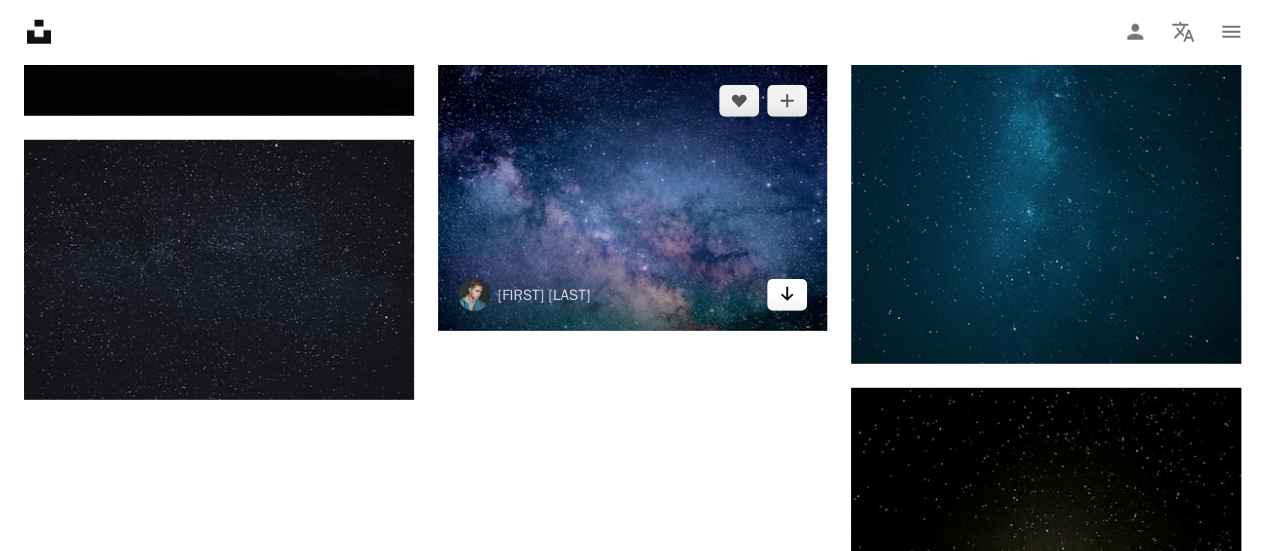 click on "Arrow pointing down" 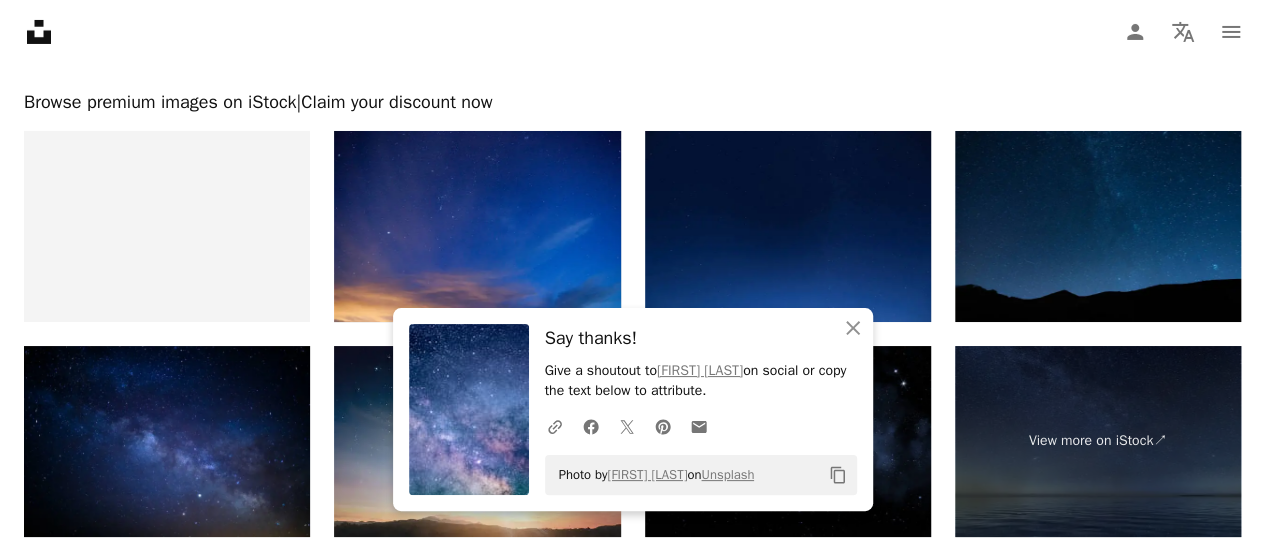 scroll, scrollTop: 3800, scrollLeft: 0, axis: vertical 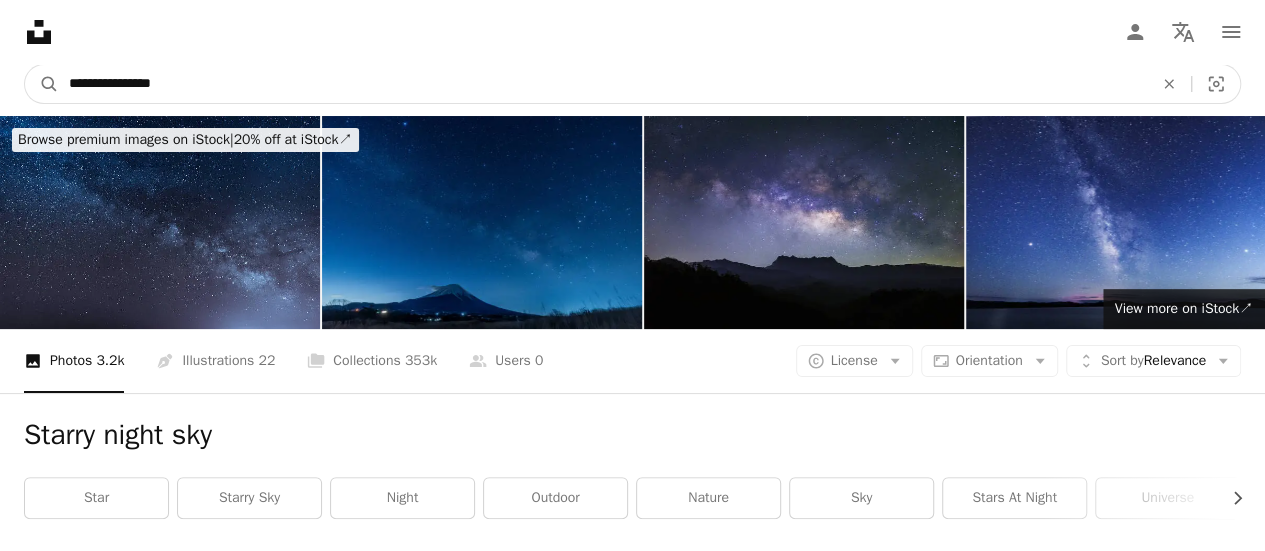 drag, startPoint x: 211, startPoint y: 80, endPoint x: 12, endPoint y: 25, distance: 206.46065 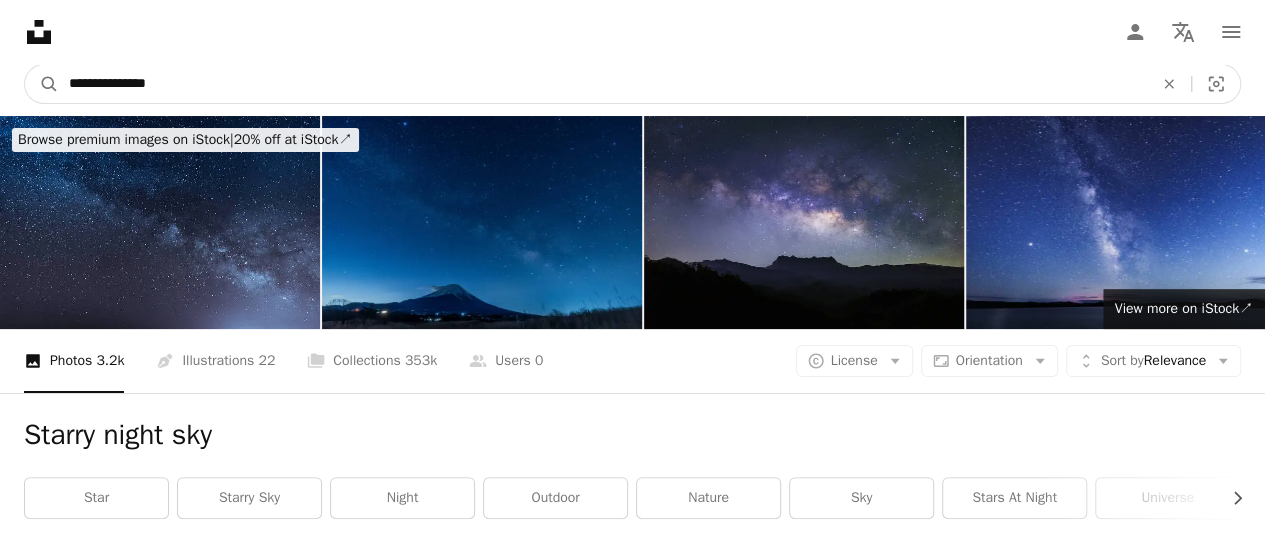 type on "**********" 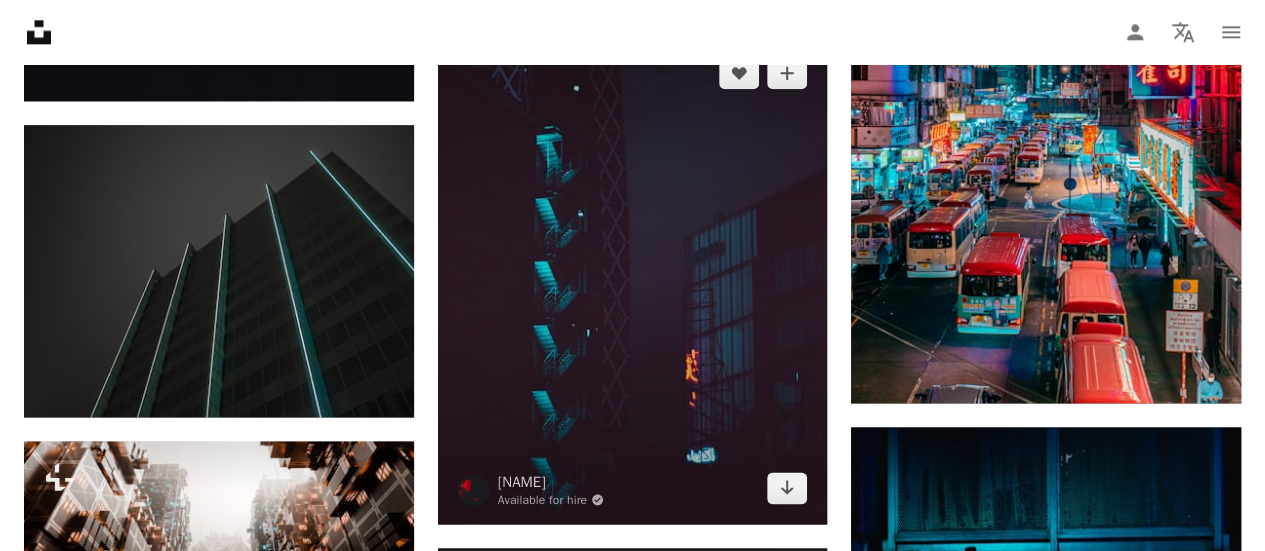 scroll, scrollTop: 1300, scrollLeft: 0, axis: vertical 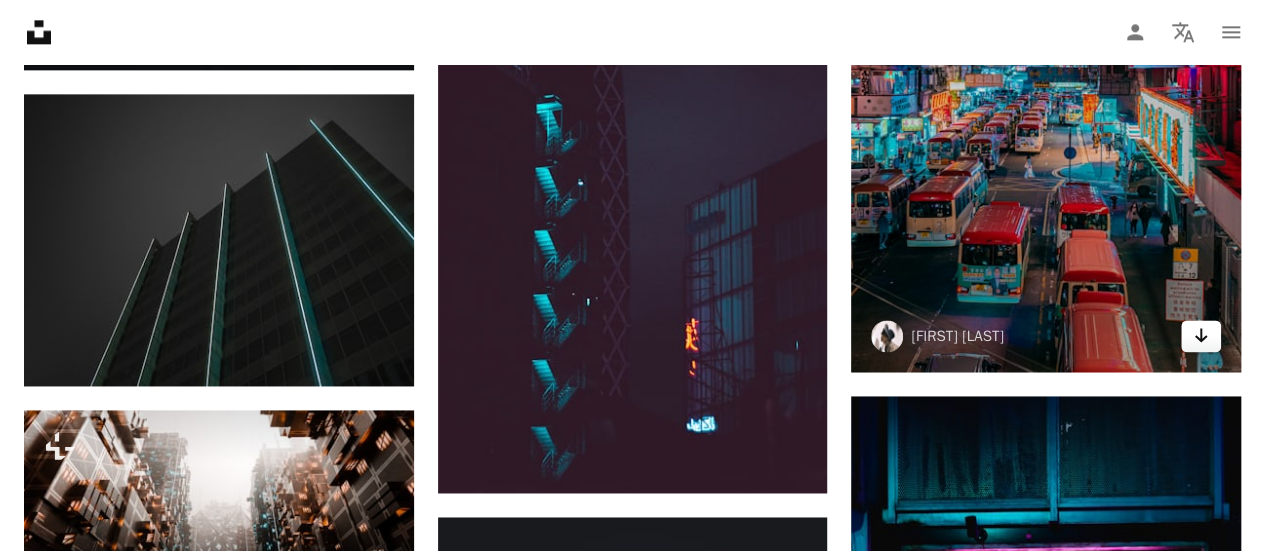click on "Arrow pointing down" 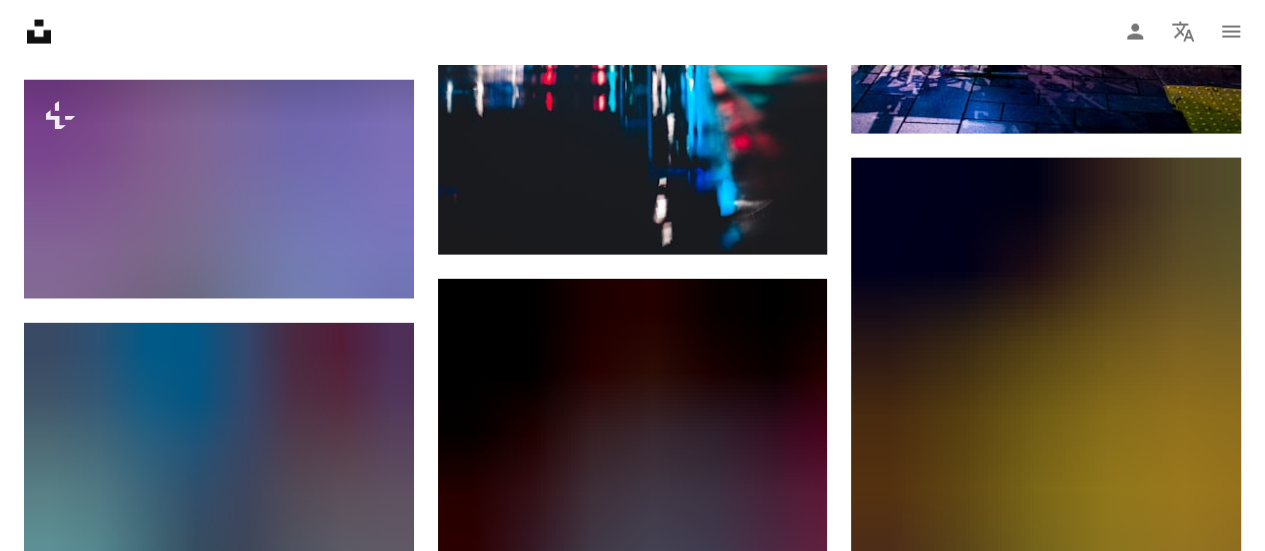 scroll, scrollTop: 2200, scrollLeft: 0, axis: vertical 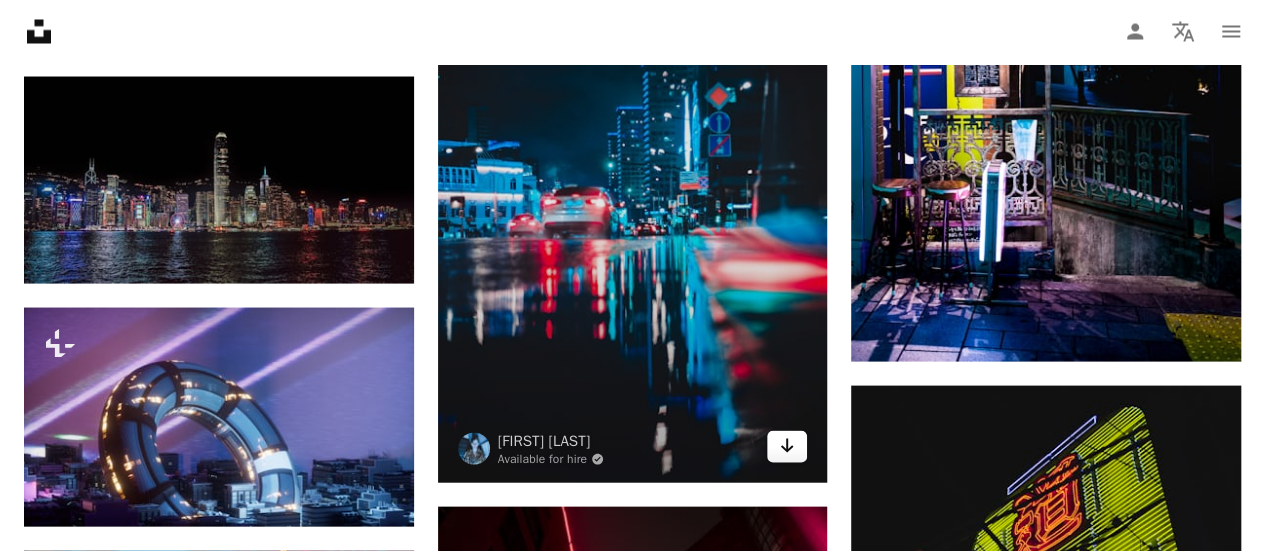 click on "Arrow pointing down" 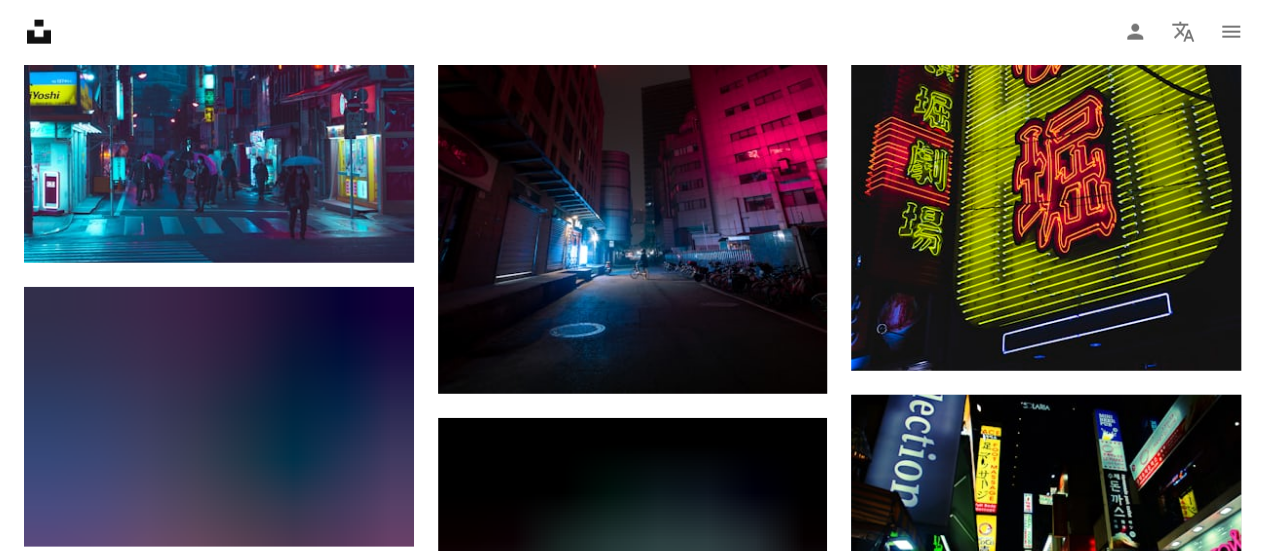 scroll, scrollTop: 2818, scrollLeft: 0, axis: vertical 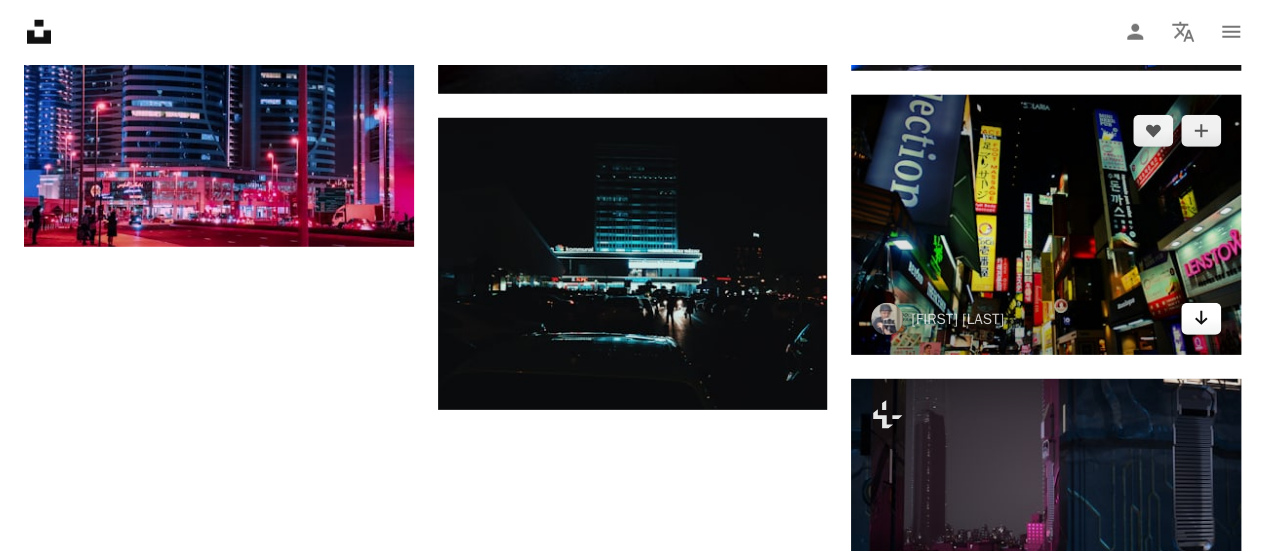 click on "Arrow pointing down" 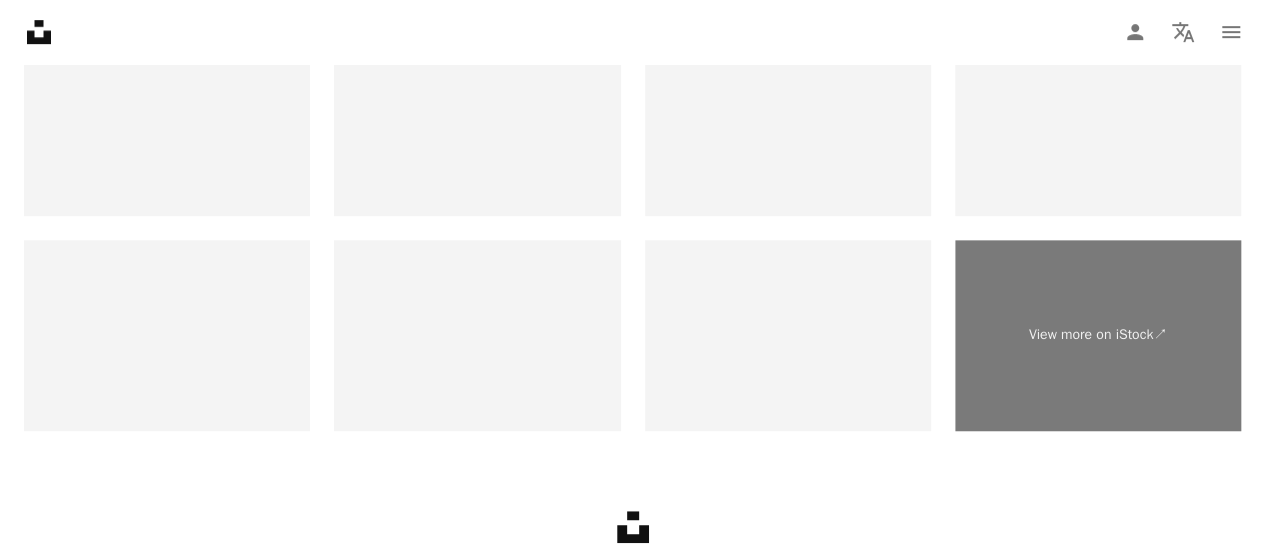 scroll, scrollTop: 4418, scrollLeft: 0, axis: vertical 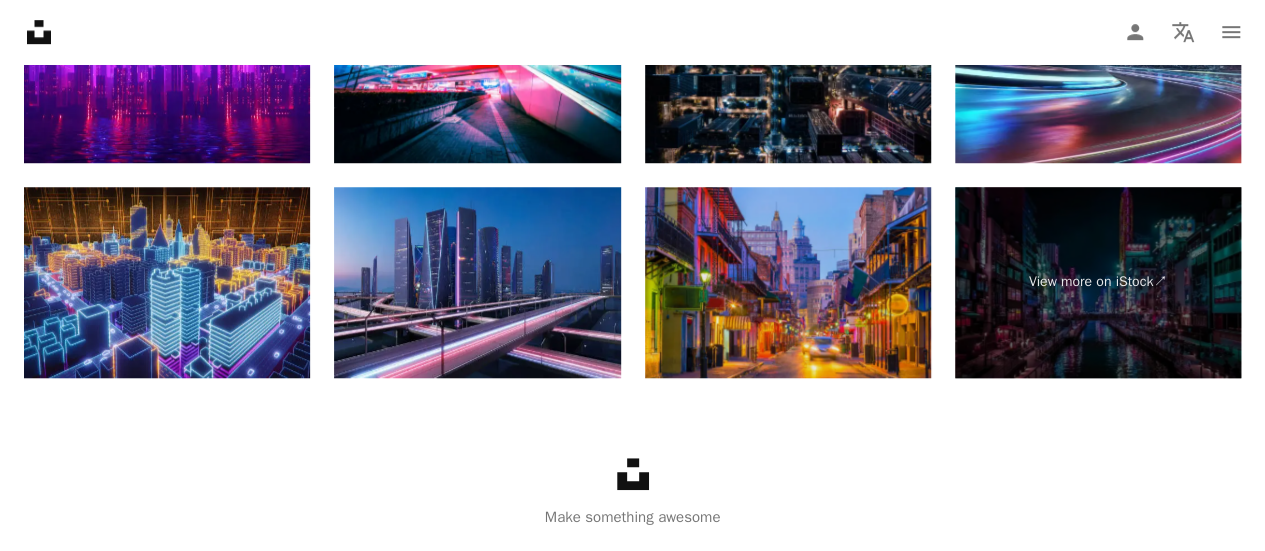 click at bounding box center [788, 282] 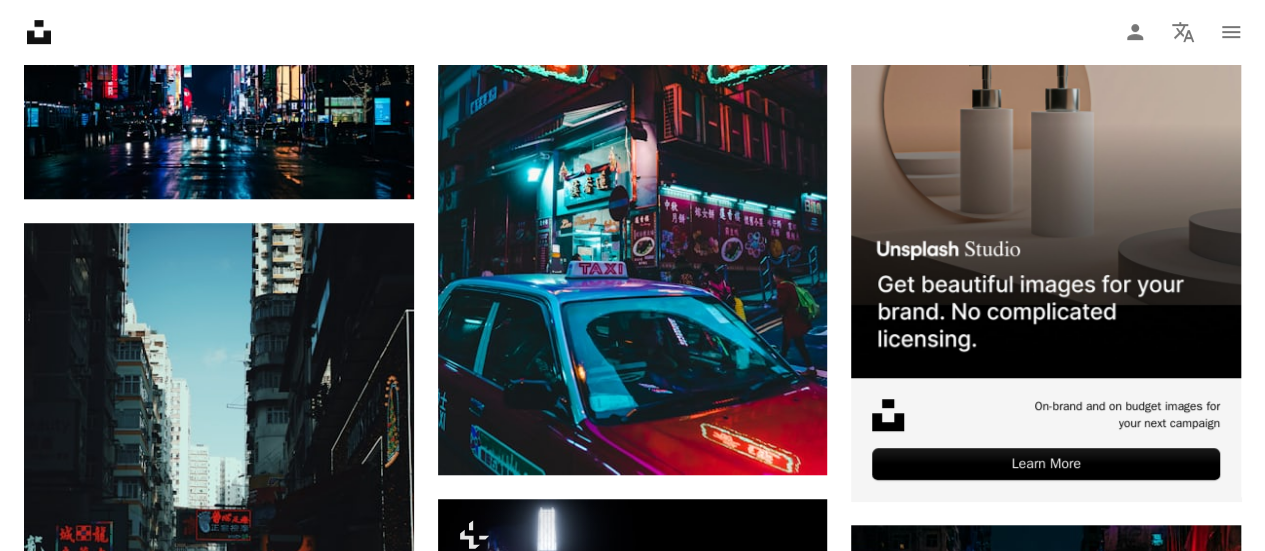 scroll, scrollTop: 0, scrollLeft: 0, axis: both 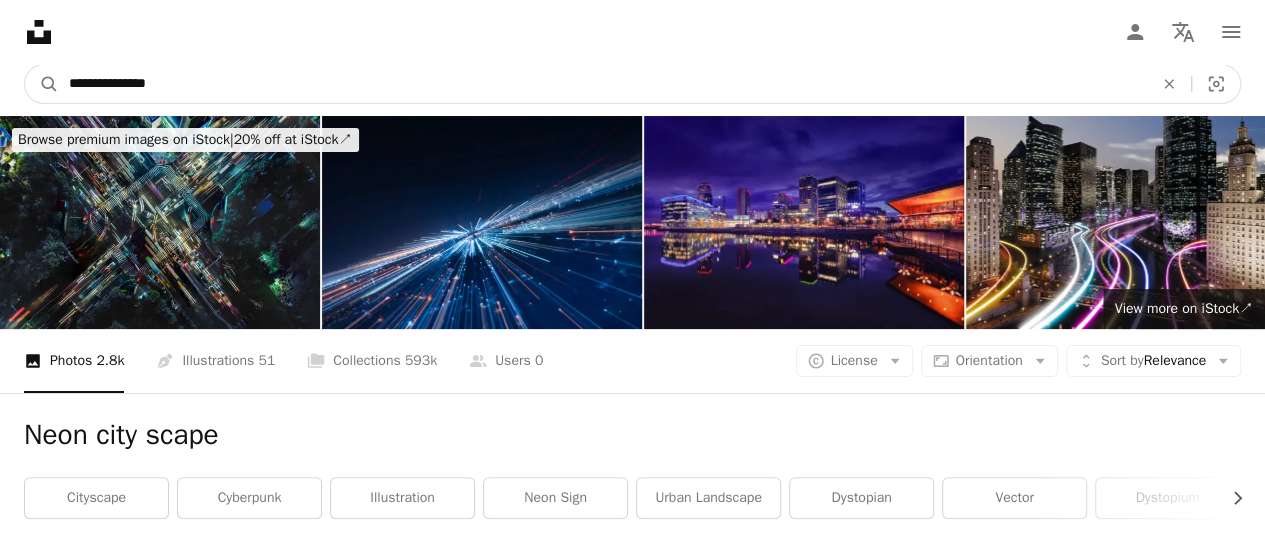 drag, startPoint x: 269, startPoint y: 85, endPoint x: 0, endPoint y: 98, distance: 269.31393 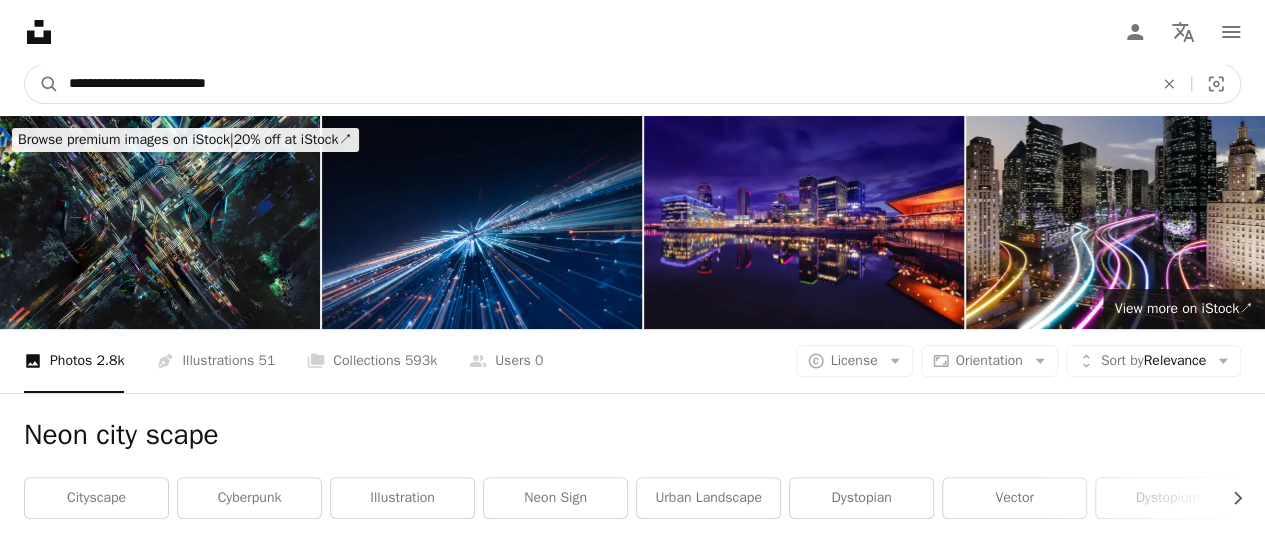 type on "**********" 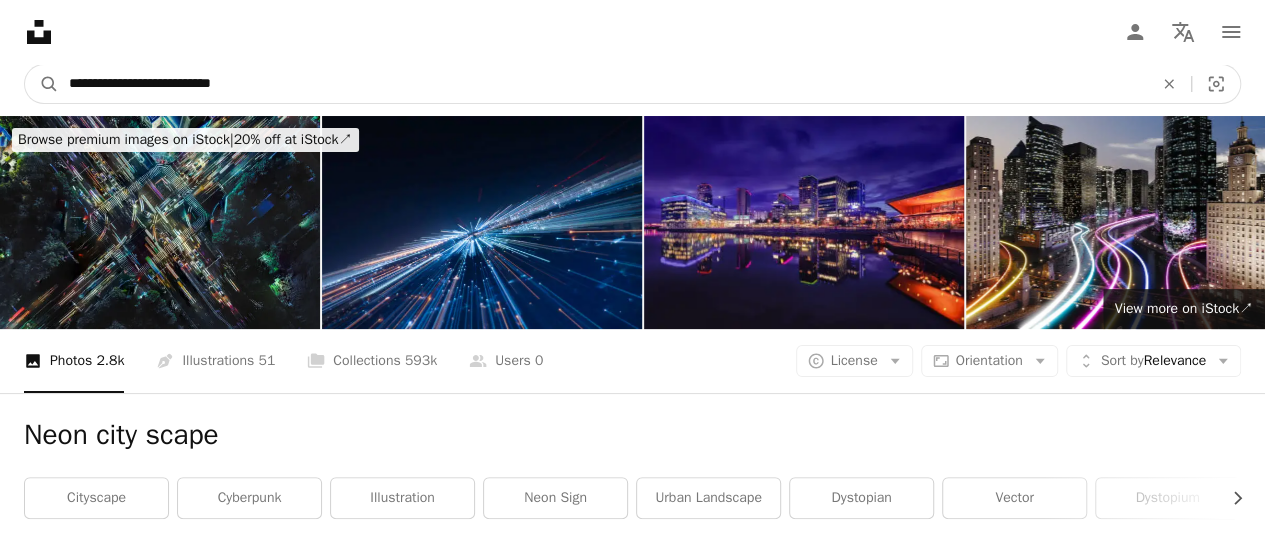 click on "A magnifying glass" at bounding box center [42, 84] 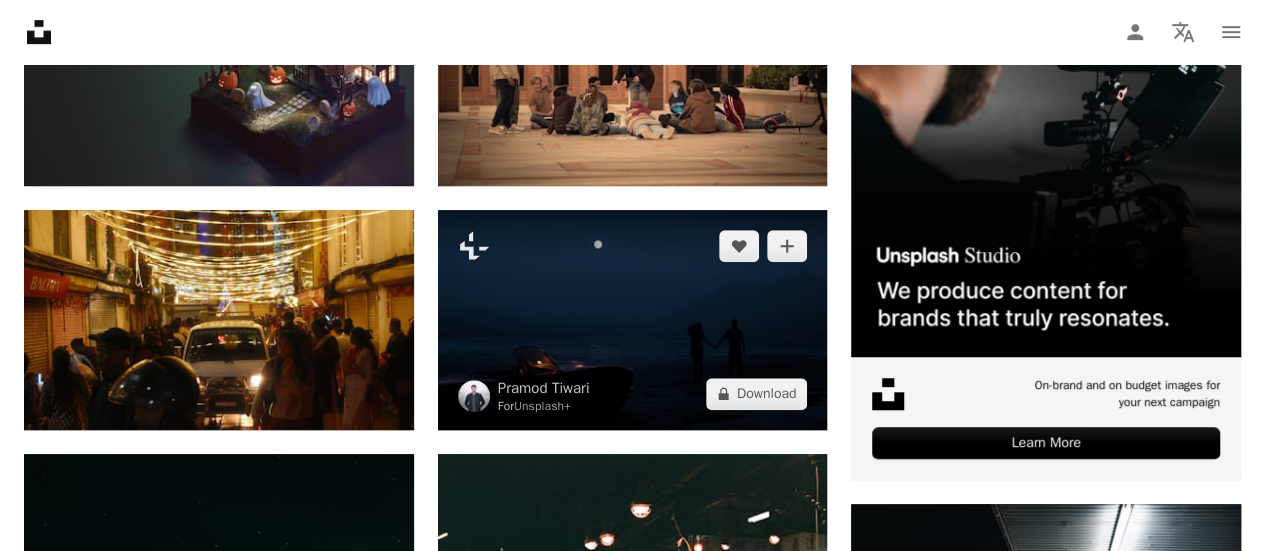 scroll, scrollTop: 500, scrollLeft: 0, axis: vertical 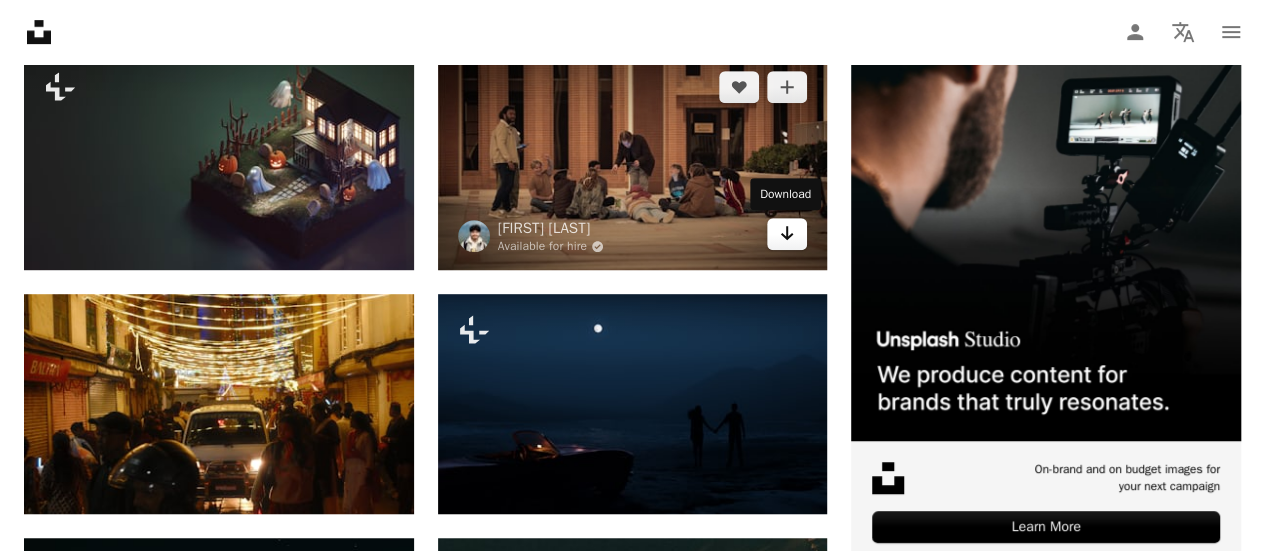 click on "Arrow pointing down" 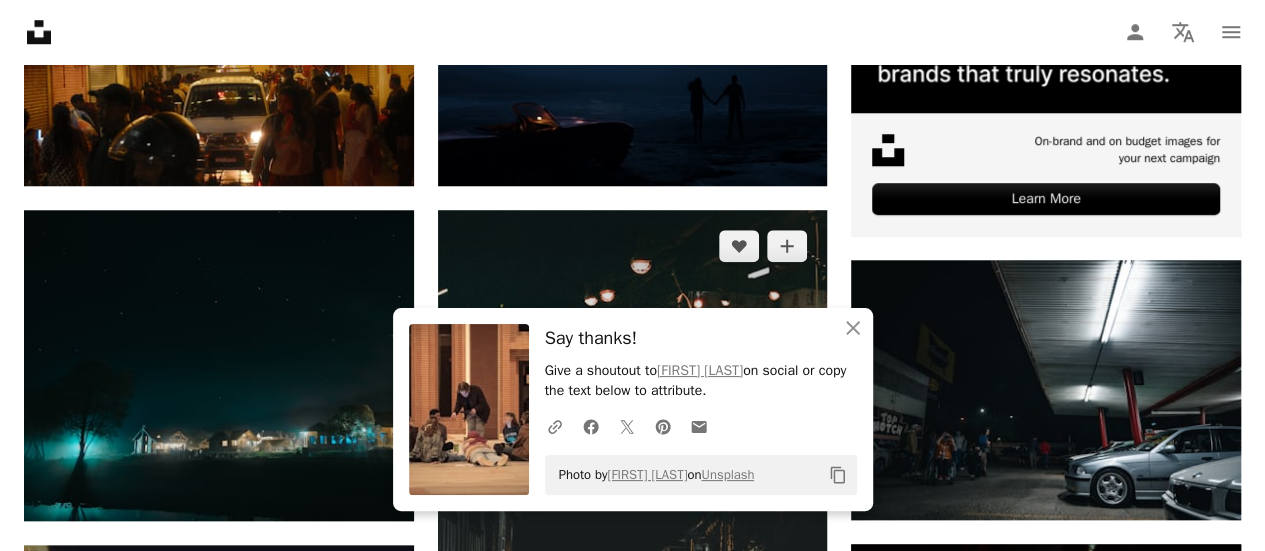 scroll, scrollTop: 900, scrollLeft: 0, axis: vertical 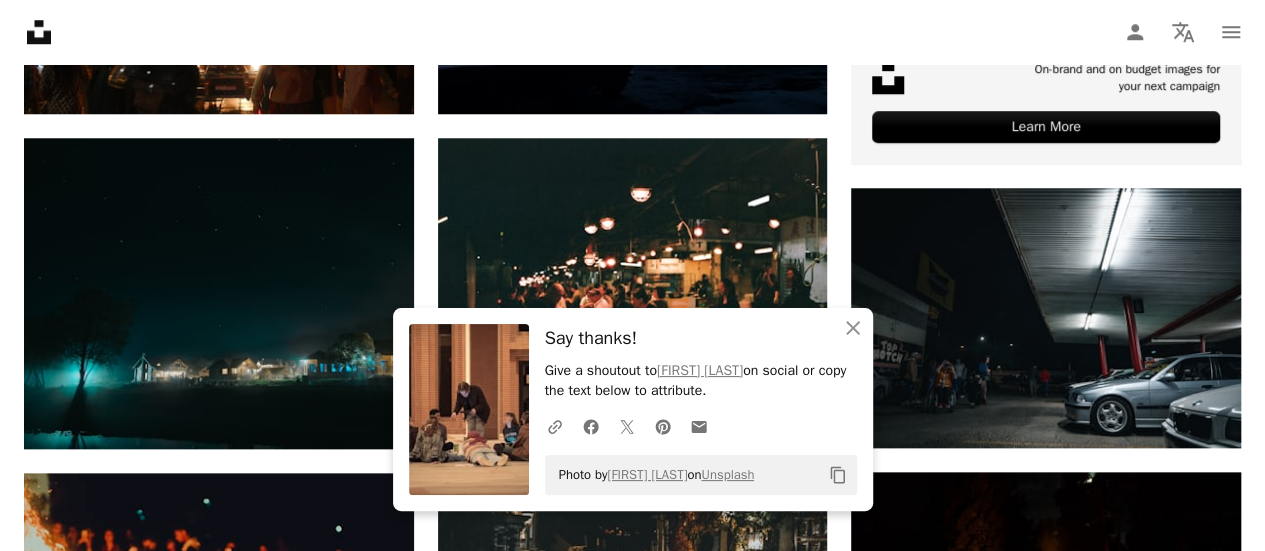 click on "Unsplash logo Unsplash Home A photo Pen Tool A compass A stack of folders Download Person Localization icon navigation menu" at bounding box center (632, 32) 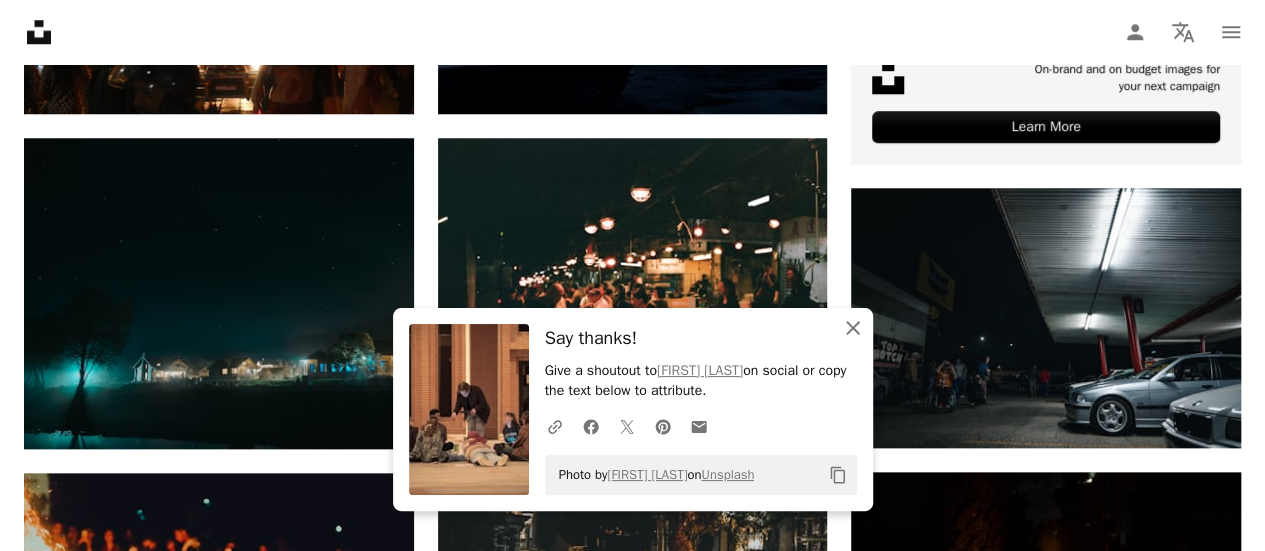 click on "An X shape" 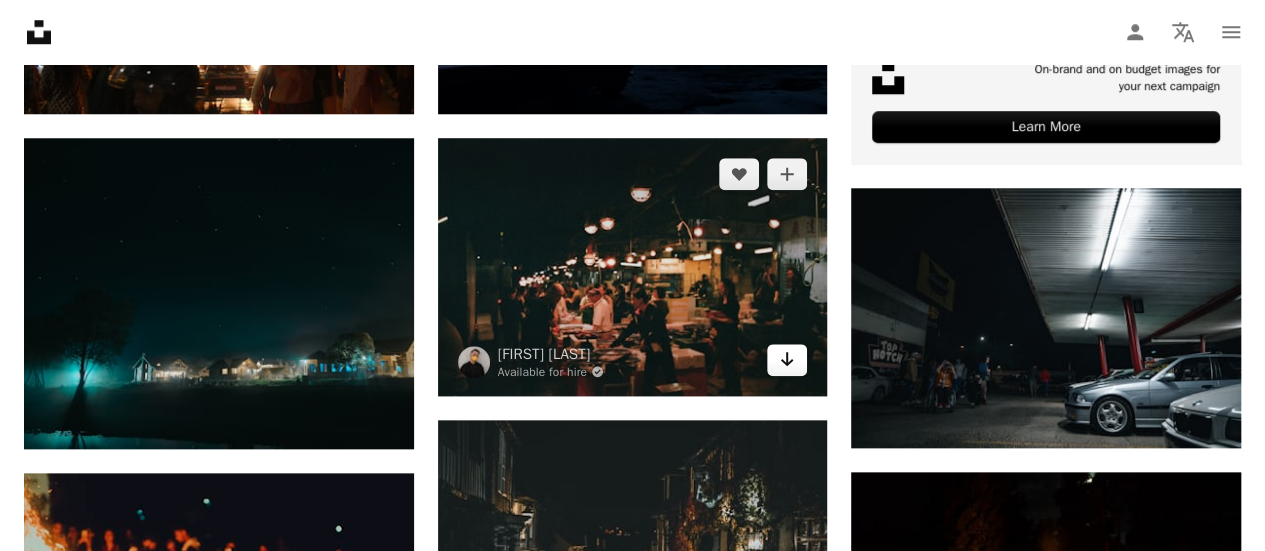 click on "Arrow pointing down" 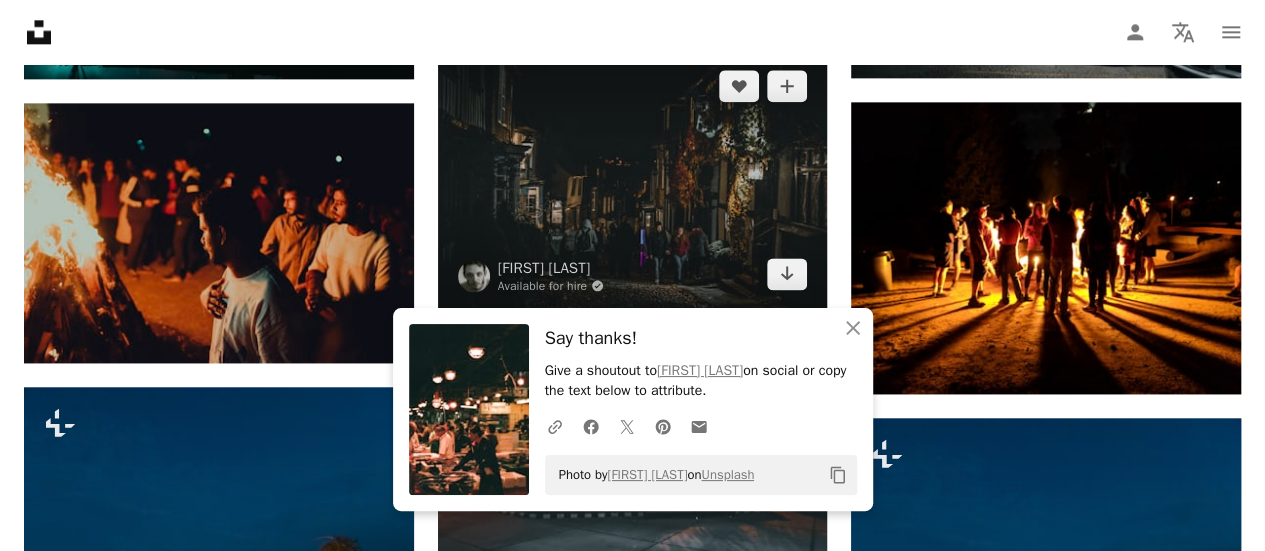 scroll, scrollTop: 1300, scrollLeft: 0, axis: vertical 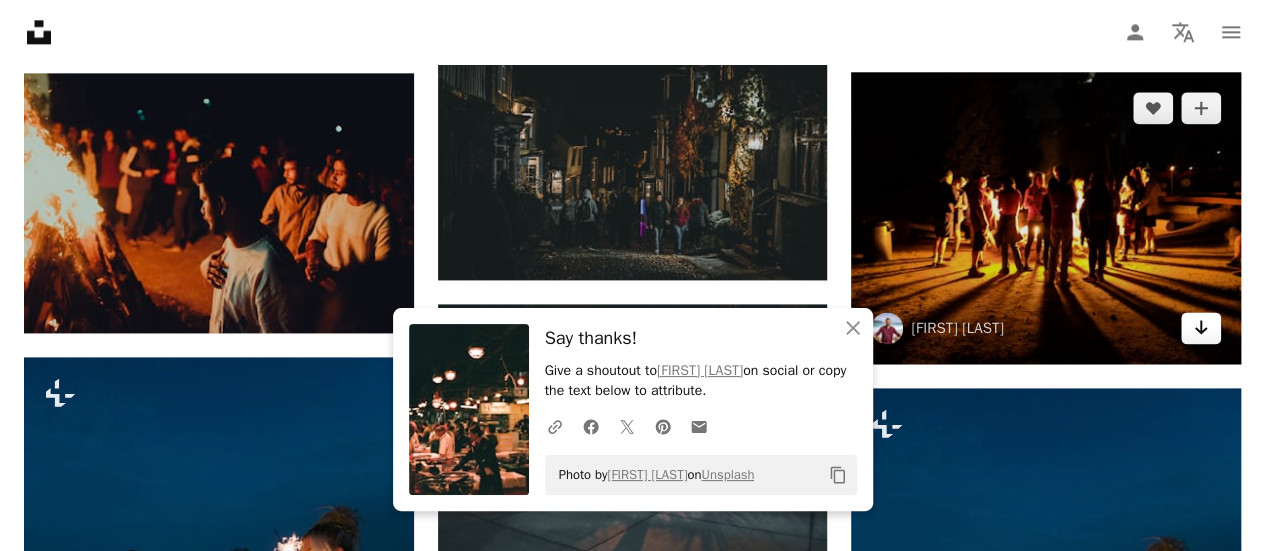 click 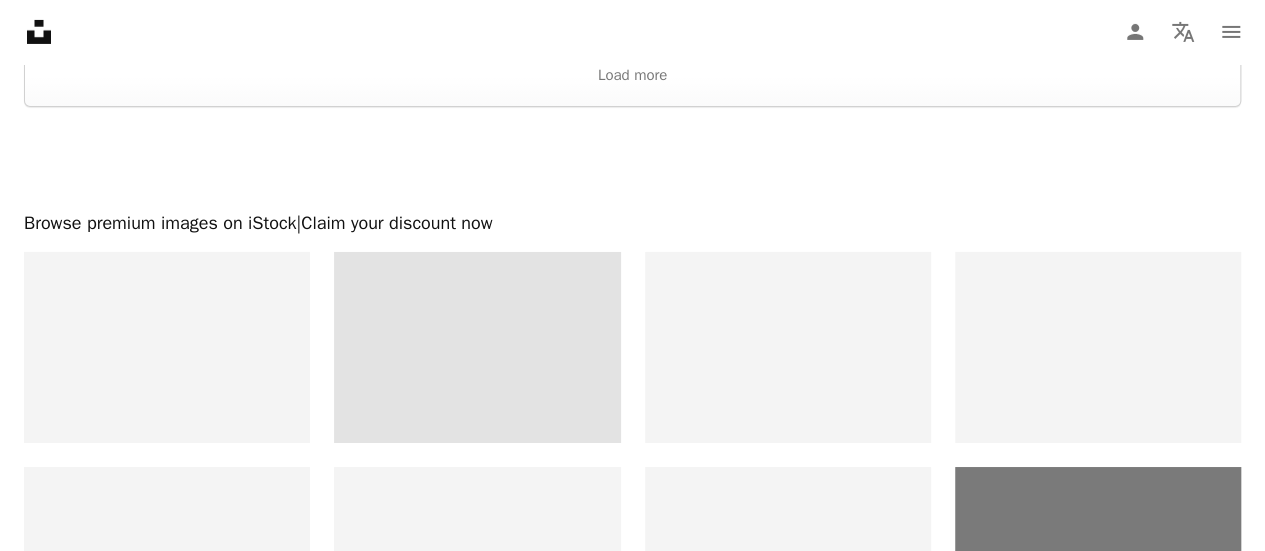 scroll, scrollTop: 3852, scrollLeft: 0, axis: vertical 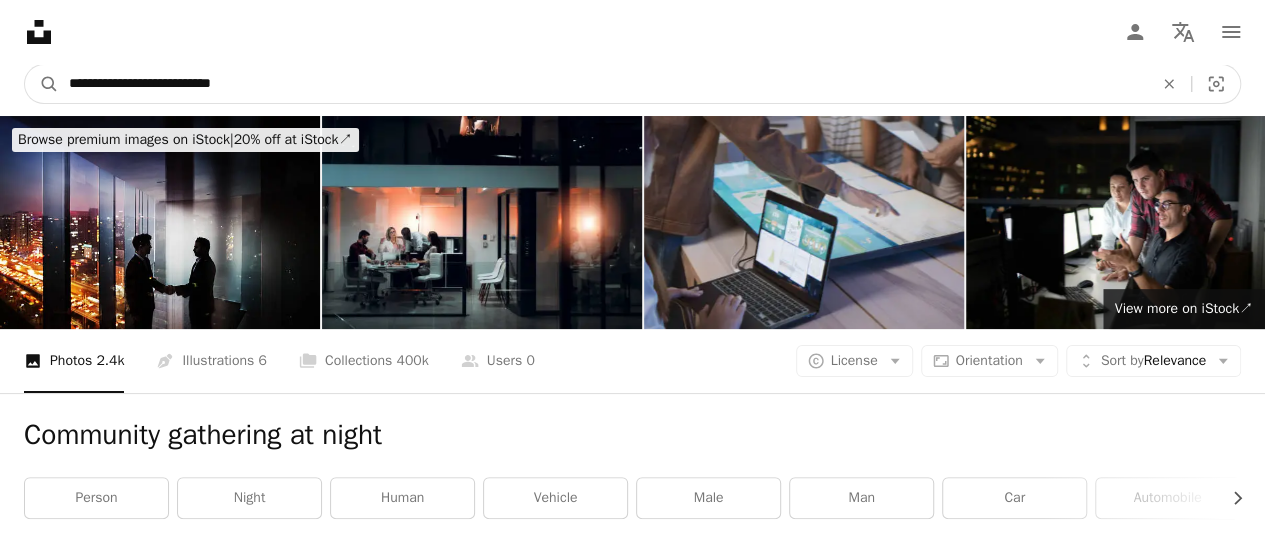 drag, startPoint x: 630, startPoint y: 77, endPoint x: 0, endPoint y: -23, distance: 637.88715 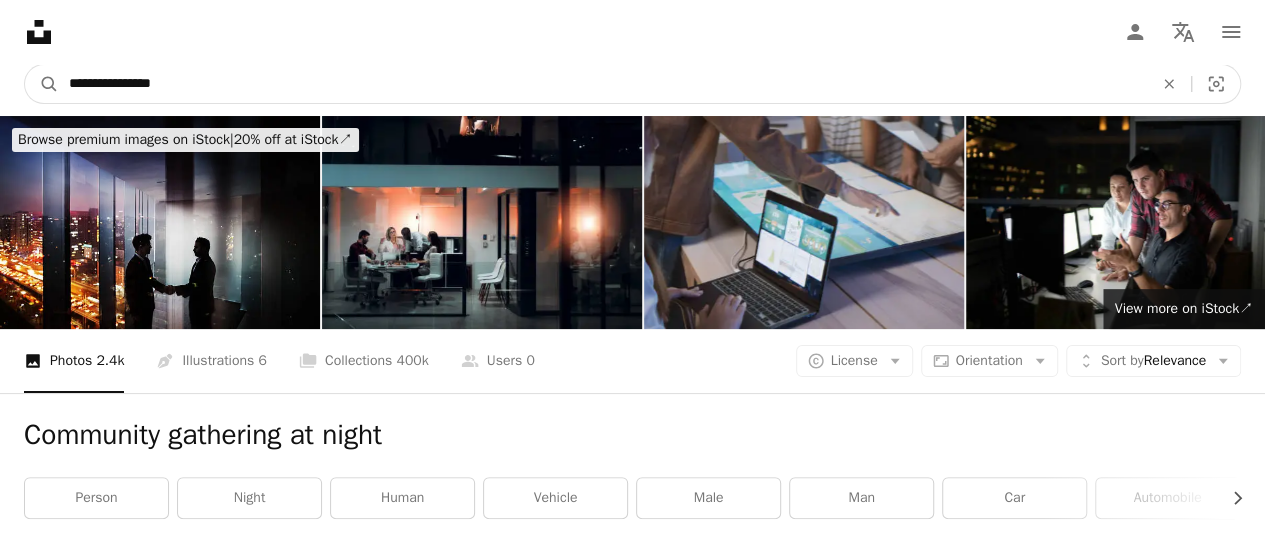type on "**********" 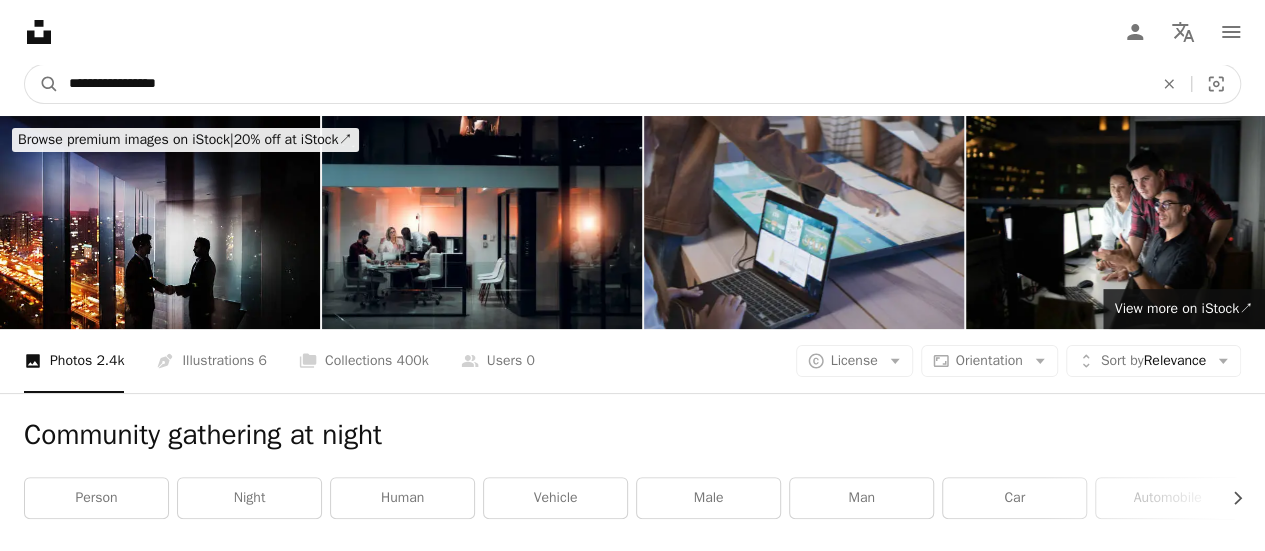 click on "A magnifying glass" at bounding box center [42, 84] 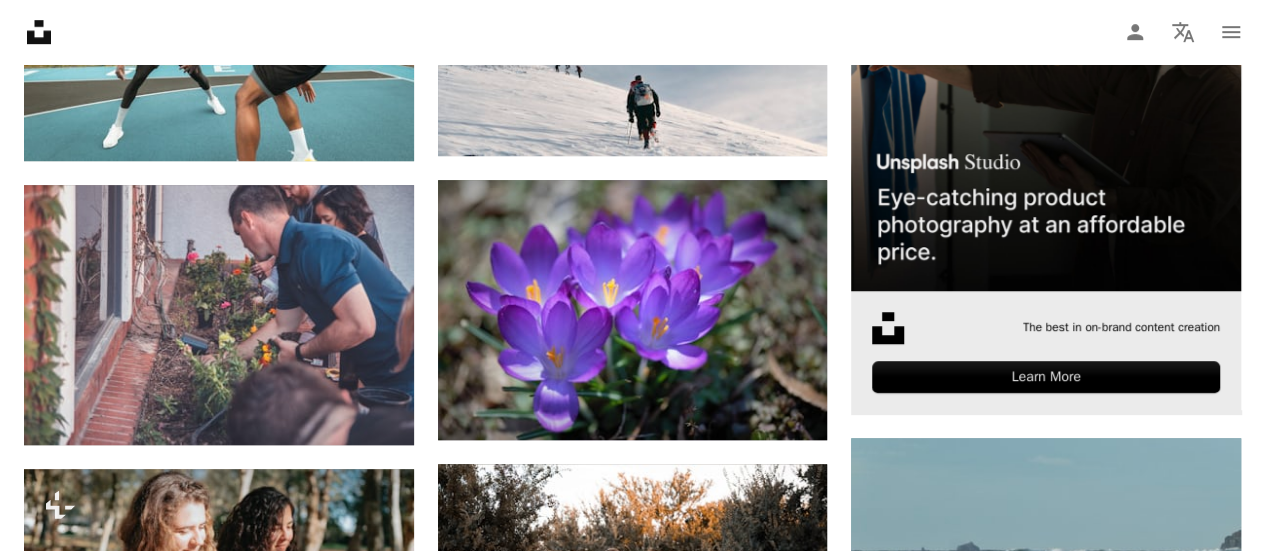 scroll, scrollTop: 800, scrollLeft: 0, axis: vertical 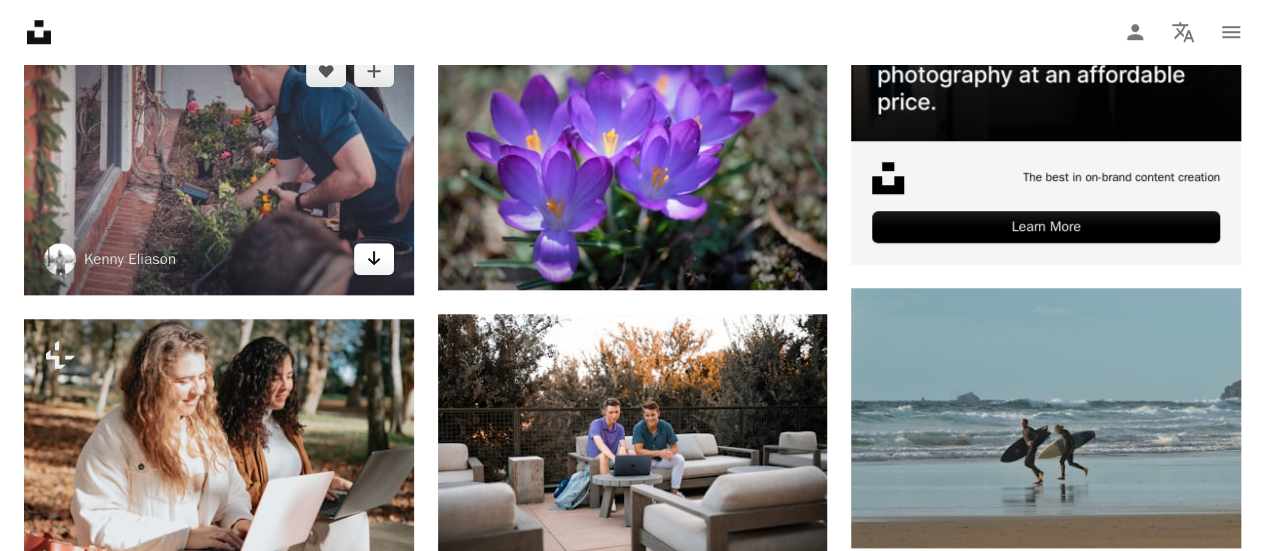 click 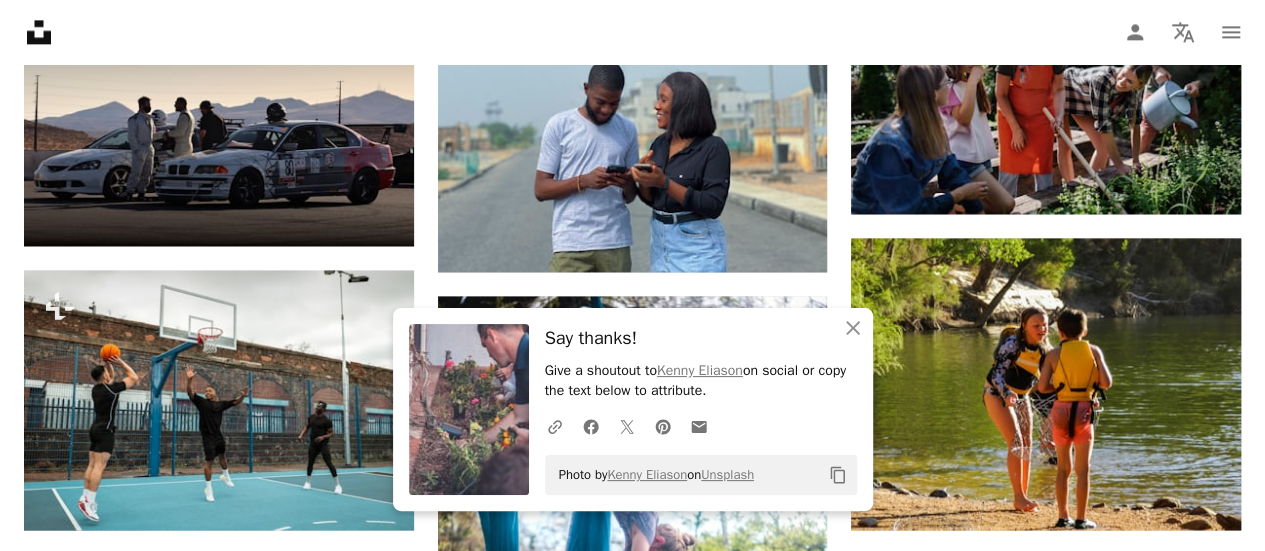 scroll, scrollTop: 1500, scrollLeft: 0, axis: vertical 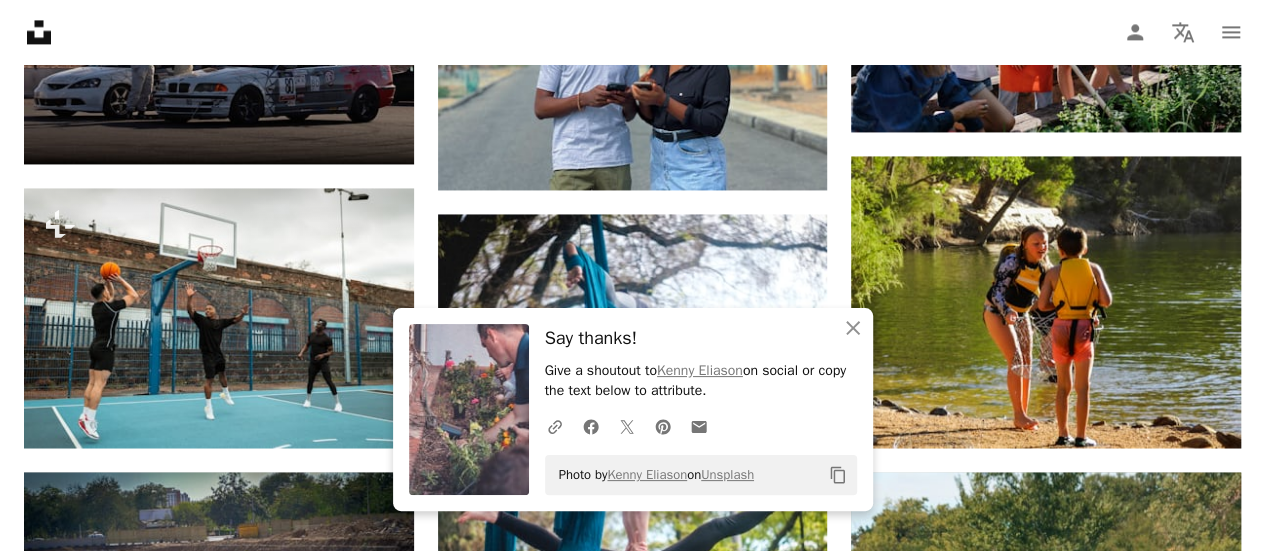 click on "Unsplash logo Unsplash Home A photo Pen Tool A compass A stack of folders Download Person Localization icon navigation menu" at bounding box center [632, 32] 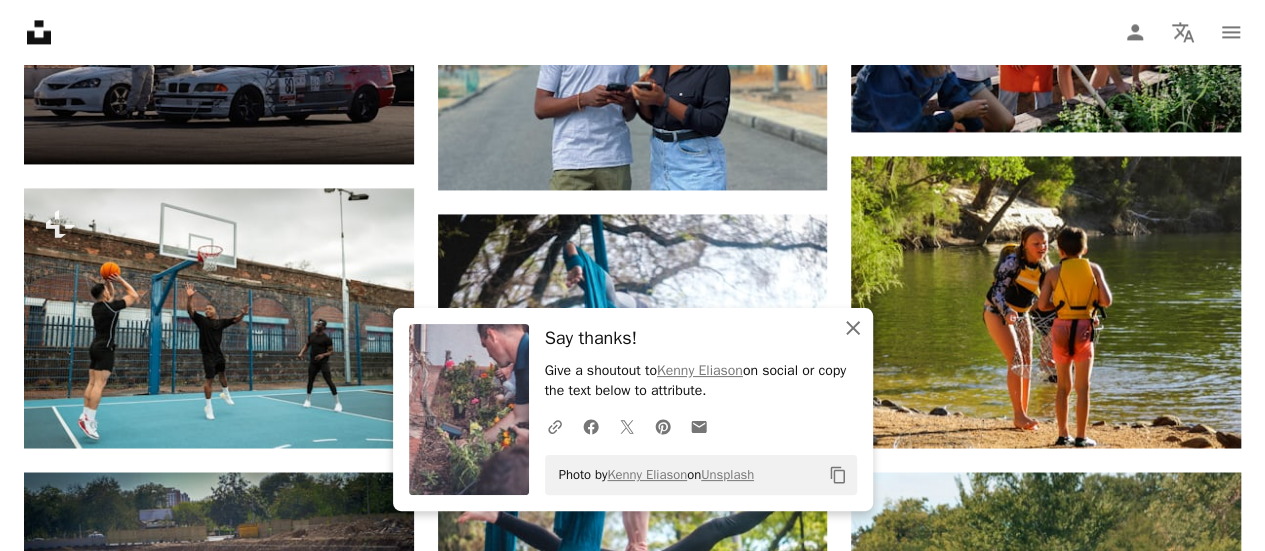 click on "An X shape" 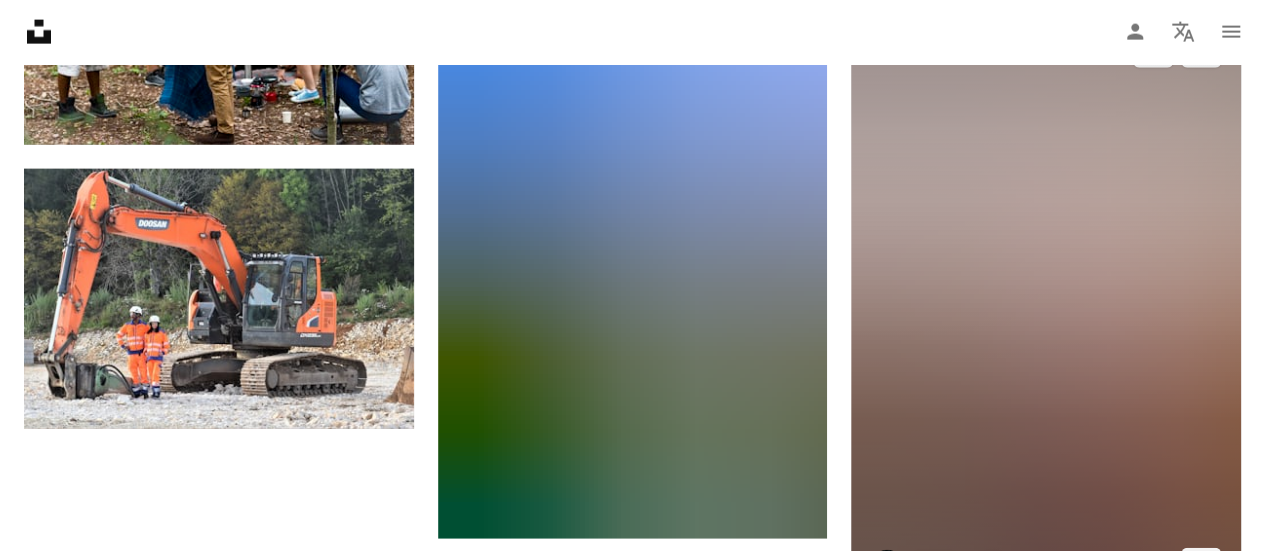 scroll, scrollTop: 2400, scrollLeft: 0, axis: vertical 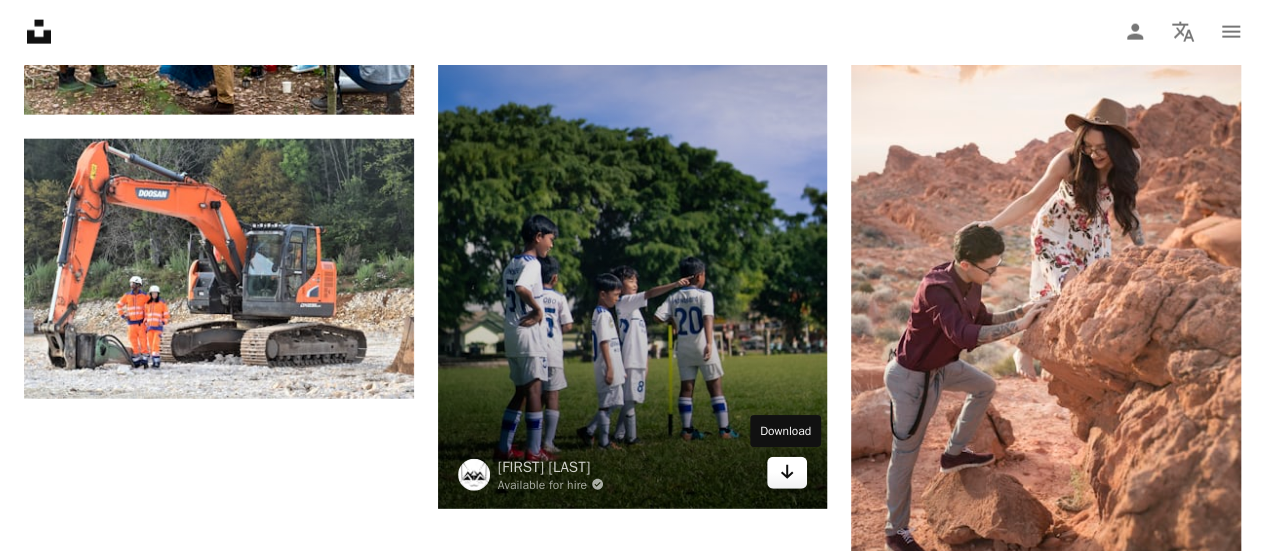 click on "Arrow pointing down" 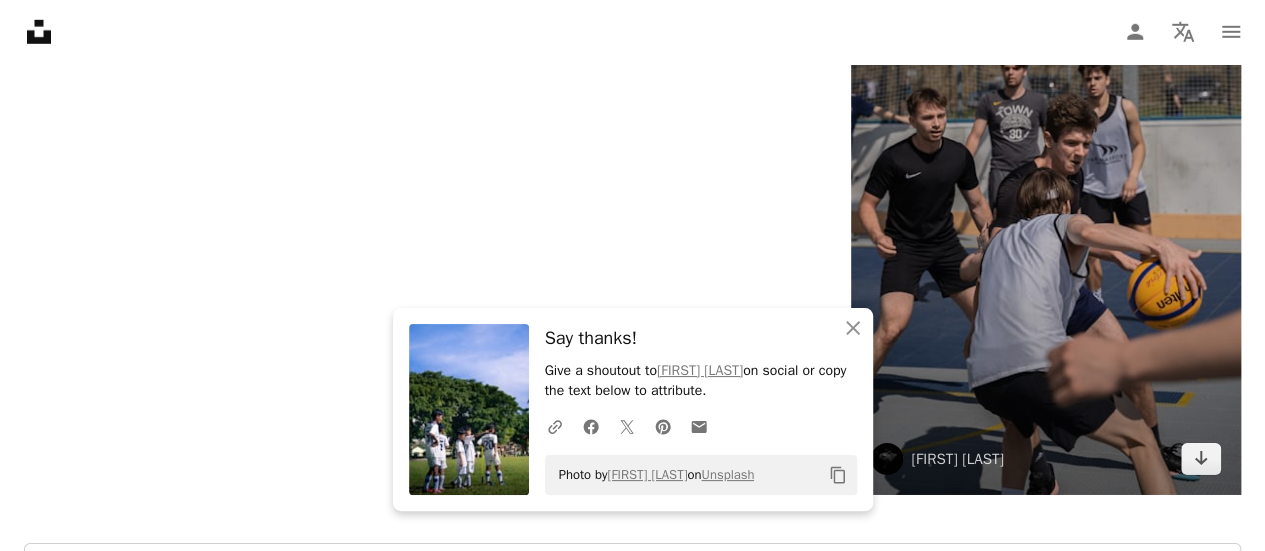 scroll, scrollTop: 3100, scrollLeft: 0, axis: vertical 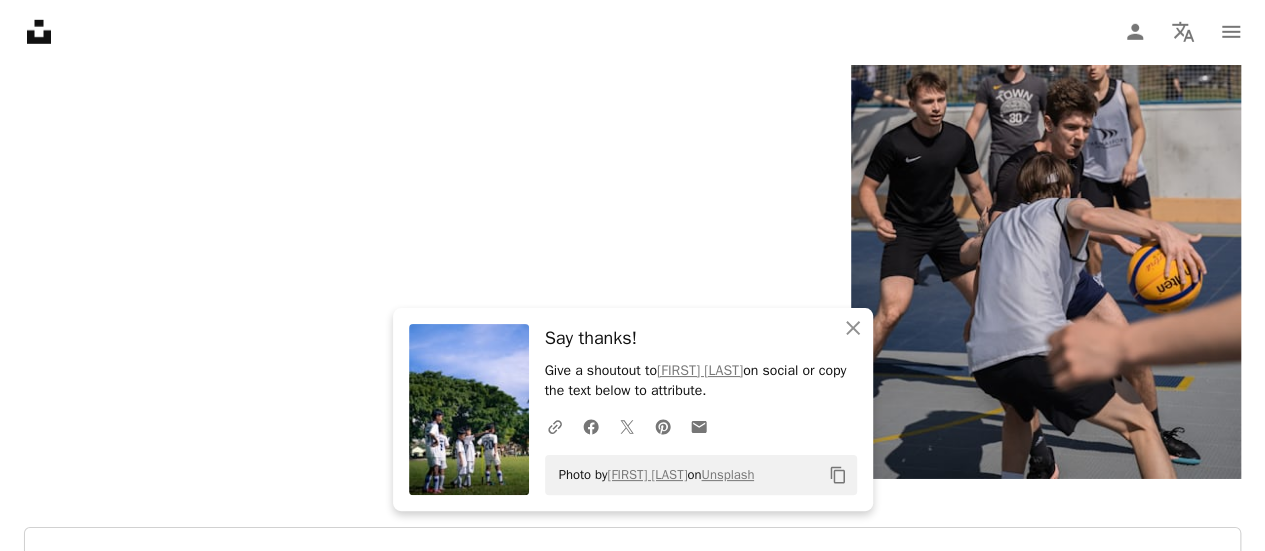 click on "[FIRST] [LAST]" at bounding box center [632, -1036] 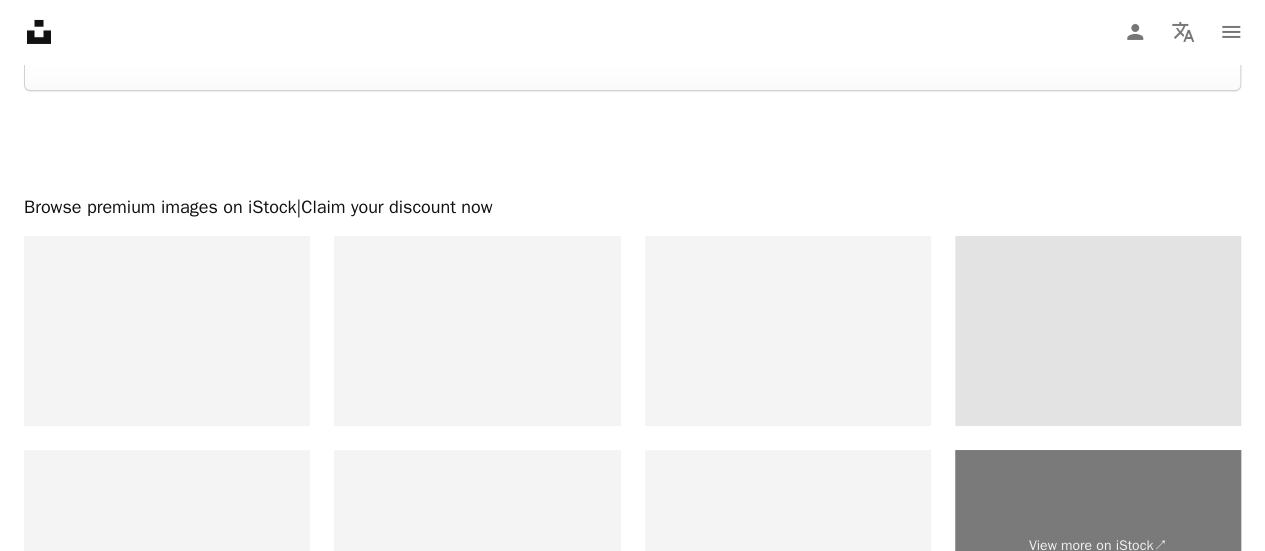 scroll, scrollTop: 3917, scrollLeft: 0, axis: vertical 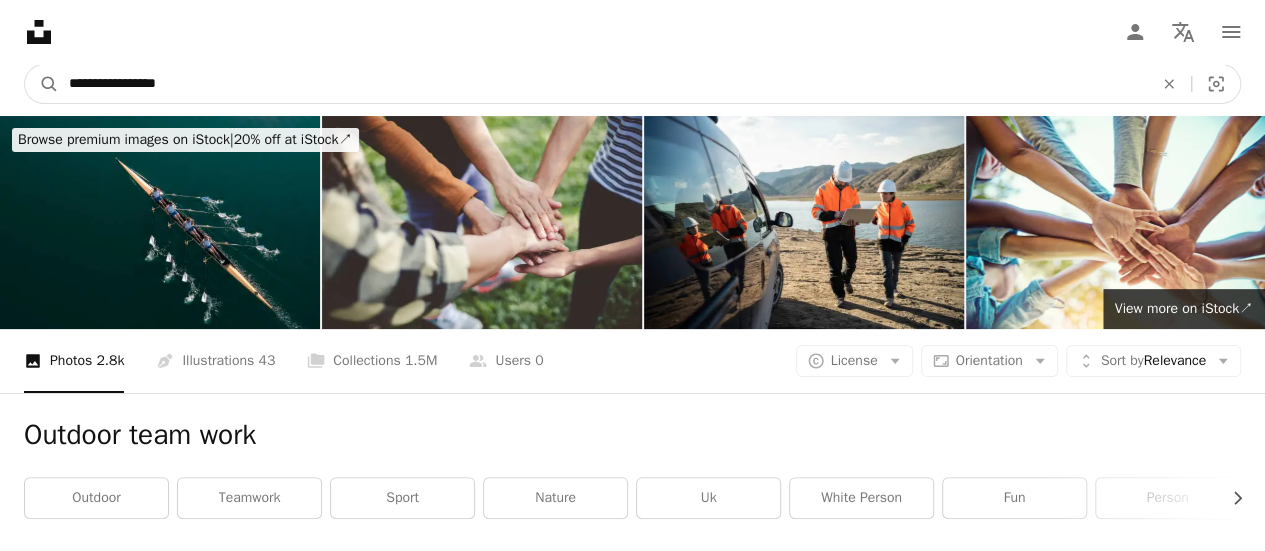 drag, startPoint x: 240, startPoint y: 77, endPoint x: 1, endPoint y: 41, distance: 241.69609 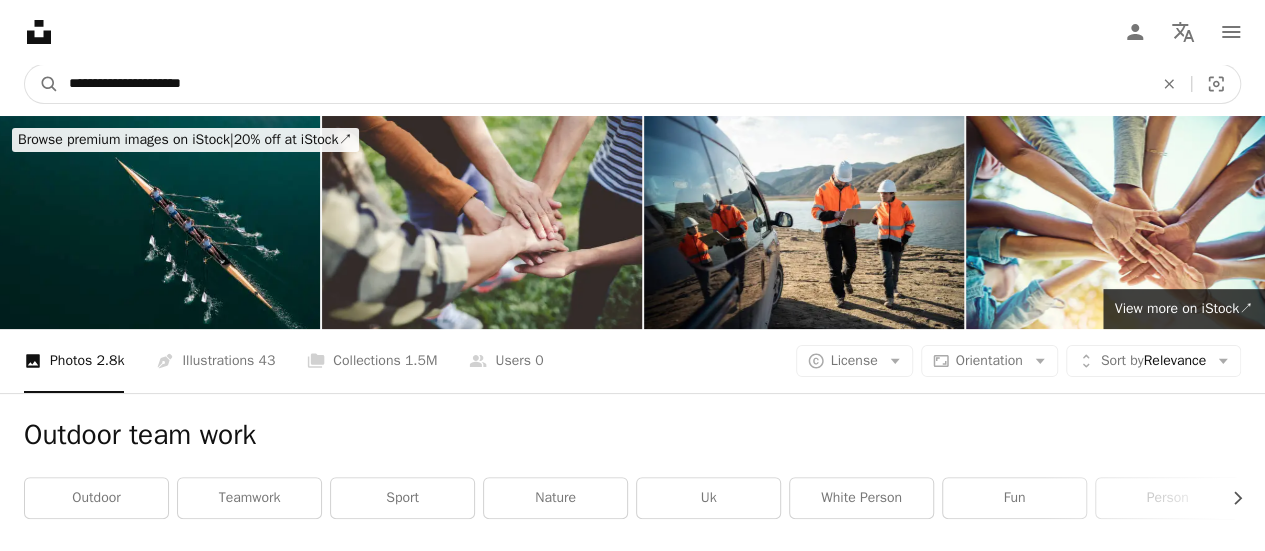 type on "**********" 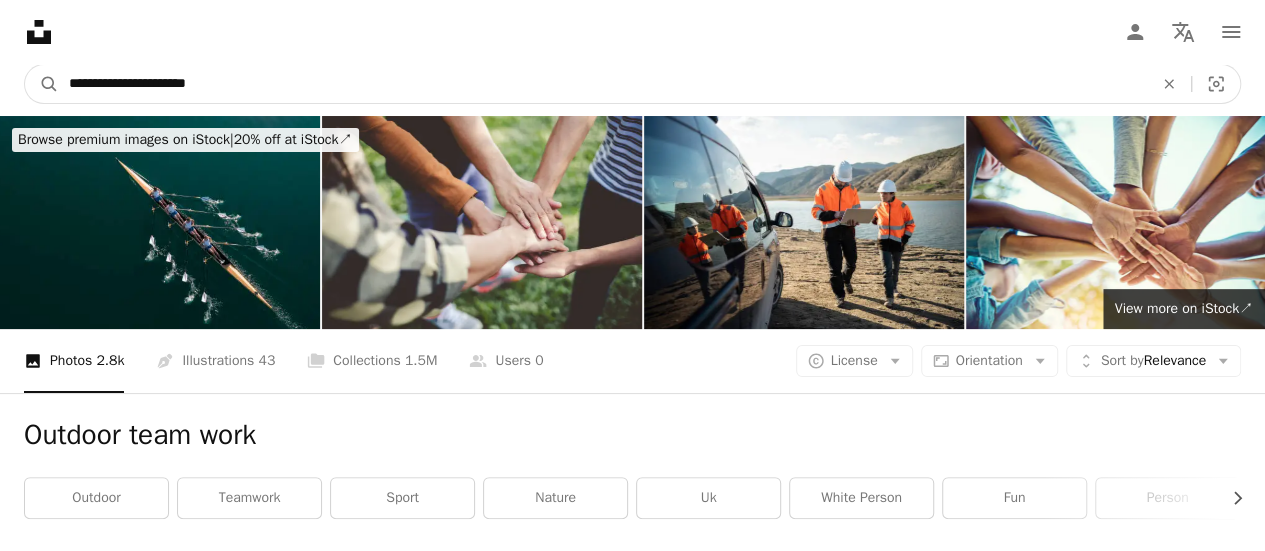 click on "A magnifying glass" at bounding box center (42, 84) 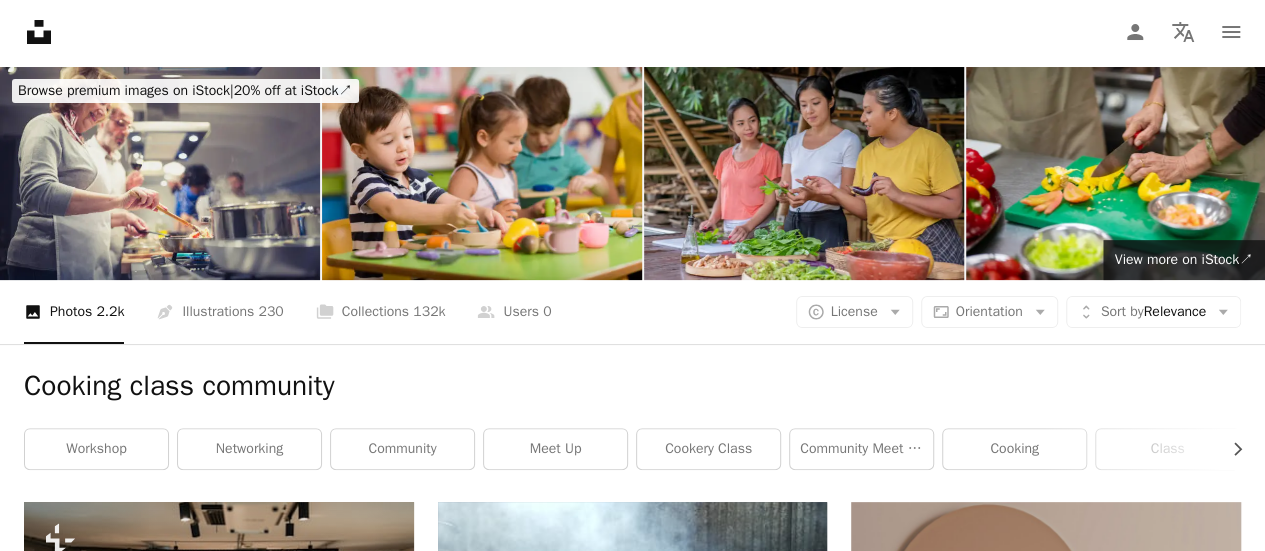 scroll, scrollTop: 0, scrollLeft: 0, axis: both 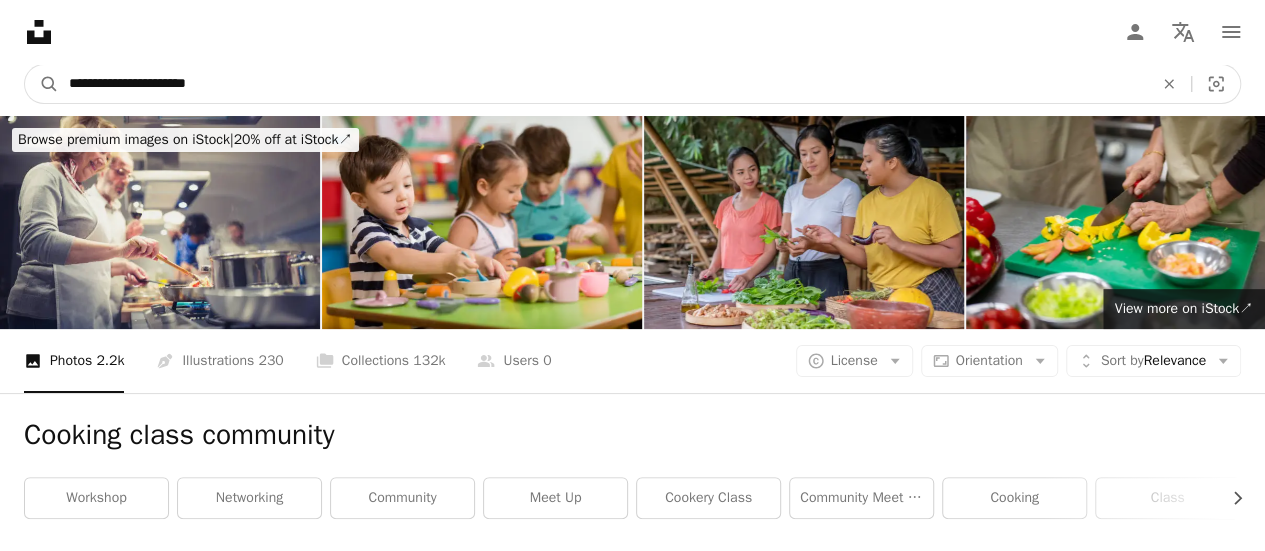 click on "**********" at bounding box center [603, 84] 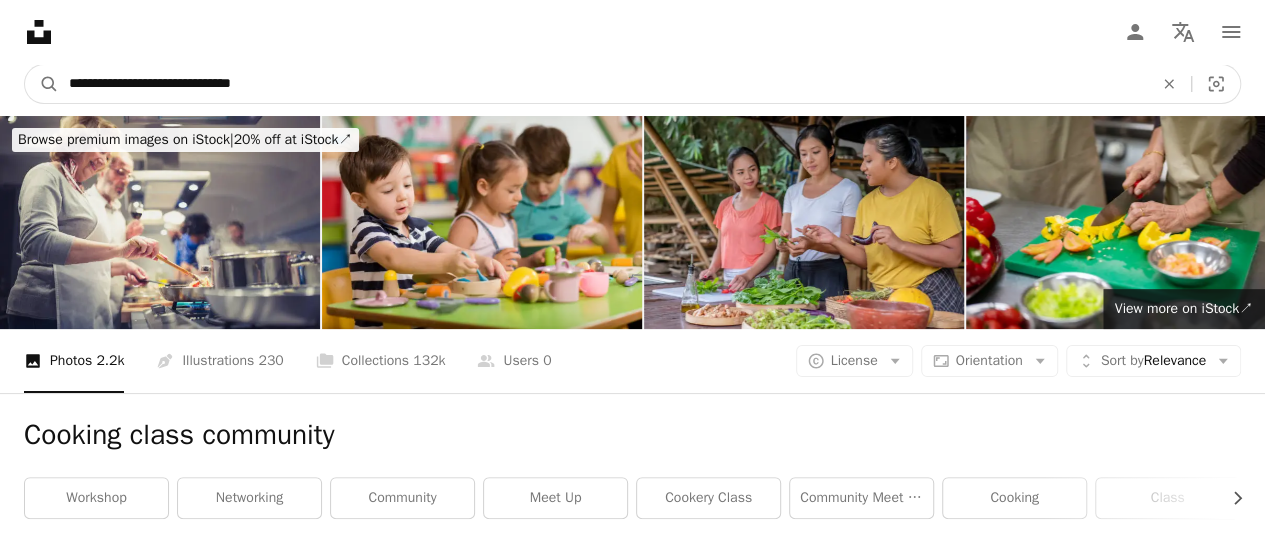 type on "**********" 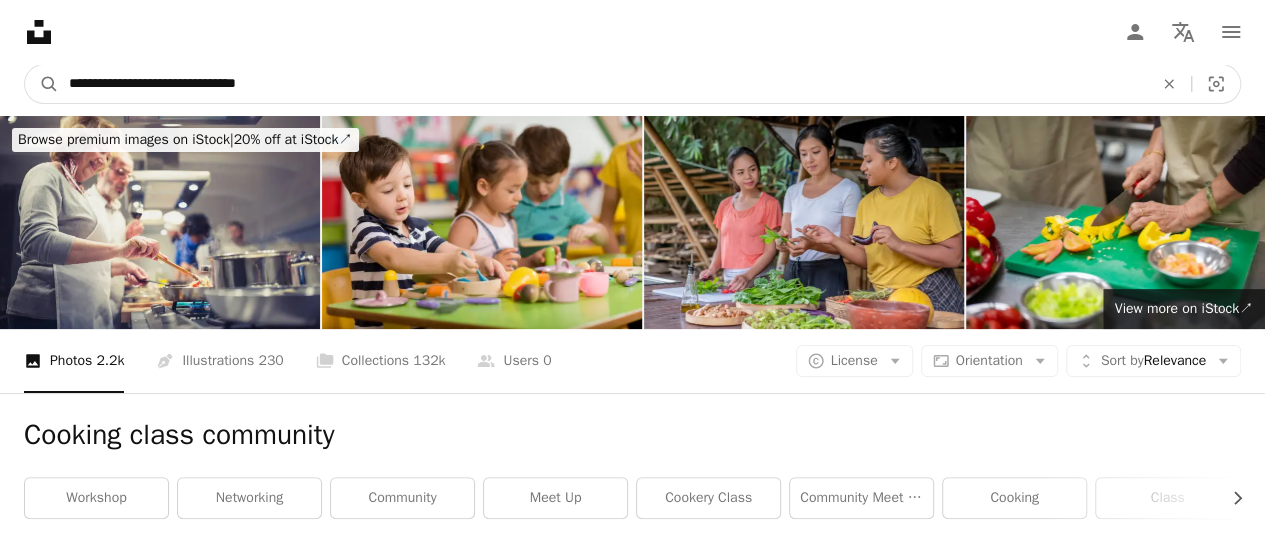 click on "A magnifying glass" at bounding box center [42, 84] 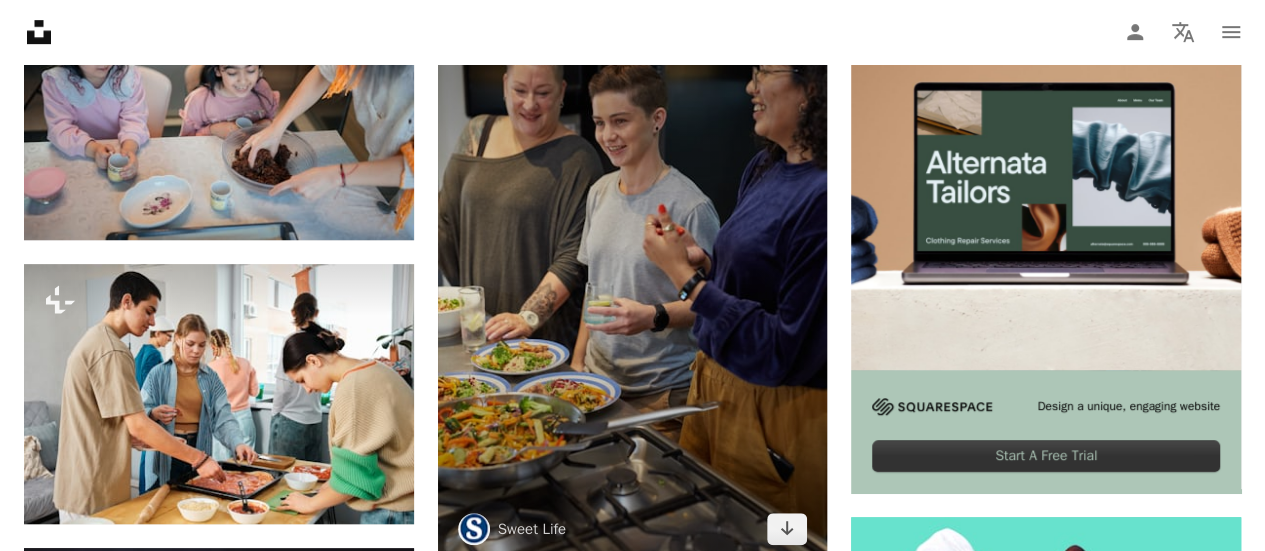 scroll, scrollTop: 600, scrollLeft: 0, axis: vertical 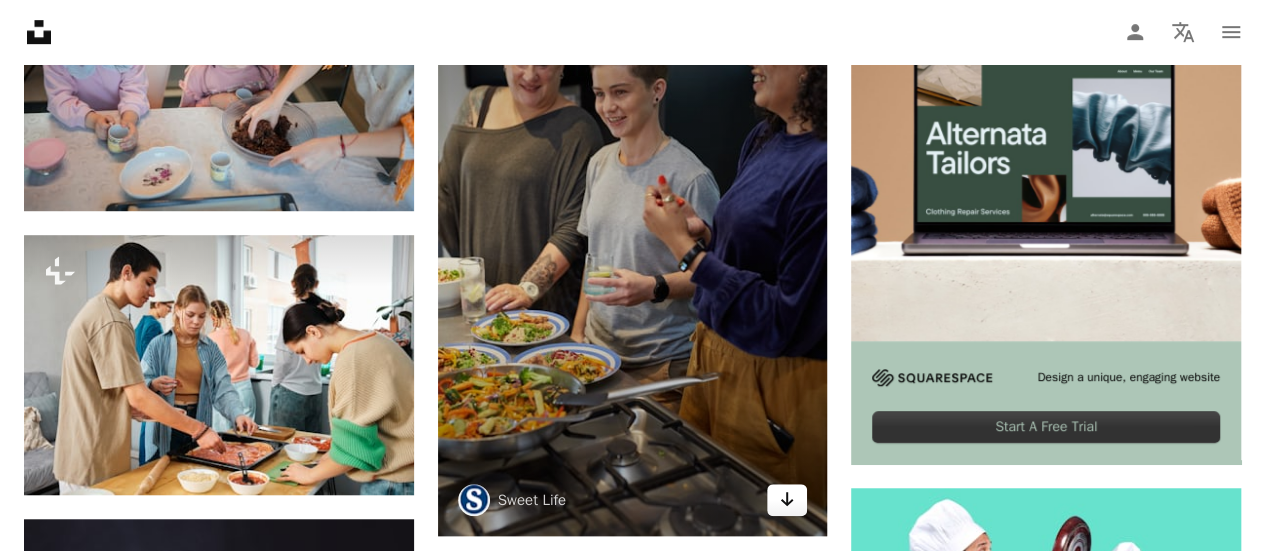 click on "Arrow pointing down" 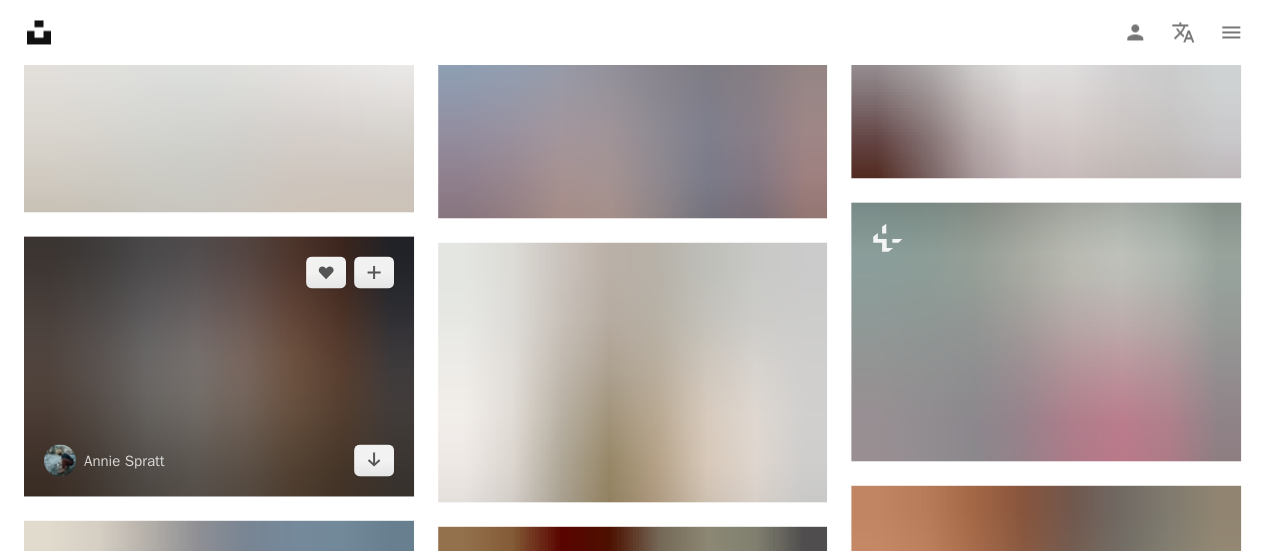 scroll, scrollTop: 1800, scrollLeft: 0, axis: vertical 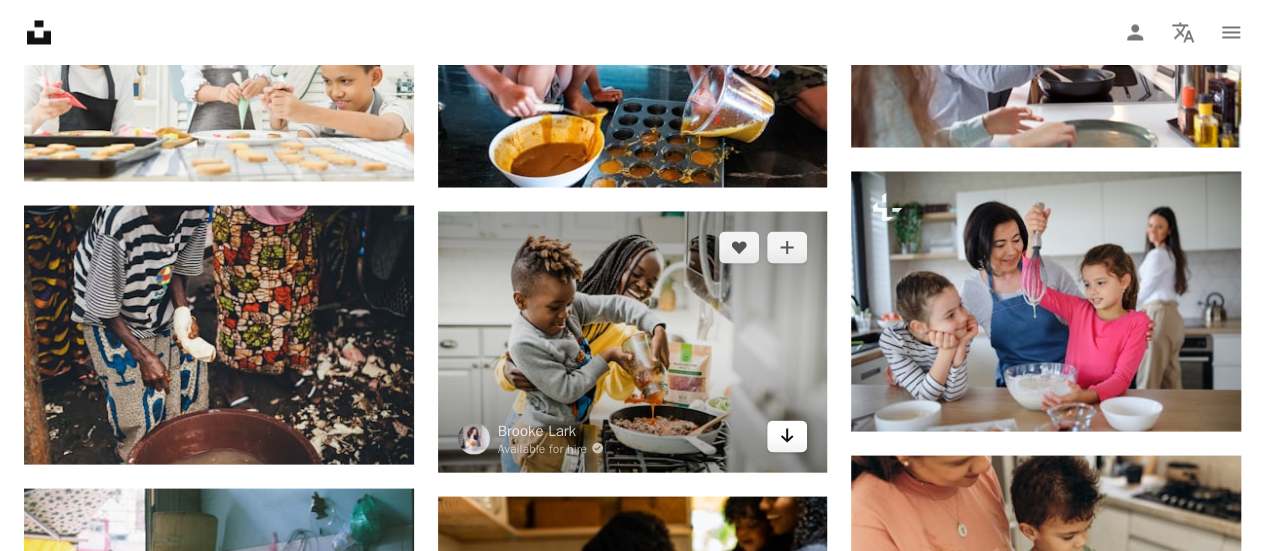 click on "Arrow pointing down" at bounding box center (787, 436) 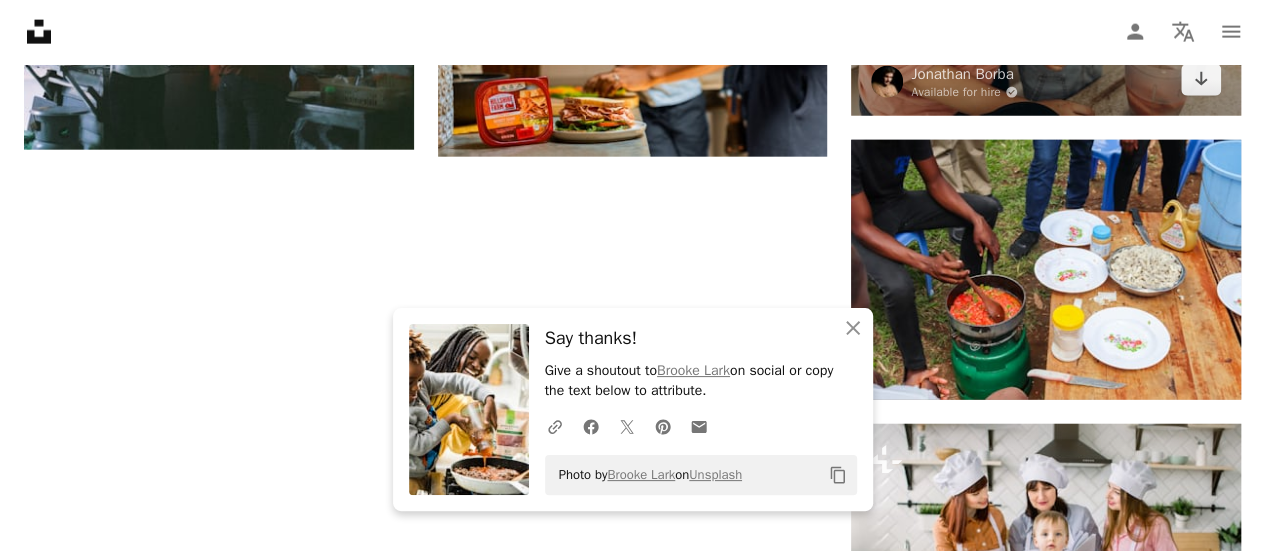 scroll, scrollTop: 2400, scrollLeft: 0, axis: vertical 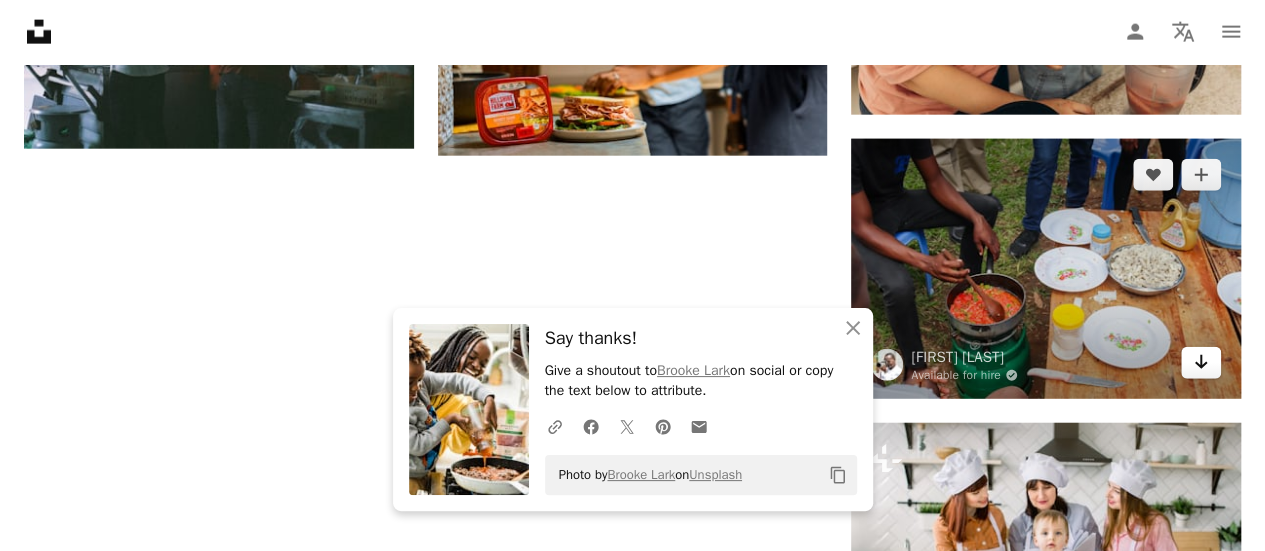 click on "Arrow pointing down" 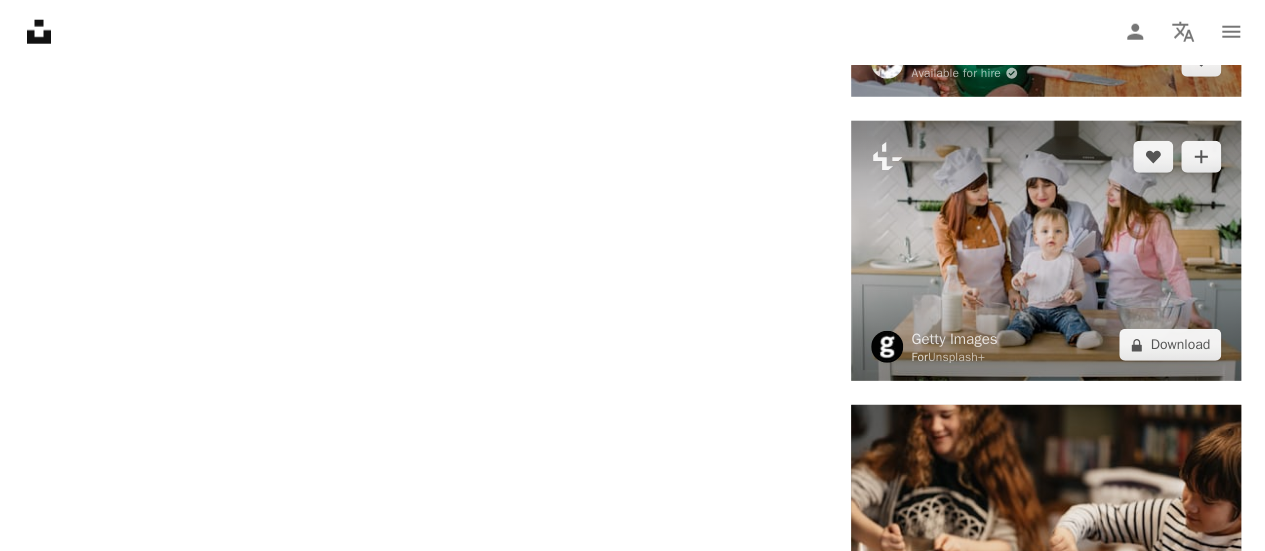 scroll, scrollTop: 2700, scrollLeft: 0, axis: vertical 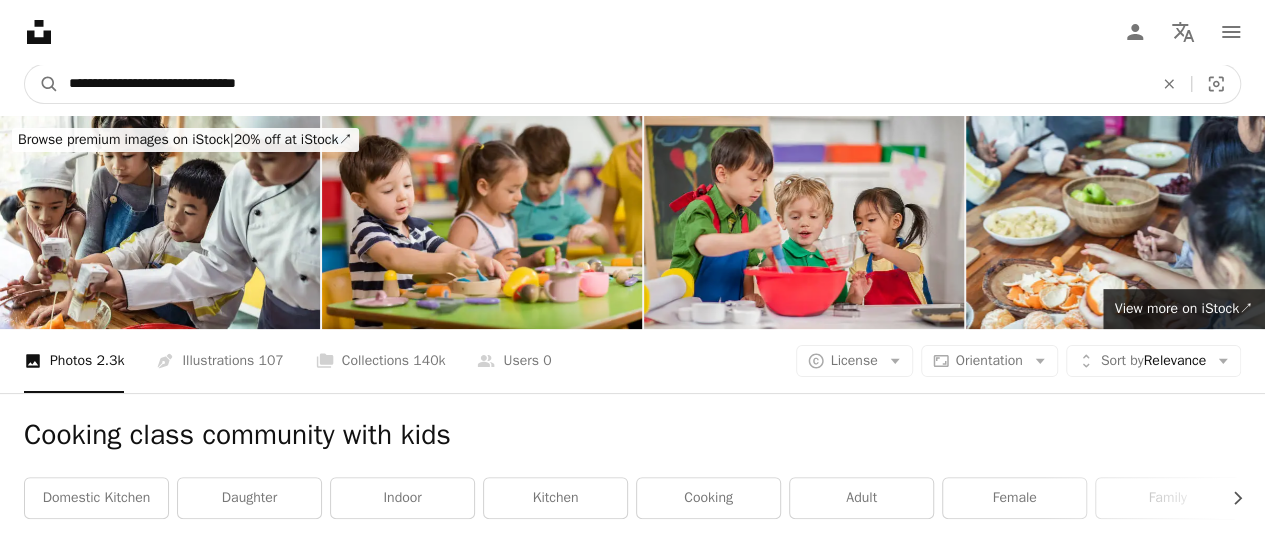 drag, startPoint x: 295, startPoint y: 86, endPoint x: 4, endPoint y: 62, distance: 291.988 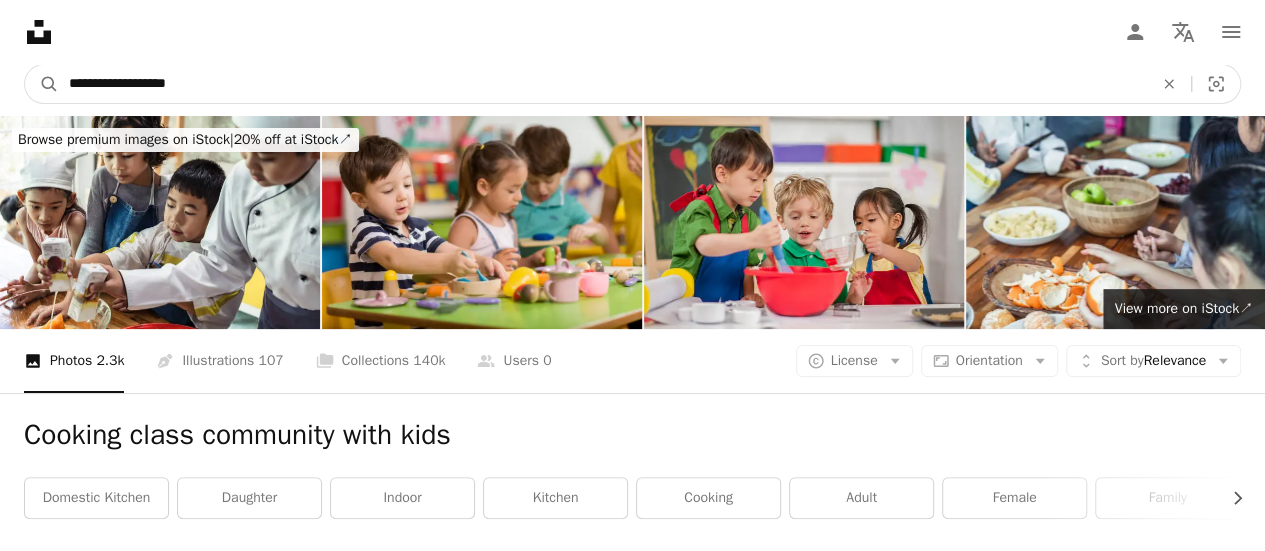 type on "**********" 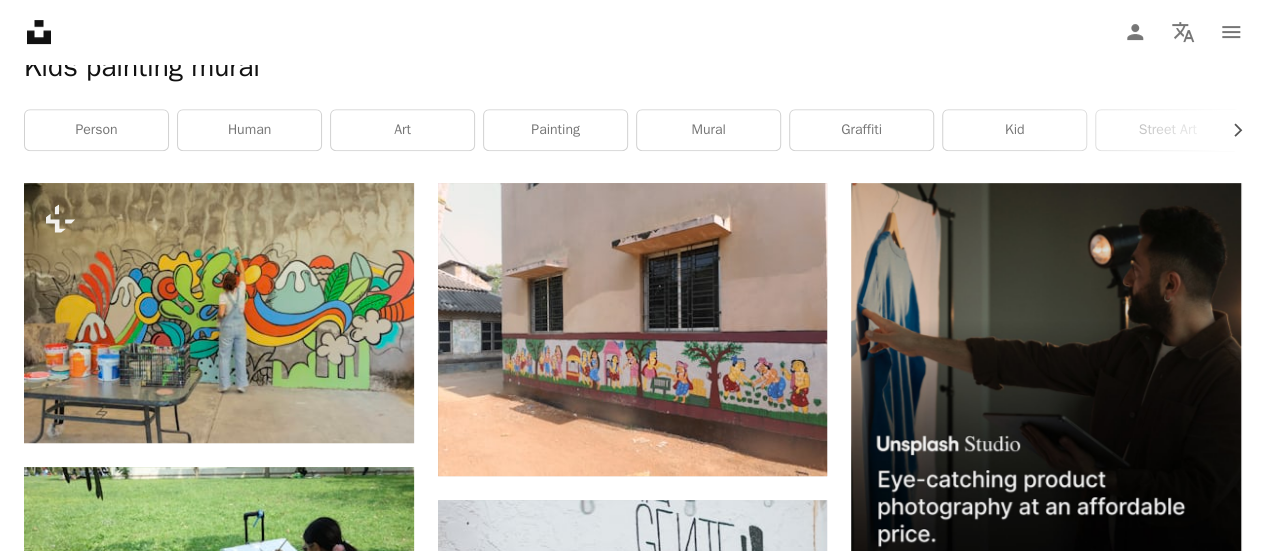 scroll, scrollTop: 400, scrollLeft: 0, axis: vertical 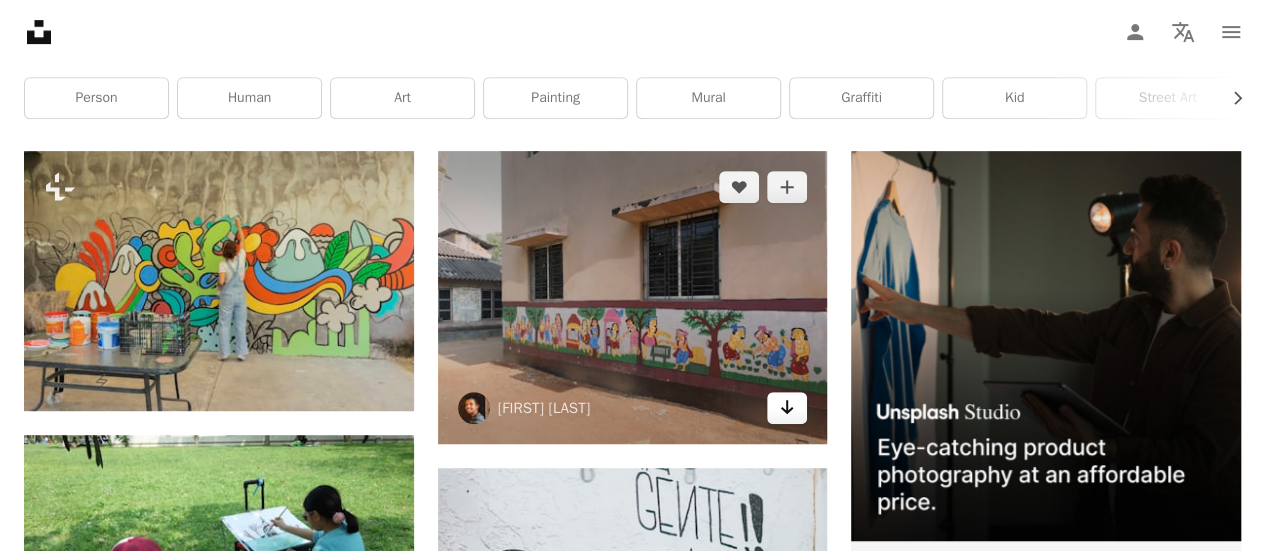 click on "Arrow pointing down" 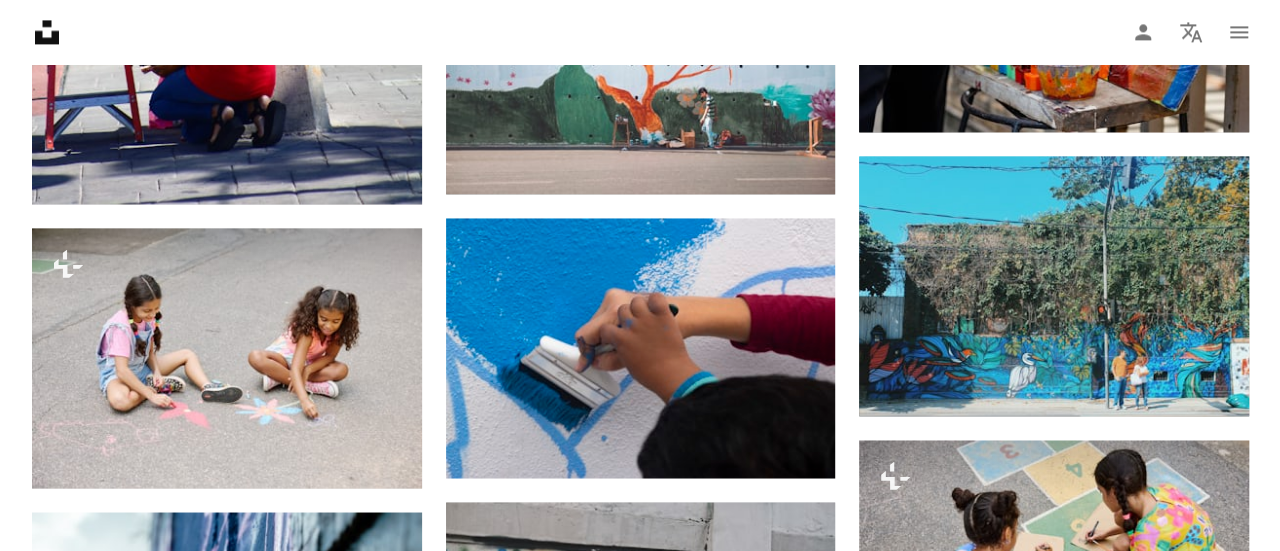 scroll, scrollTop: 1800, scrollLeft: 0, axis: vertical 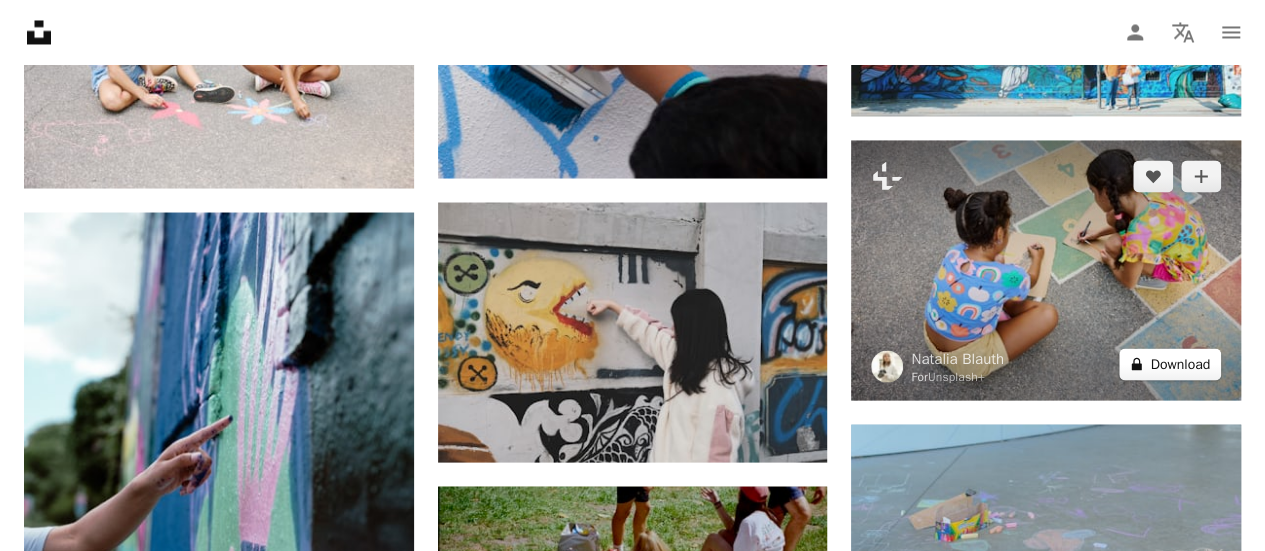 click on "A lock Download" at bounding box center [1170, 364] 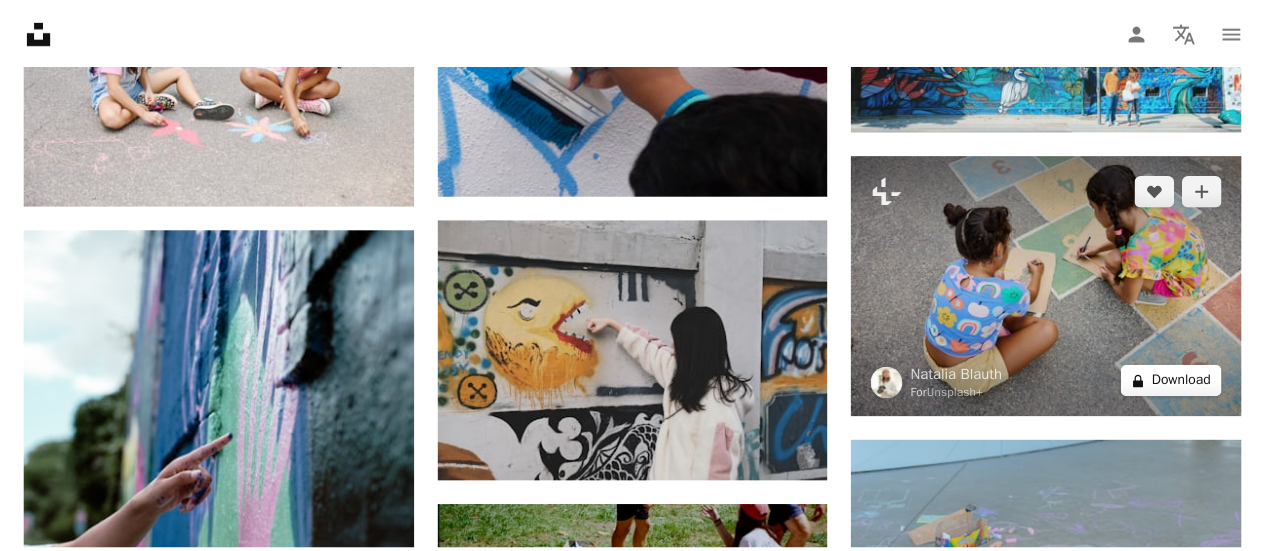 scroll, scrollTop: 88, scrollLeft: 0, axis: vertical 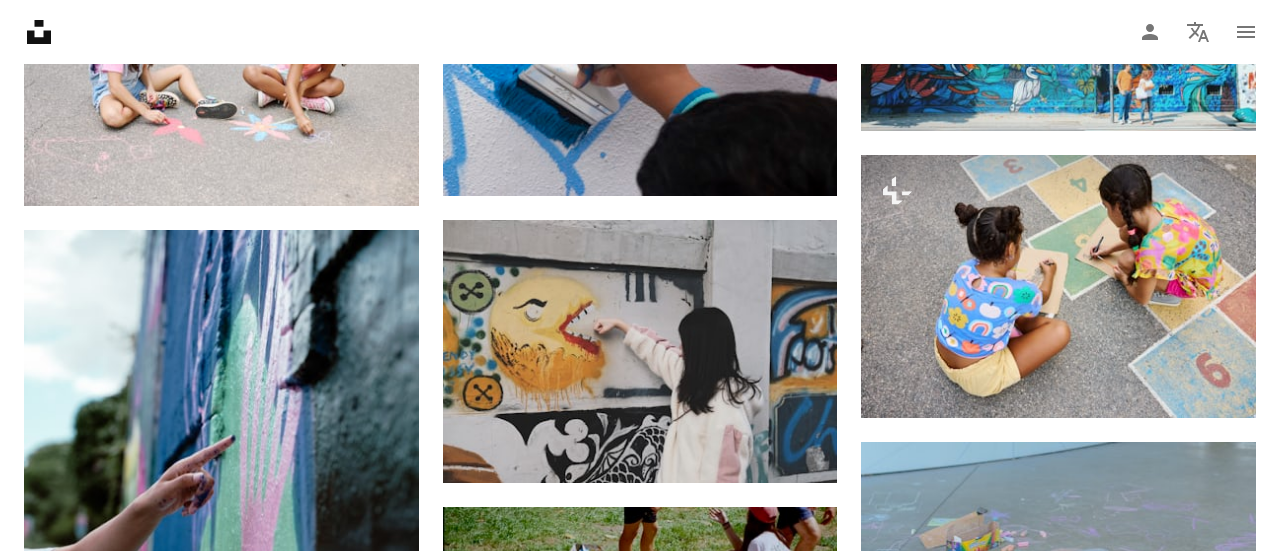 click on "An X shape" at bounding box center [20, 20] 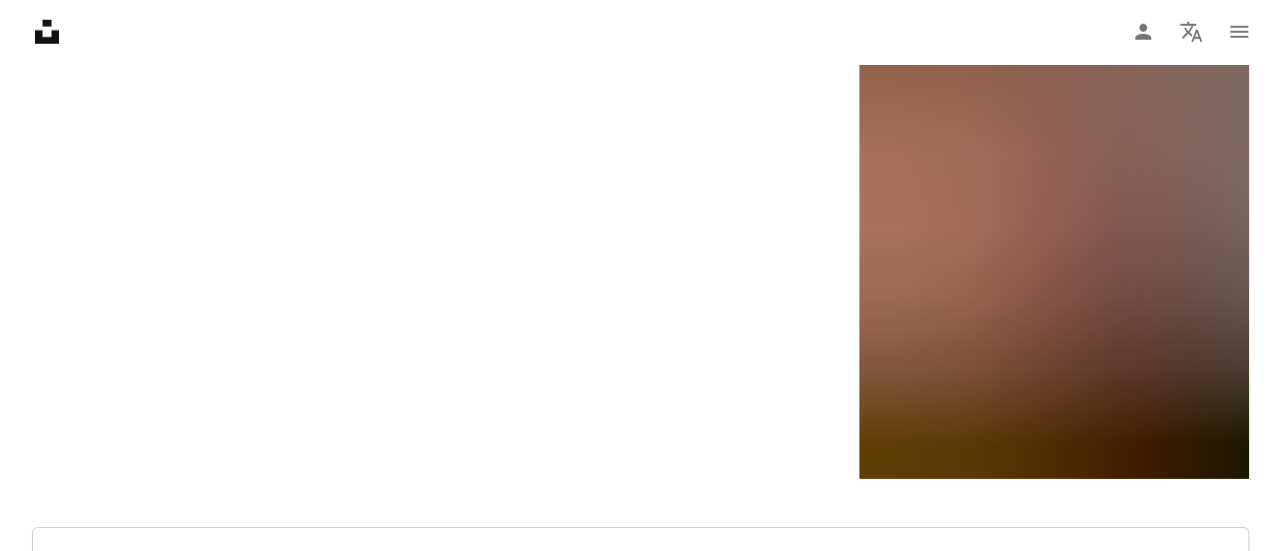 scroll, scrollTop: 2900, scrollLeft: 0, axis: vertical 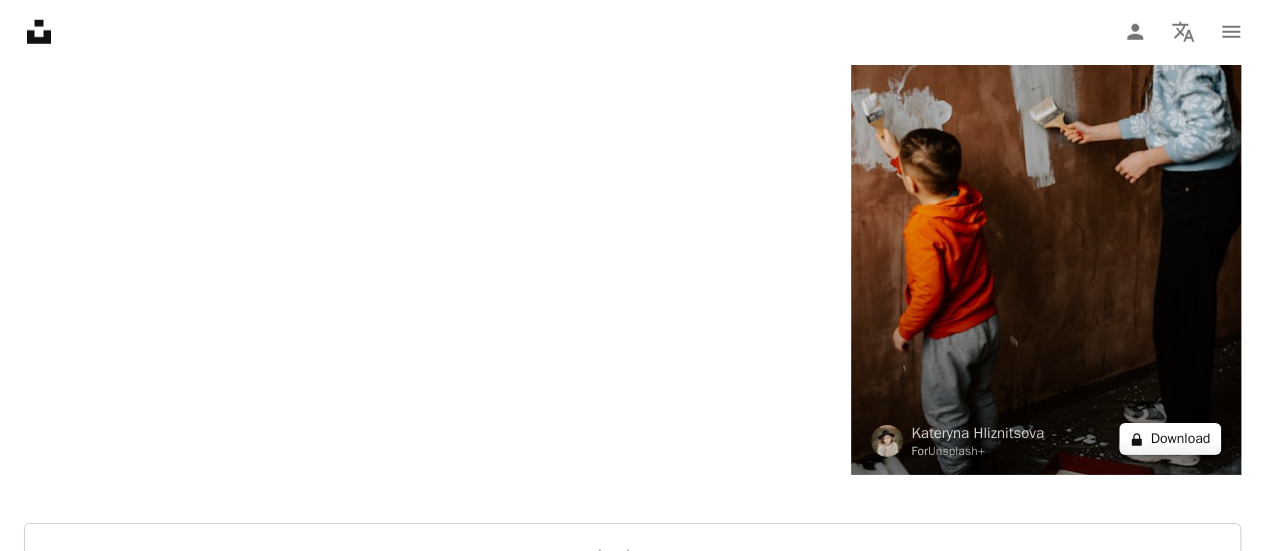click on "A lock Download" at bounding box center [1170, 439] 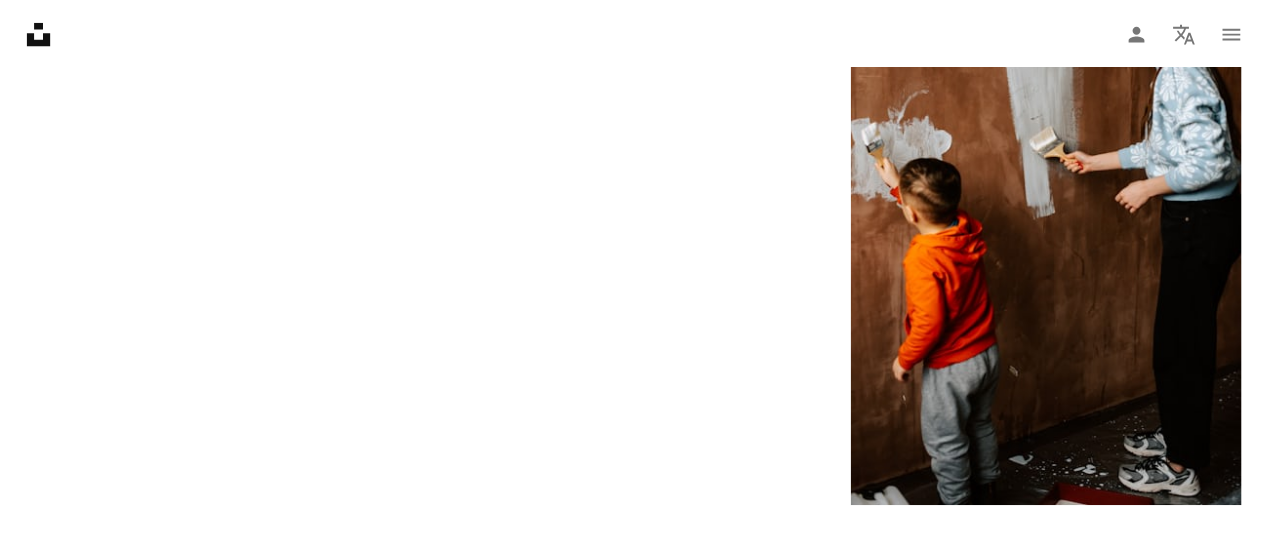 scroll, scrollTop: 88, scrollLeft: 0, axis: vertical 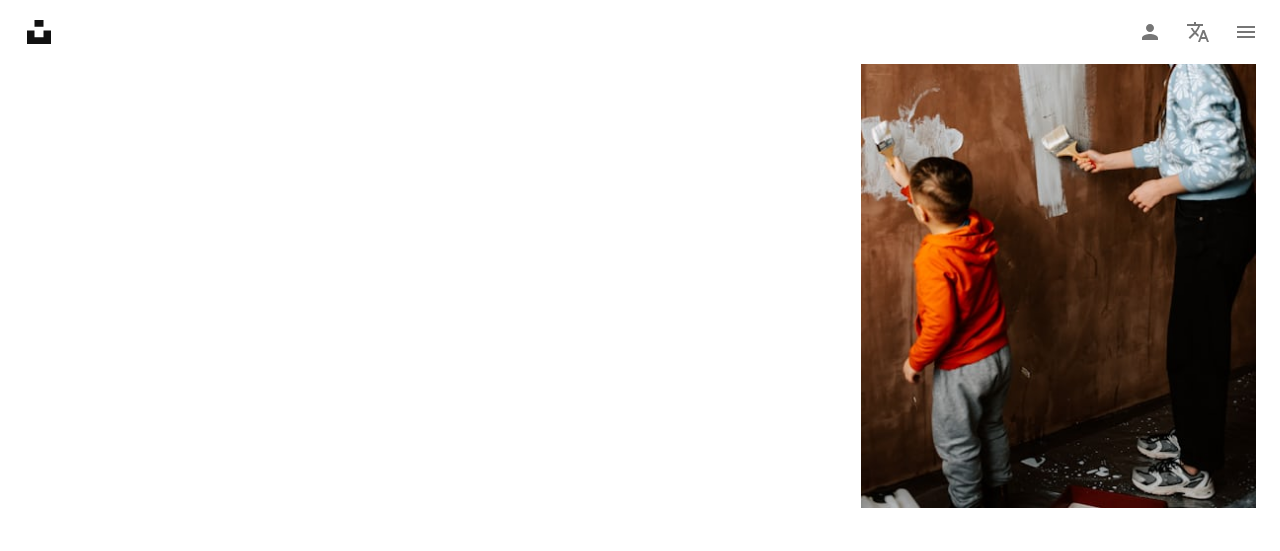 drag, startPoint x: 24, startPoint y: 16, endPoint x: 18, endPoint y: 5, distance: 12.529964 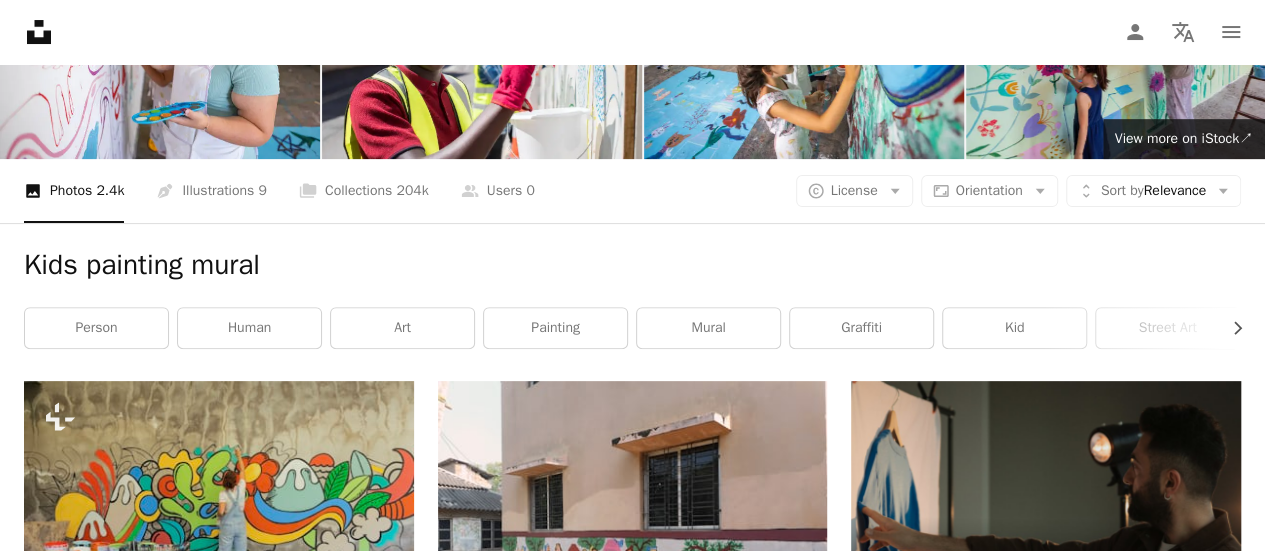 scroll, scrollTop: 10, scrollLeft: 0, axis: vertical 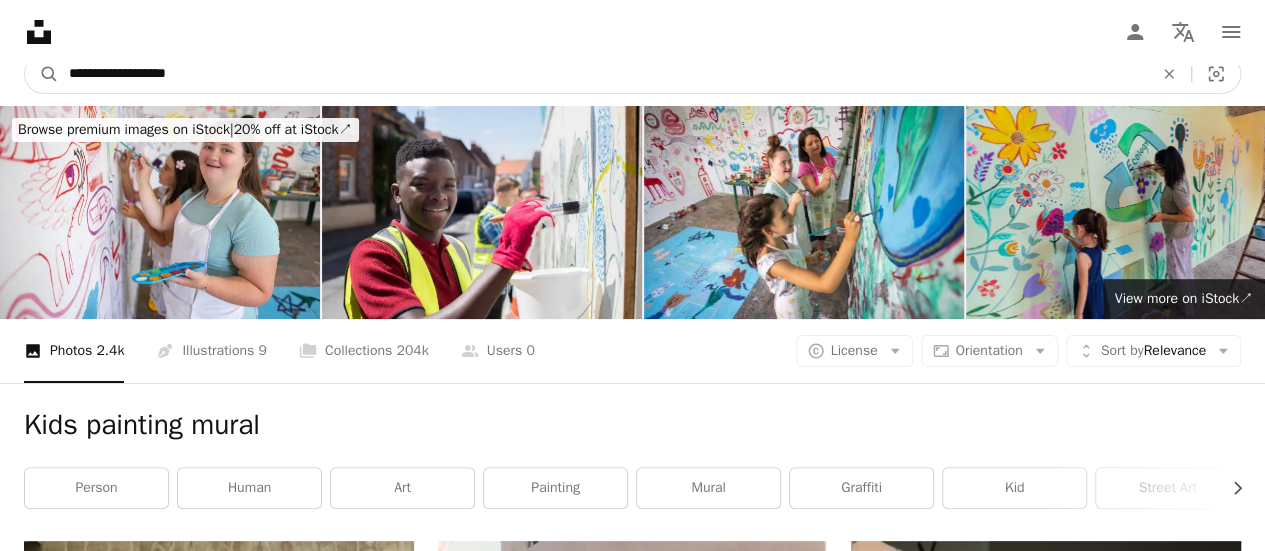 drag, startPoint x: 204, startPoint y: 72, endPoint x: 12, endPoint y: 32, distance: 196.1224 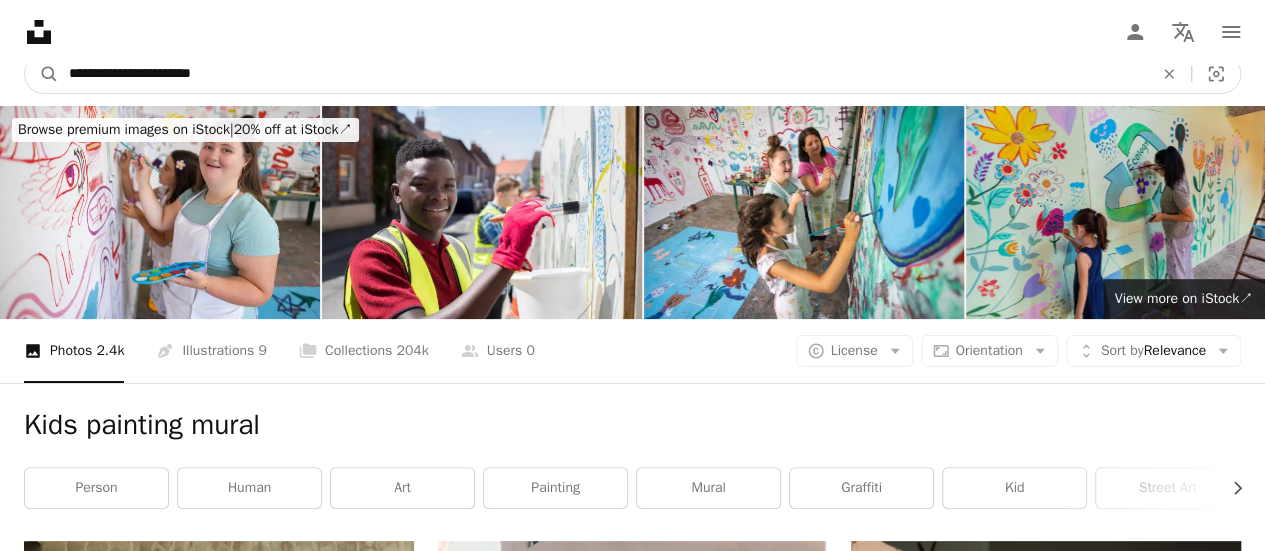 type on "**********" 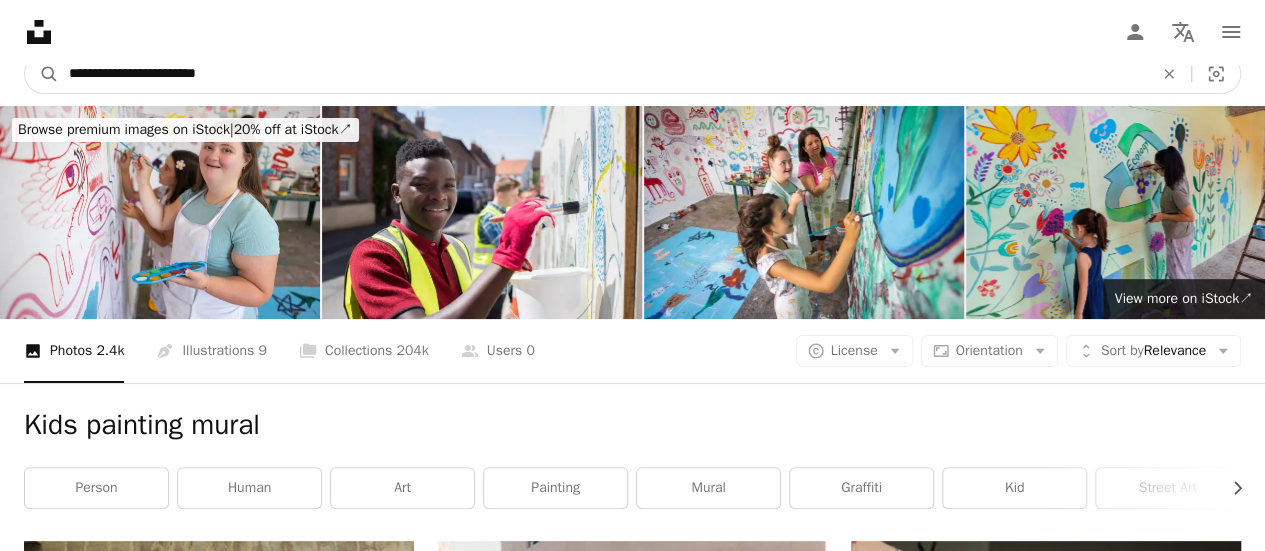 click on "A magnifying glass" at bounding box center [42, 74] 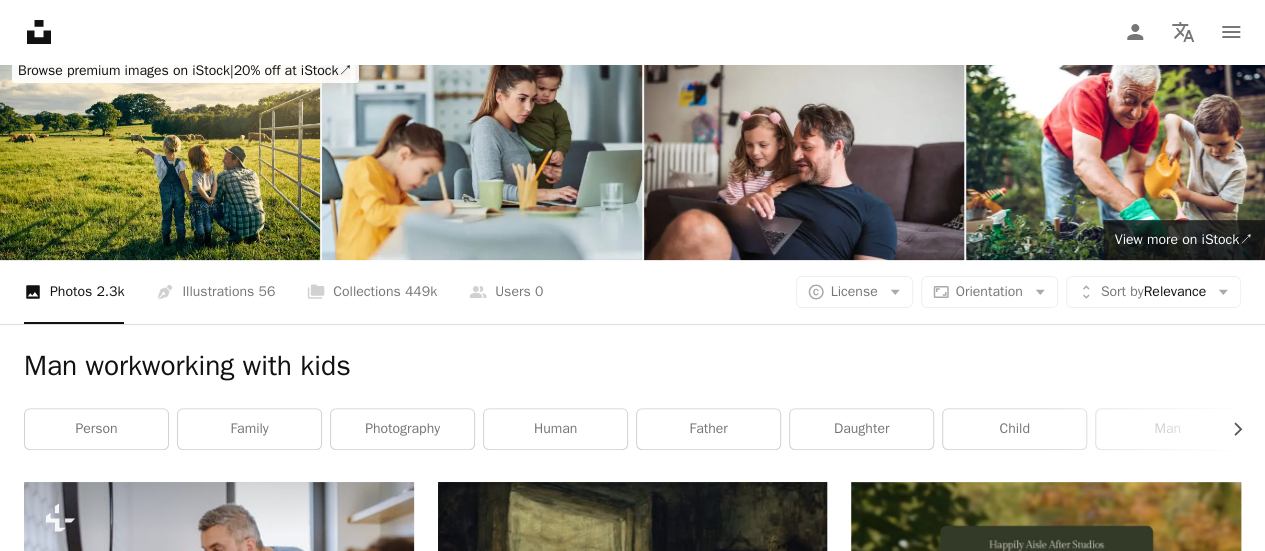 scroll, scrollTop: 0, scrollLeft: 0, axis: both 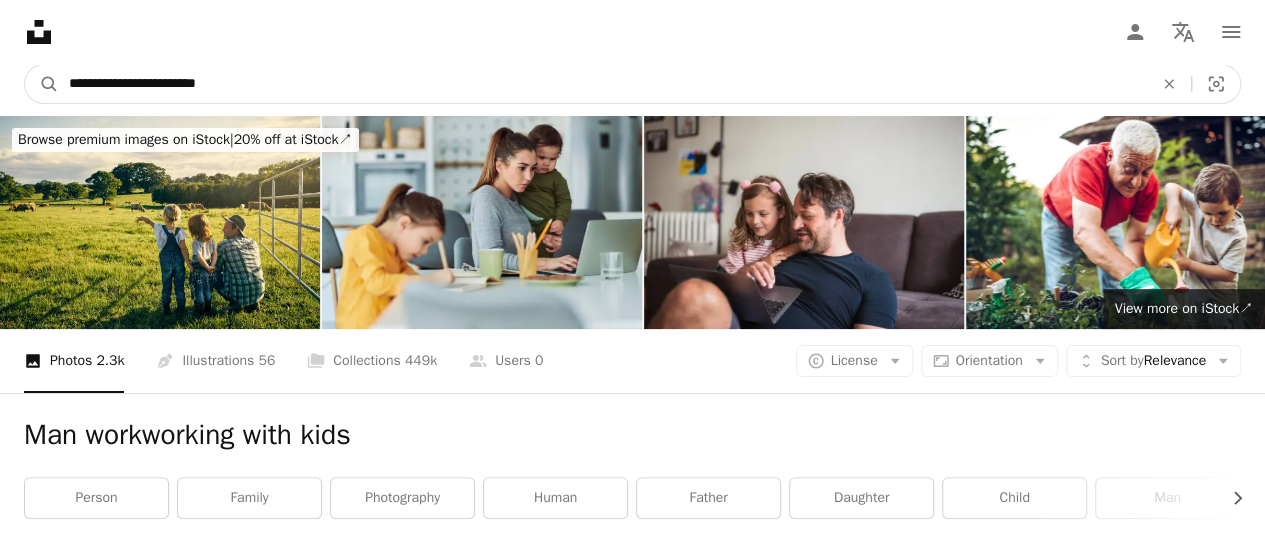 drag, startPoint x: 96, startPoint y: 77, endPoint x: 0, endPoint y: 79, distance: 96.02083 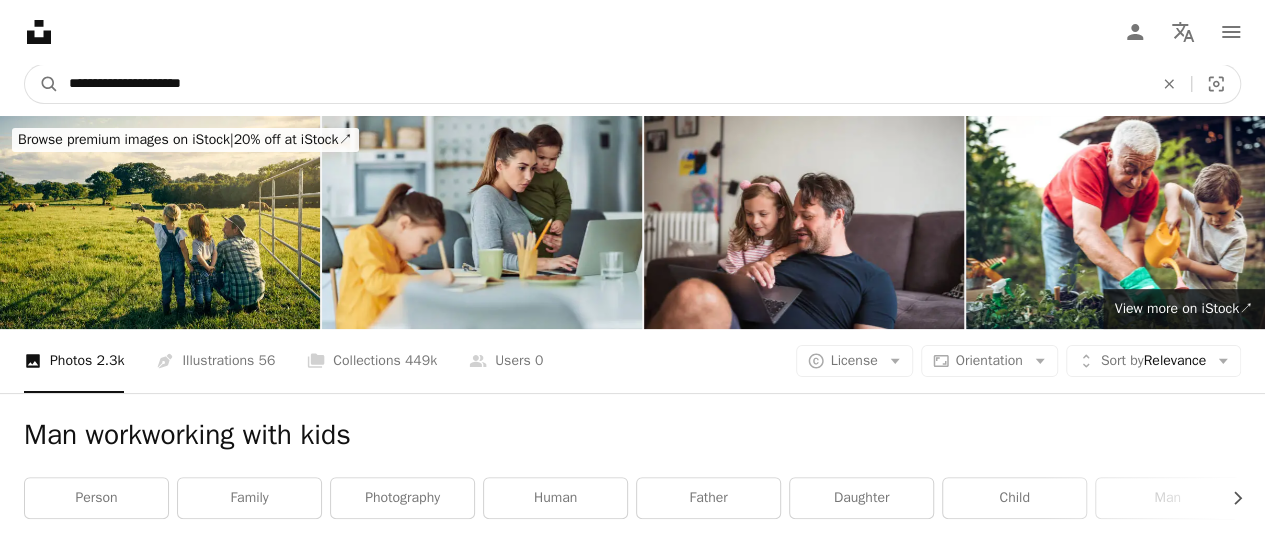 click on "**********" at bounding box center [603, 84] 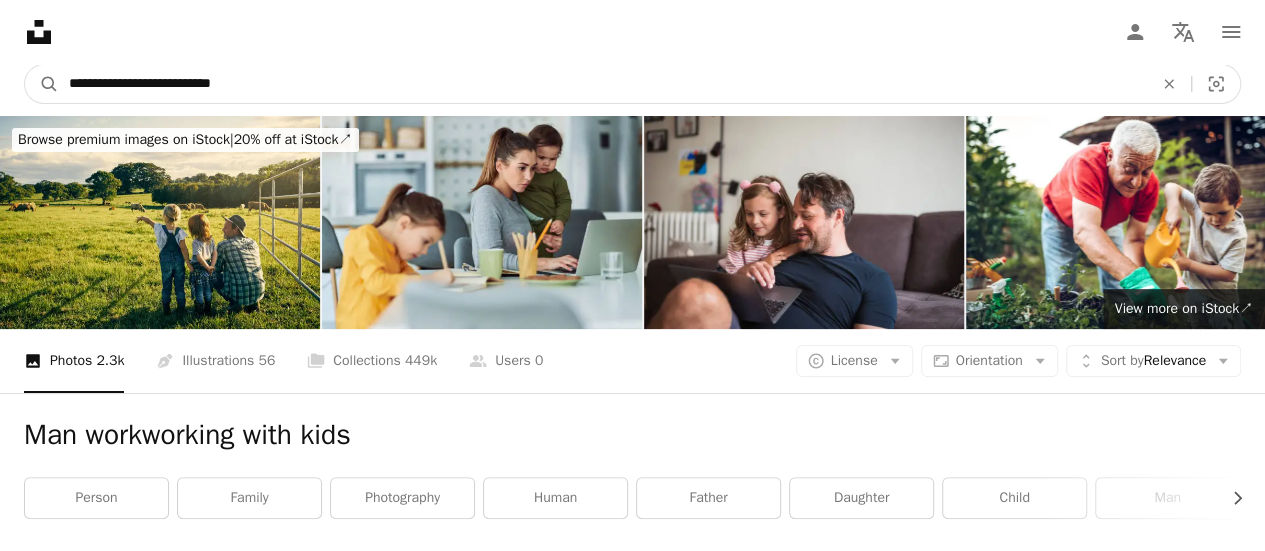 type on "**********" 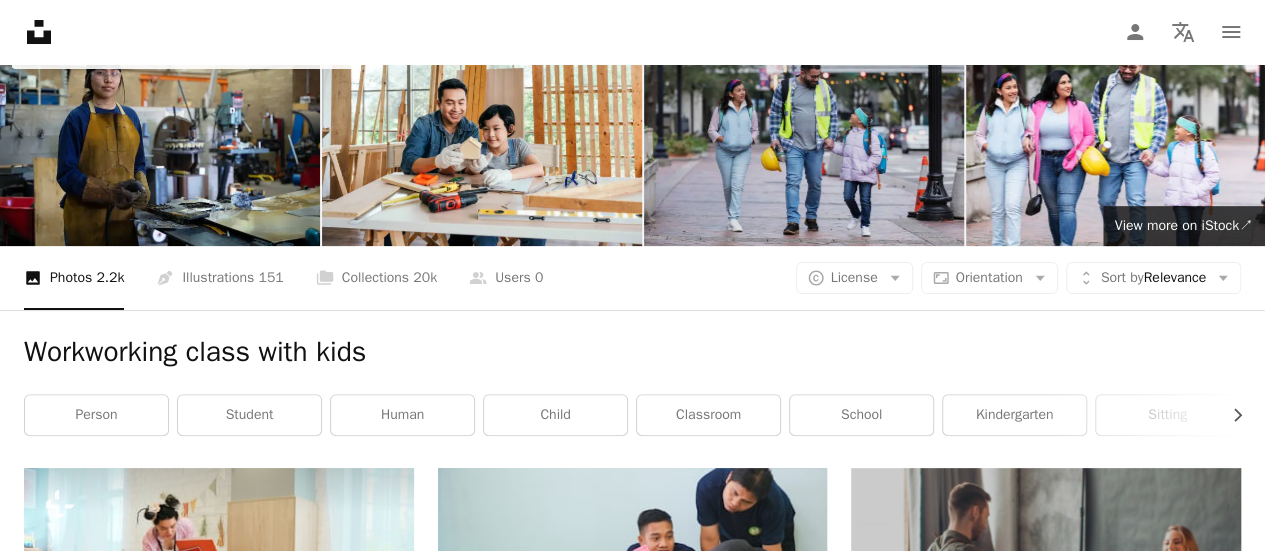 scroll, scrollTop: 0, scrollLeft: 0, axis: both 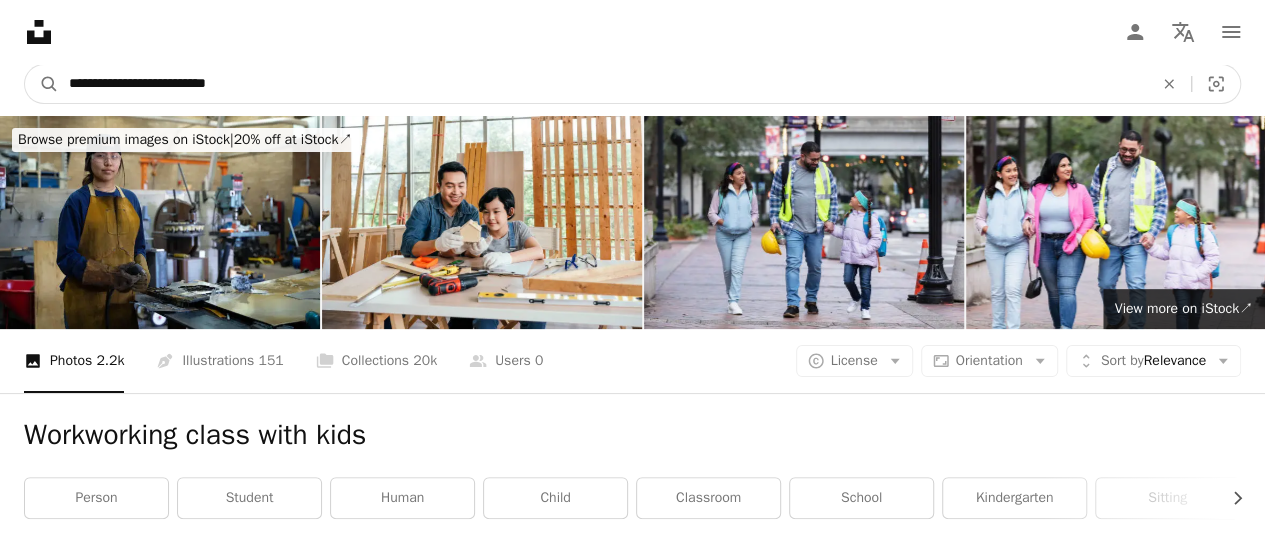 drag, startPoint x: 213, startPoint y: 77, endPoint x: 1, endPoint y: 29, distance: 217.36604 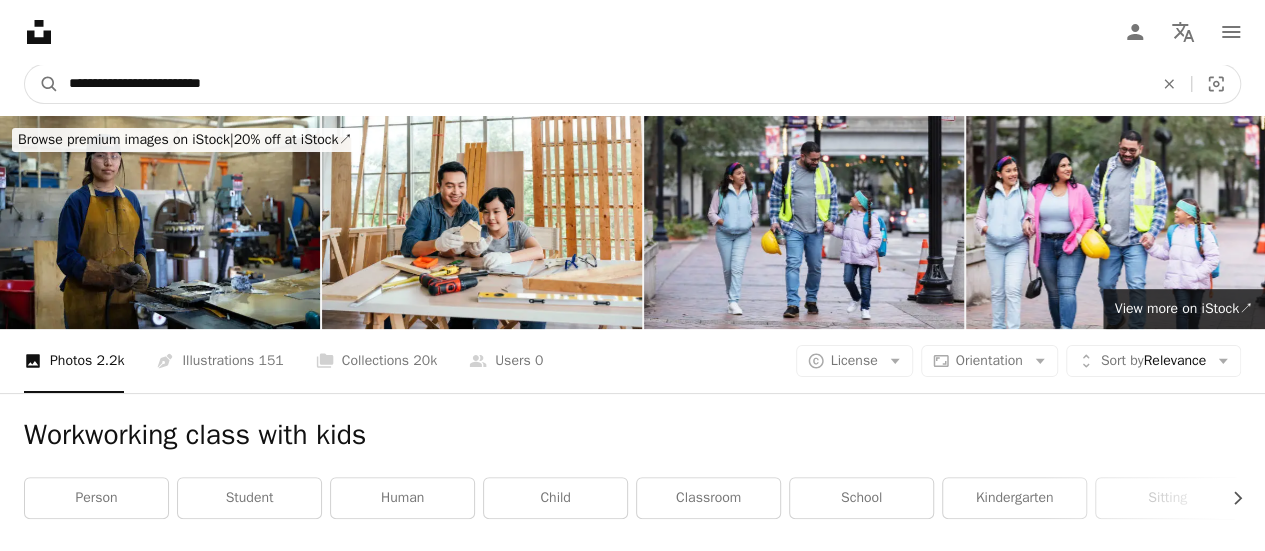 type on "**********" 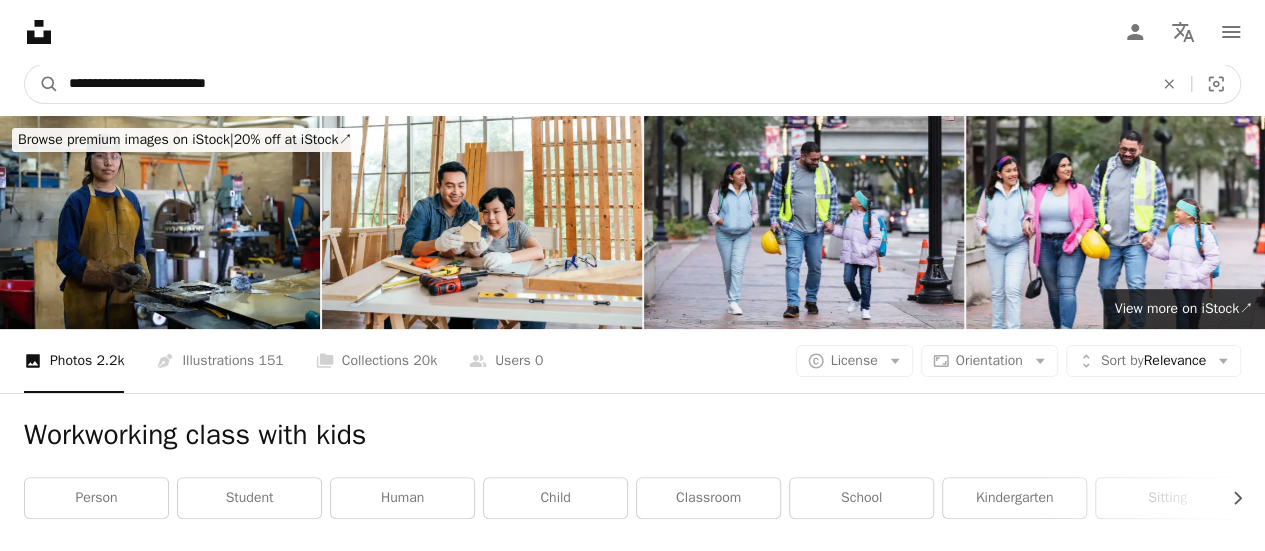 click on "A magnifying glass" at bounding box center [42, 84] 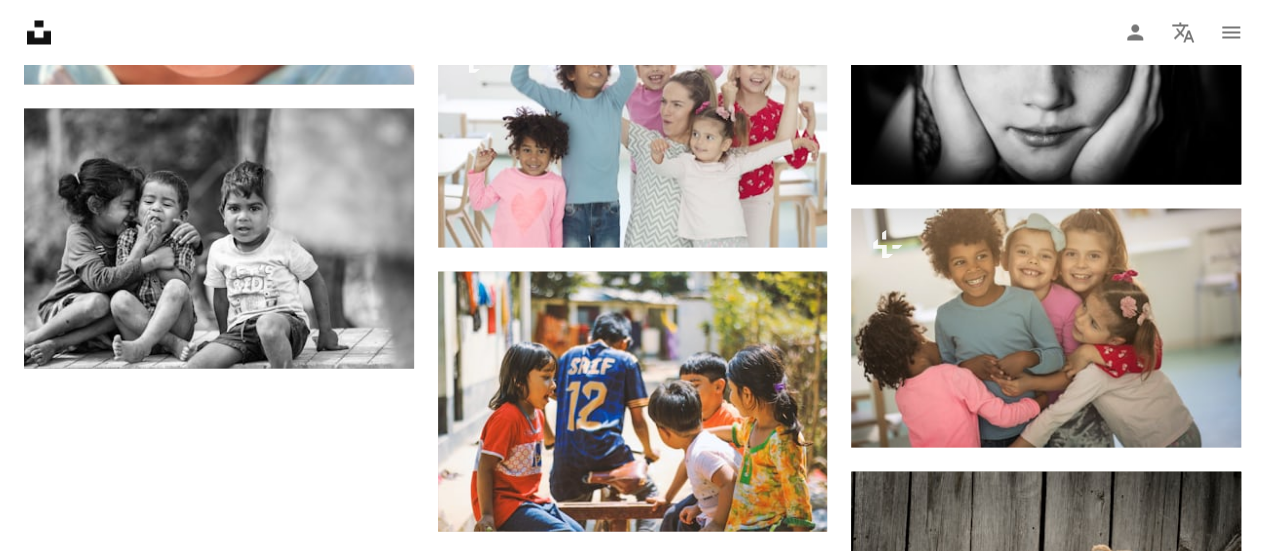 scroll, scrollTop: 1900, scrollLeft: 0, axis: vertical 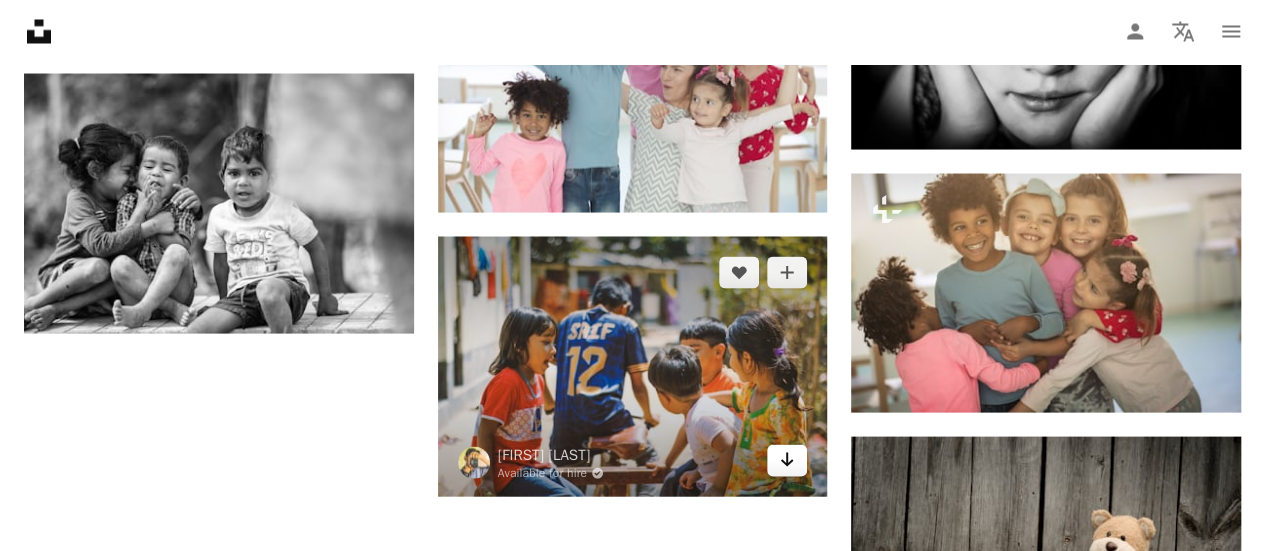 click 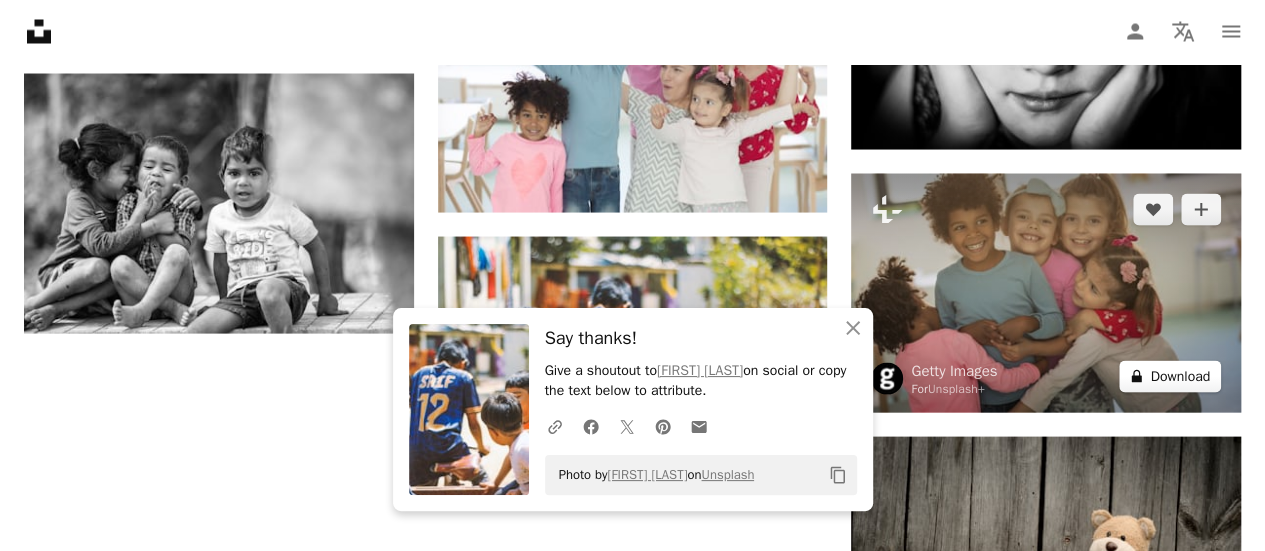 drag, startPoint x: 1174, startPoint y: 375, endPoint x: 1162, endPoint y: 375, distance: 12 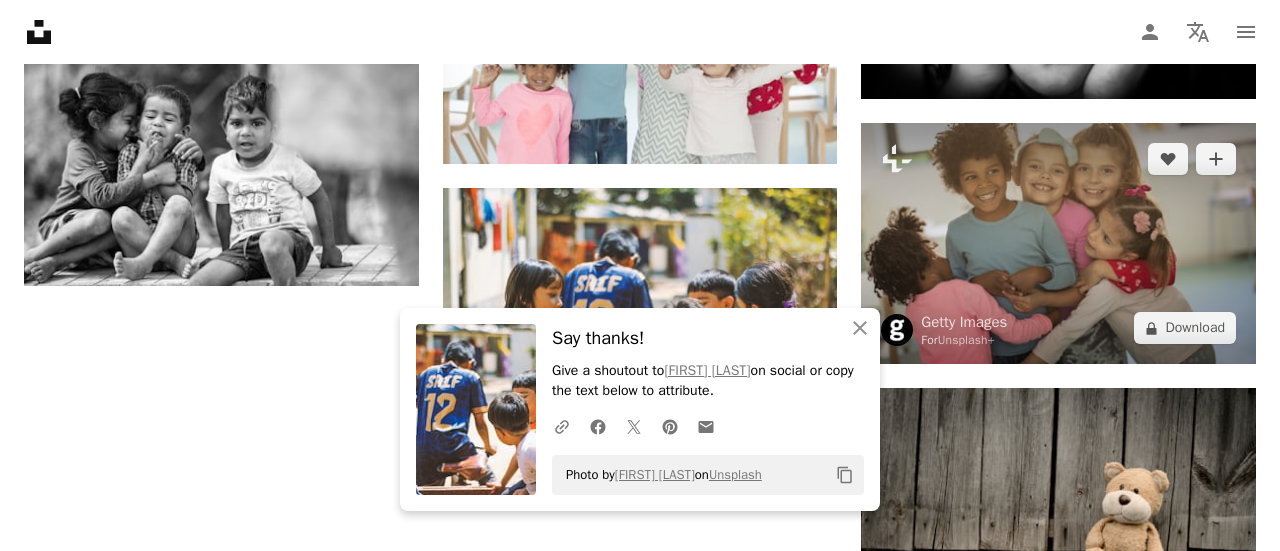 scroll, scrollTop: 2000, scrollLeft: 0, axis: vertical 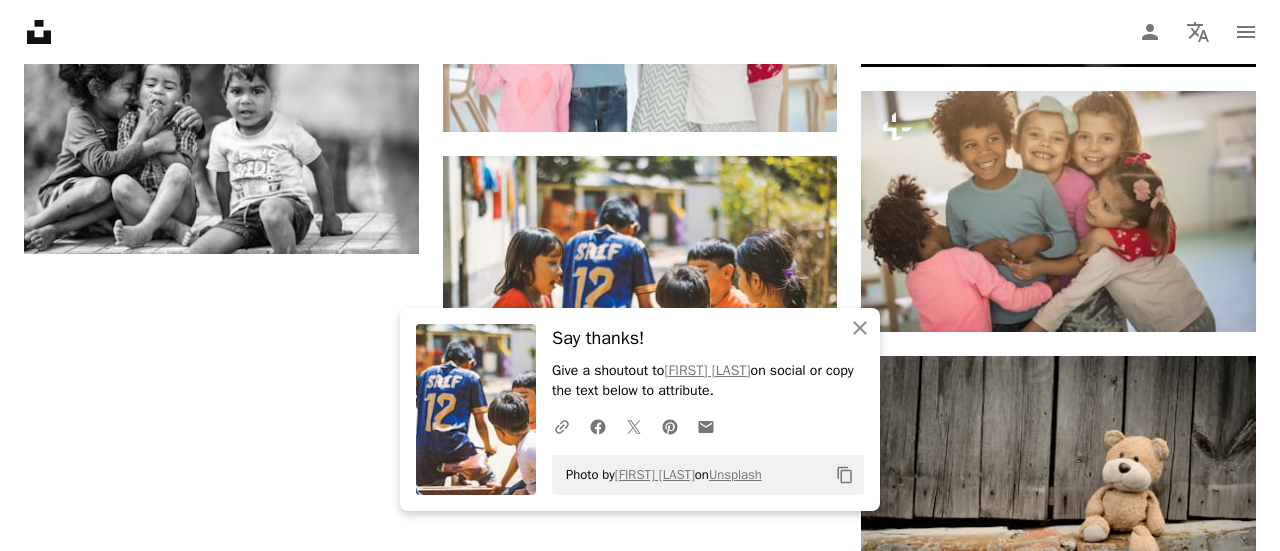 click on "An X shape" at bounding box center (20, 20) 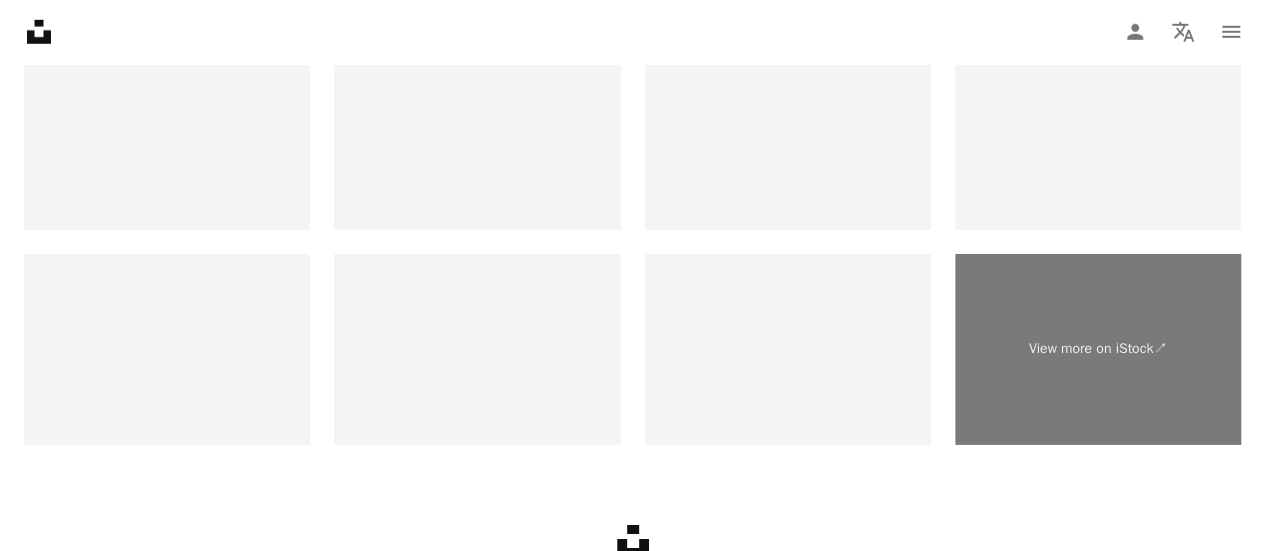 scroll, scrollTop: 3178, scrollLeft: 0, axis: vertical 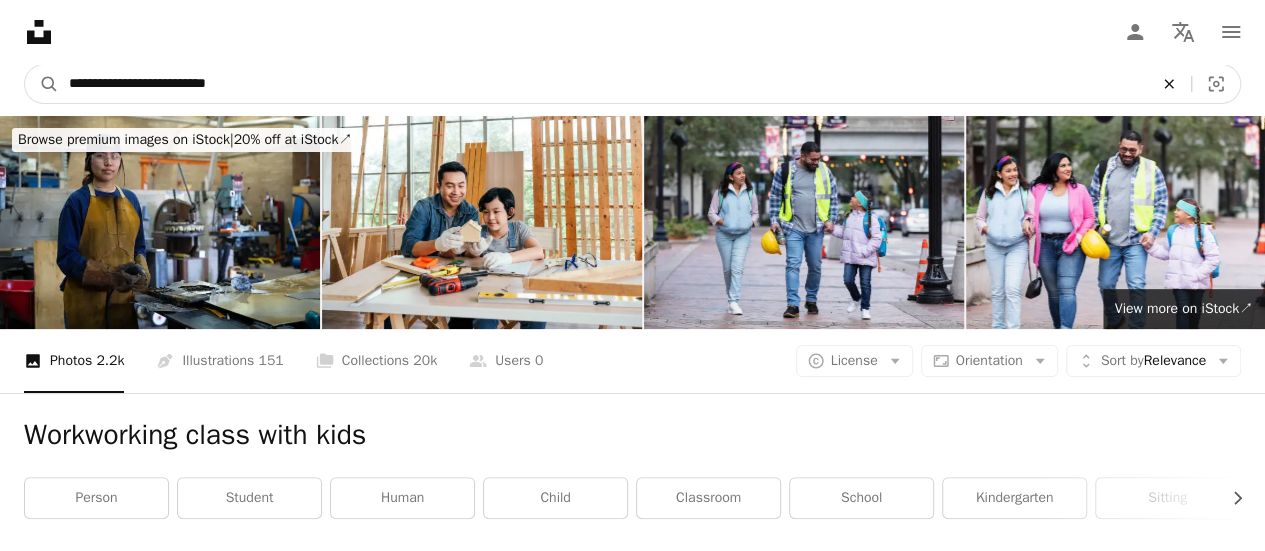 click on "An X shape" at bounding box center (1169, 84) 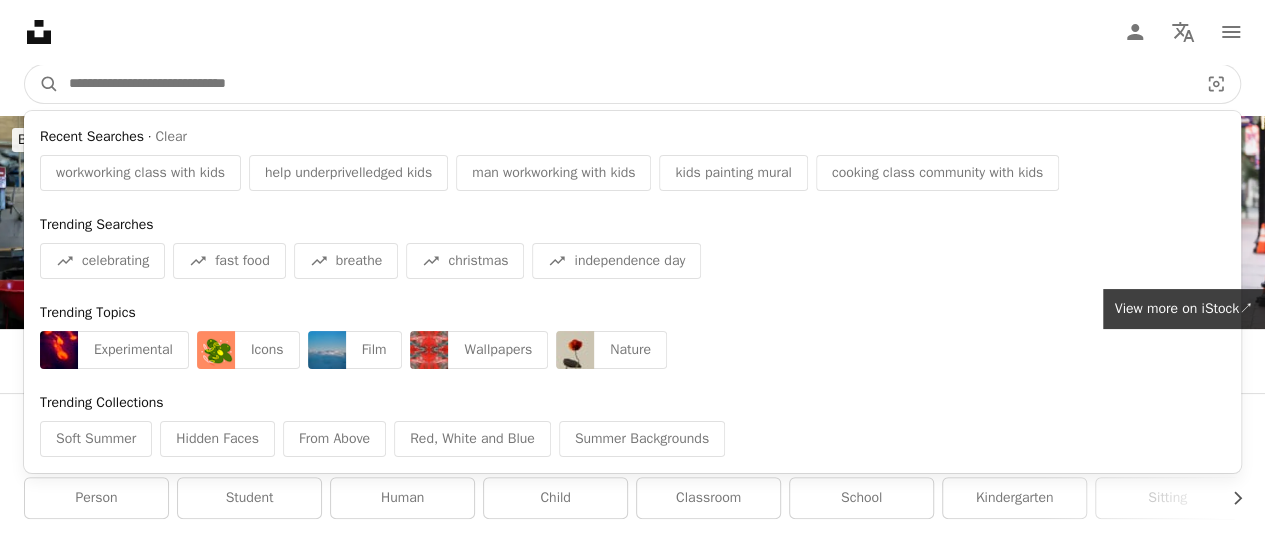 click at bounding box center [625, 84] 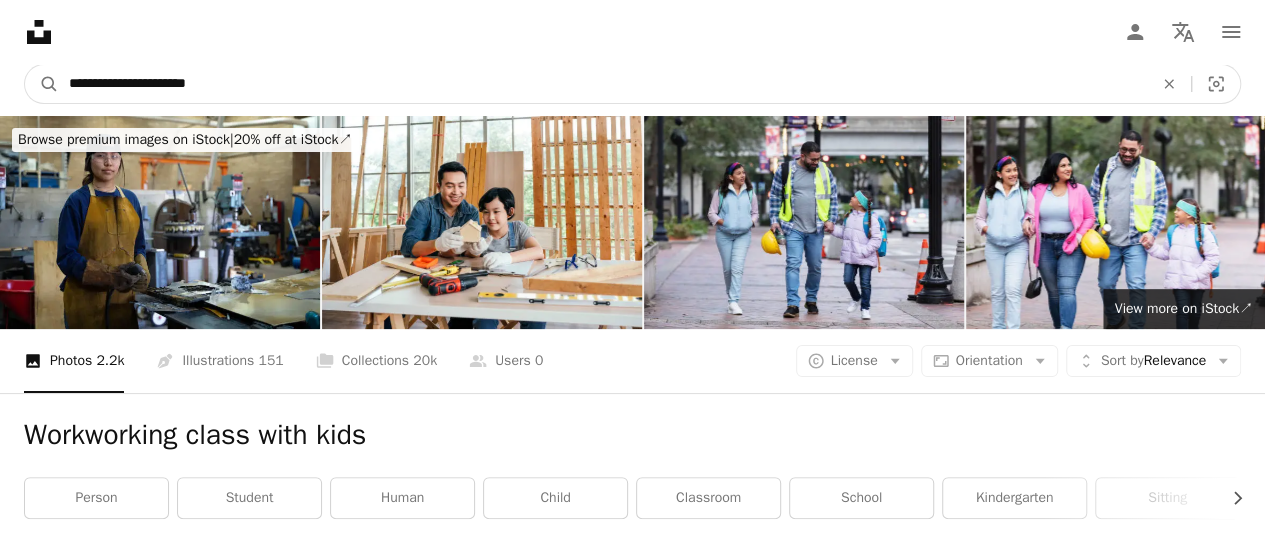 type on "**********" 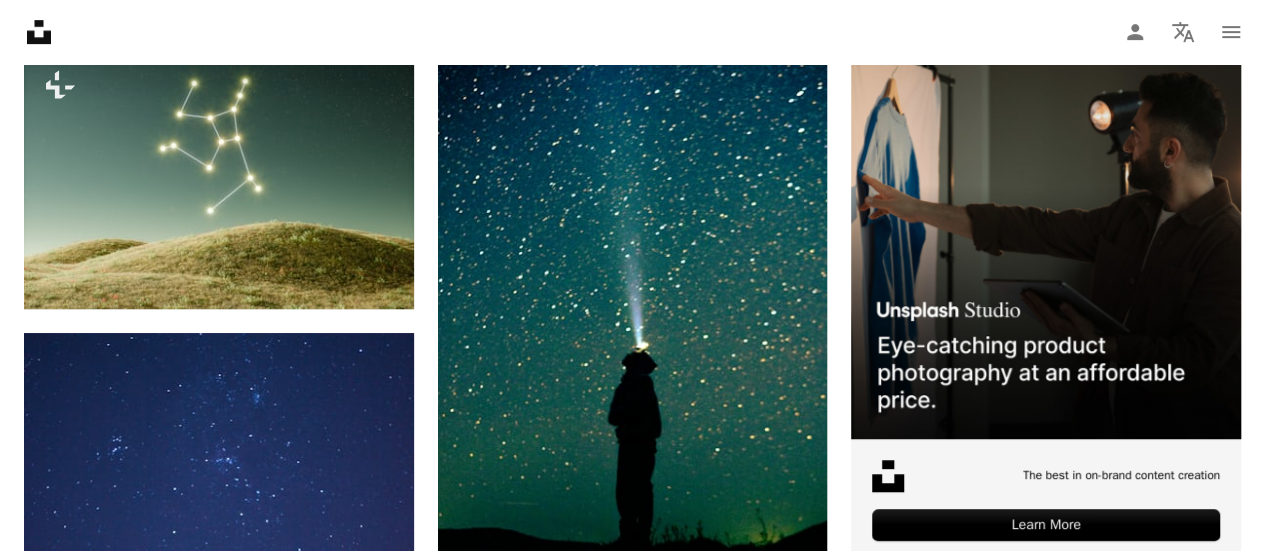 scroll, scrollTop: 600, scrollLeft: 0, axis: vertical 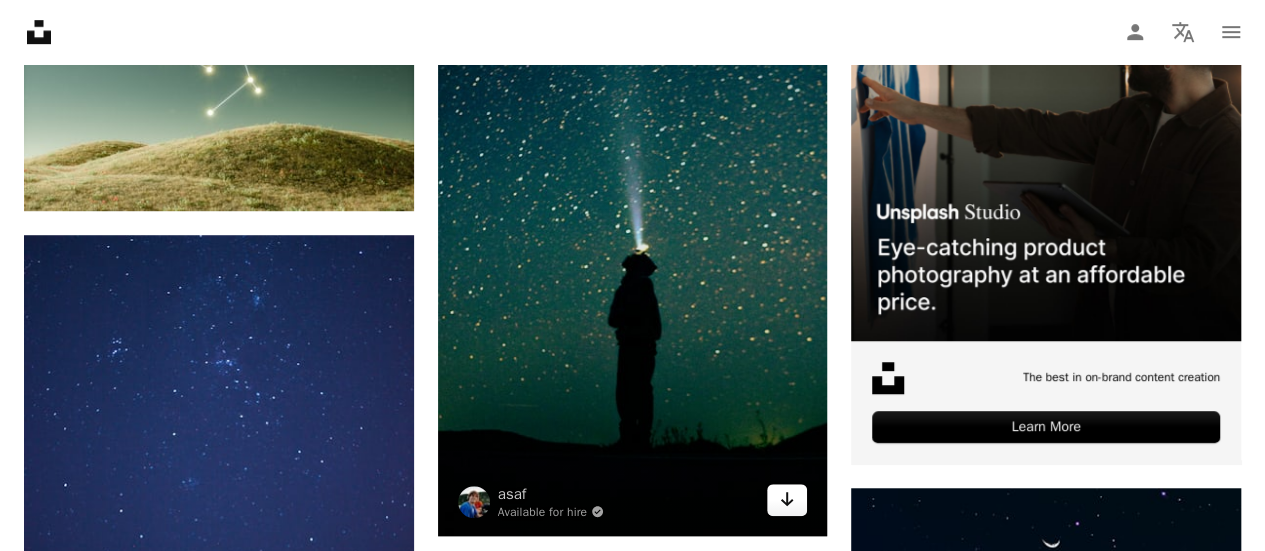 click on "Arrow pointing down" at bounding box center (787, 500) 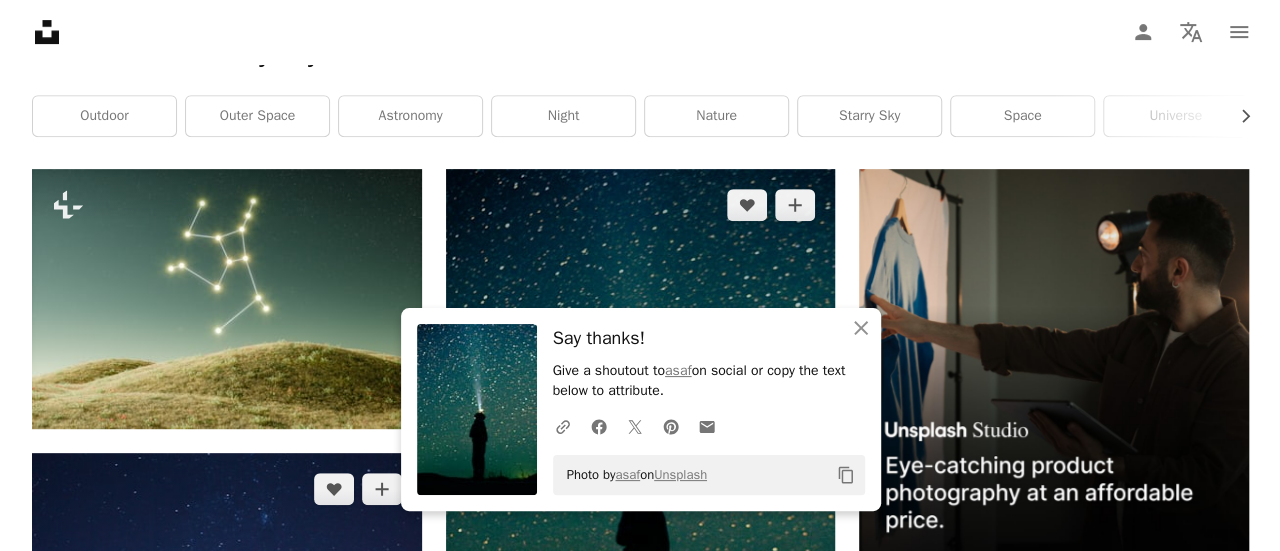 scroll, scrollTop: 400, scrollLeft: 0, axis: vertical 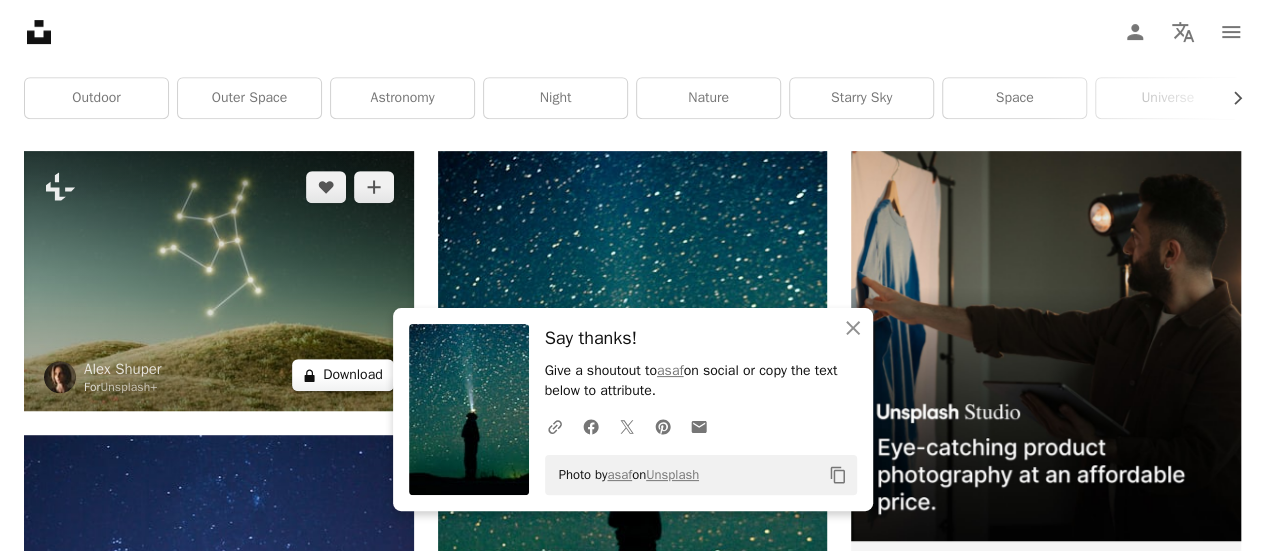 click on "A lock Download" at bounding box center (343, 375) 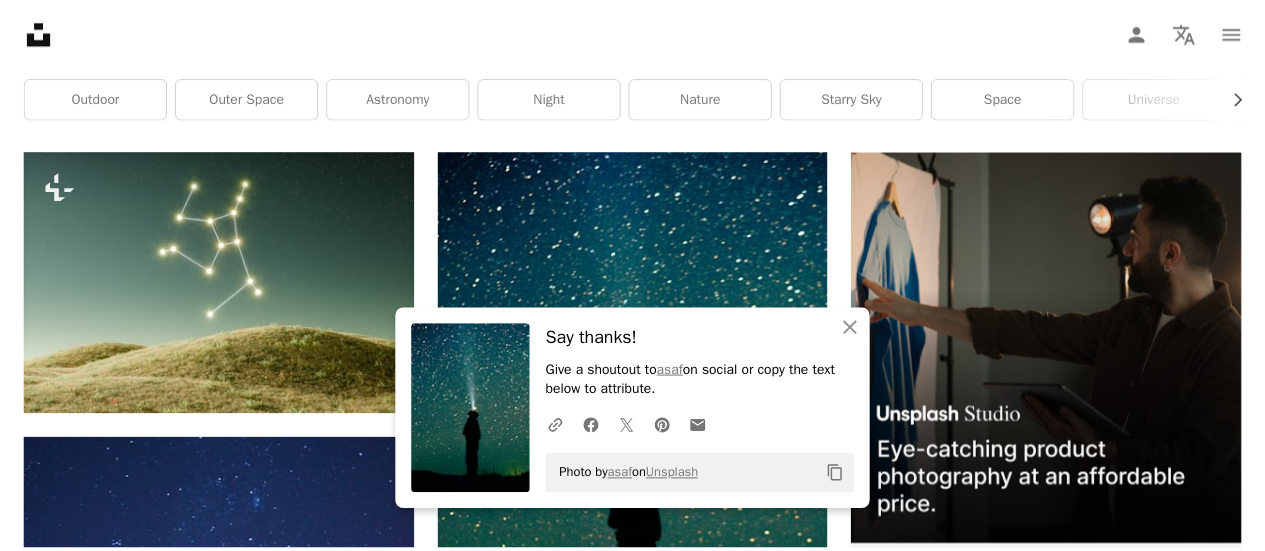 scroll, scrollTop: 88, scrollLeft: 0, axis: vertical 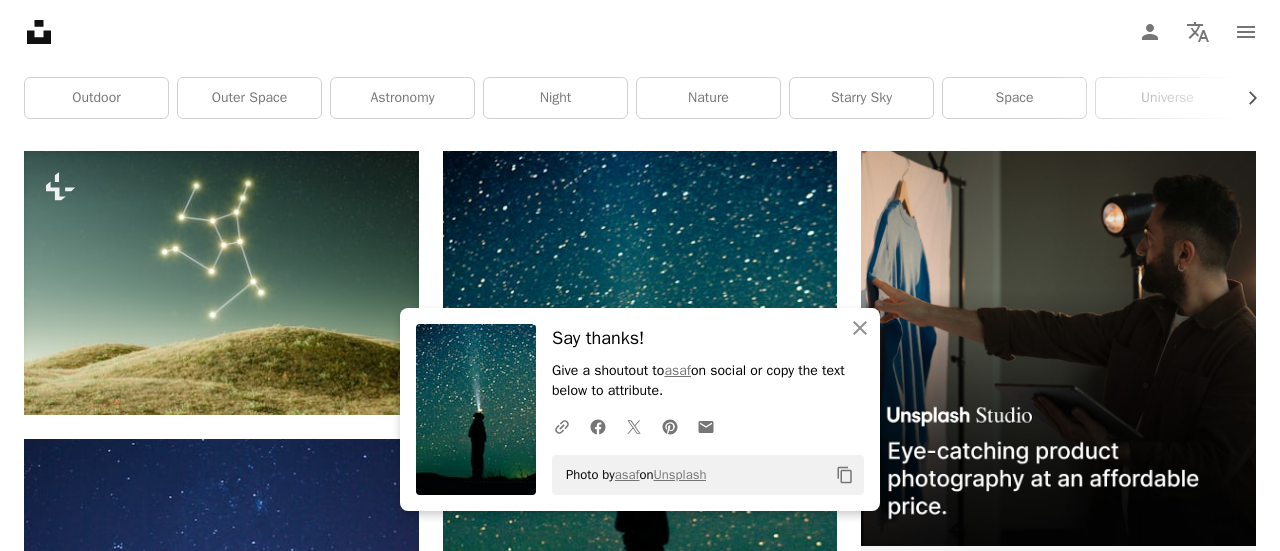 click on "An X shape" at bounding box center (20, 20) 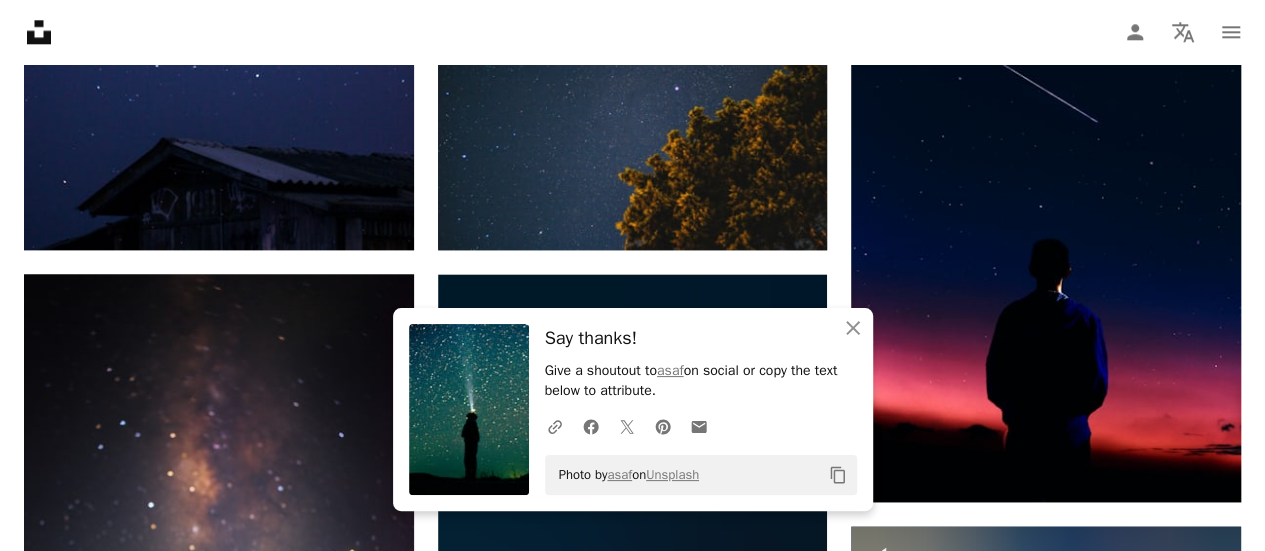 scroll, scrollTop: 1200, scrollLeft: 0, axis: vertical 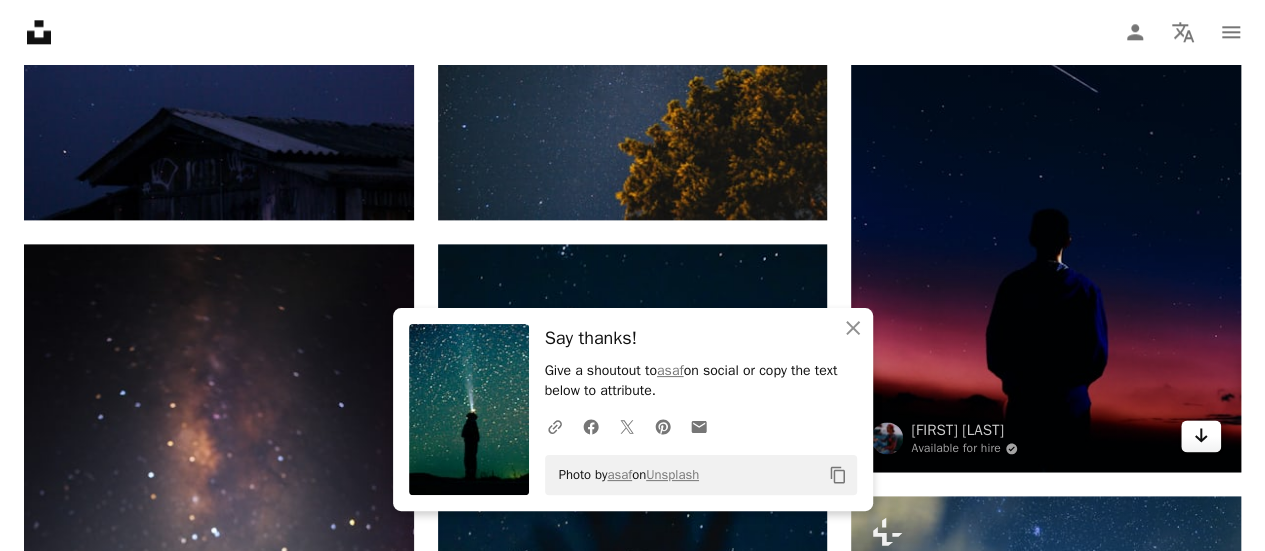 click on "Arrow pointing down" 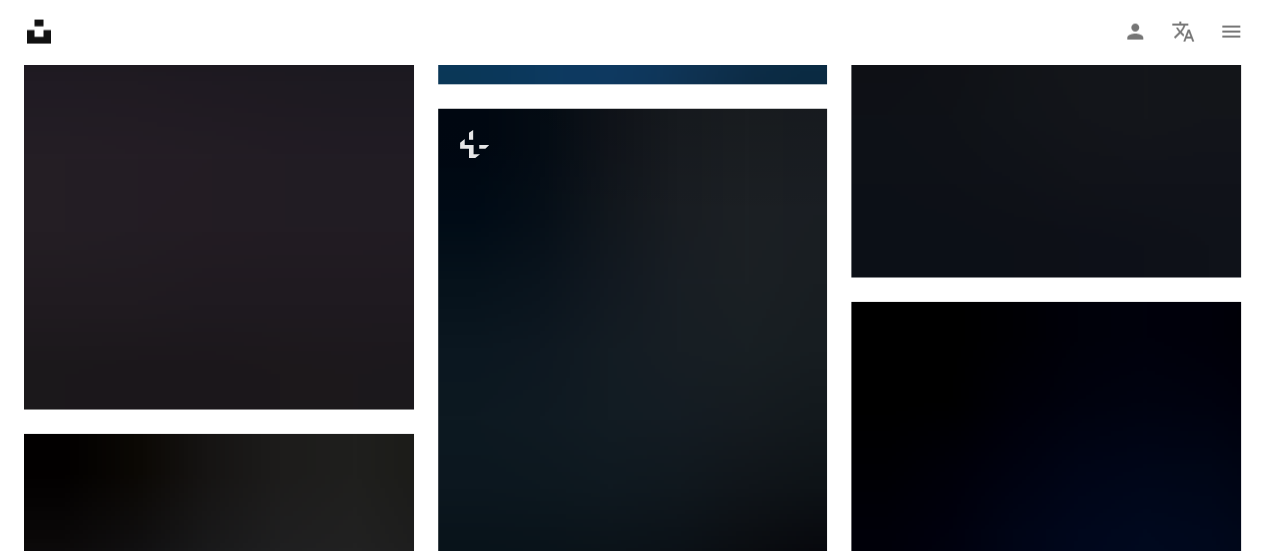 scroll, scrollTop: 2300, scrollLeft: 0, axis: vertical 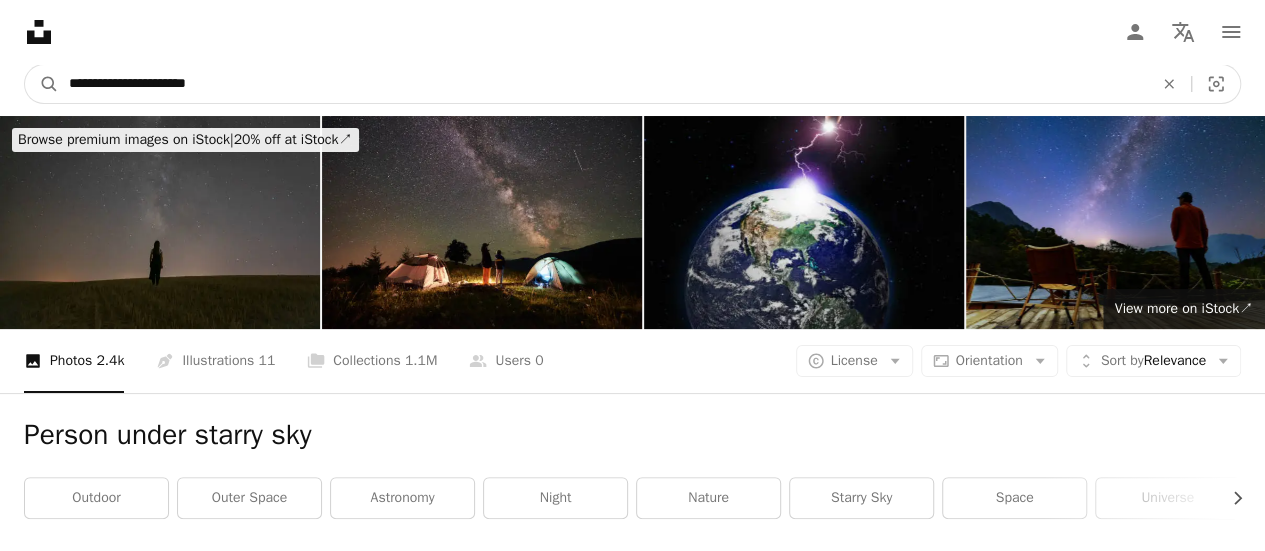 drag, startPoint x: 222, startPoint y: 82, endPoint x: 0, endPoint y: 40, distance: 225.93805 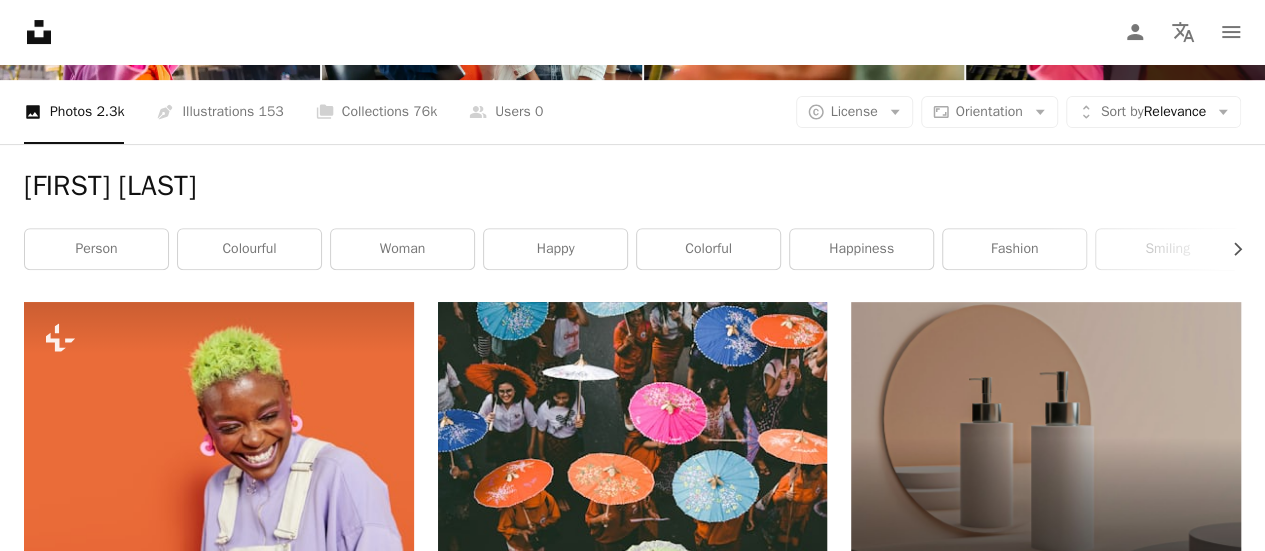 scroll, scrollTop: 0, scrollLeft: 0, axis: both 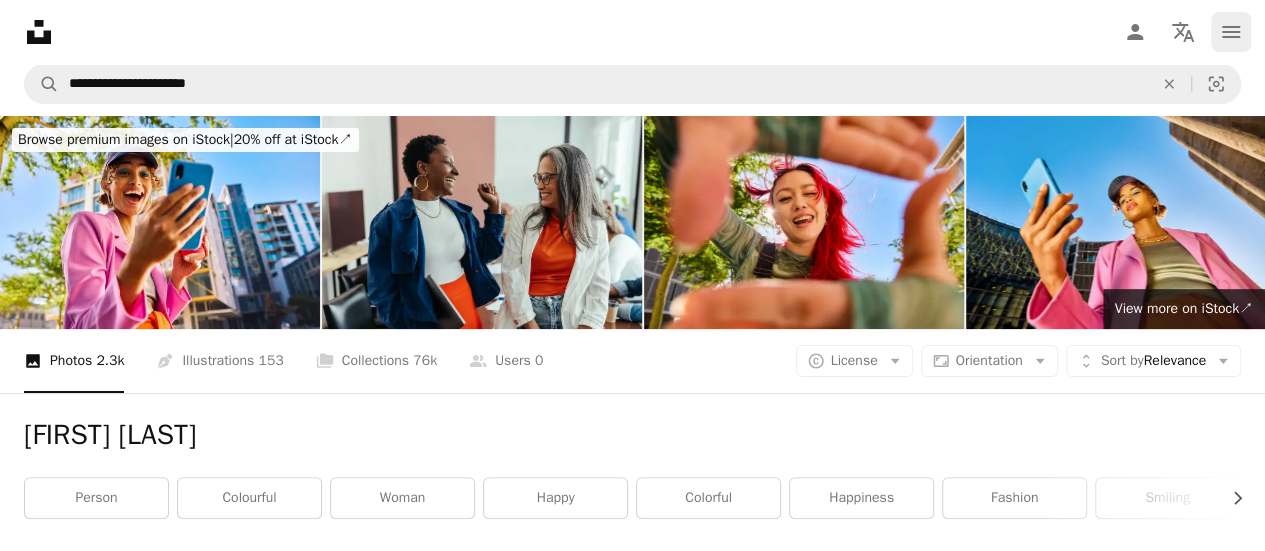 click 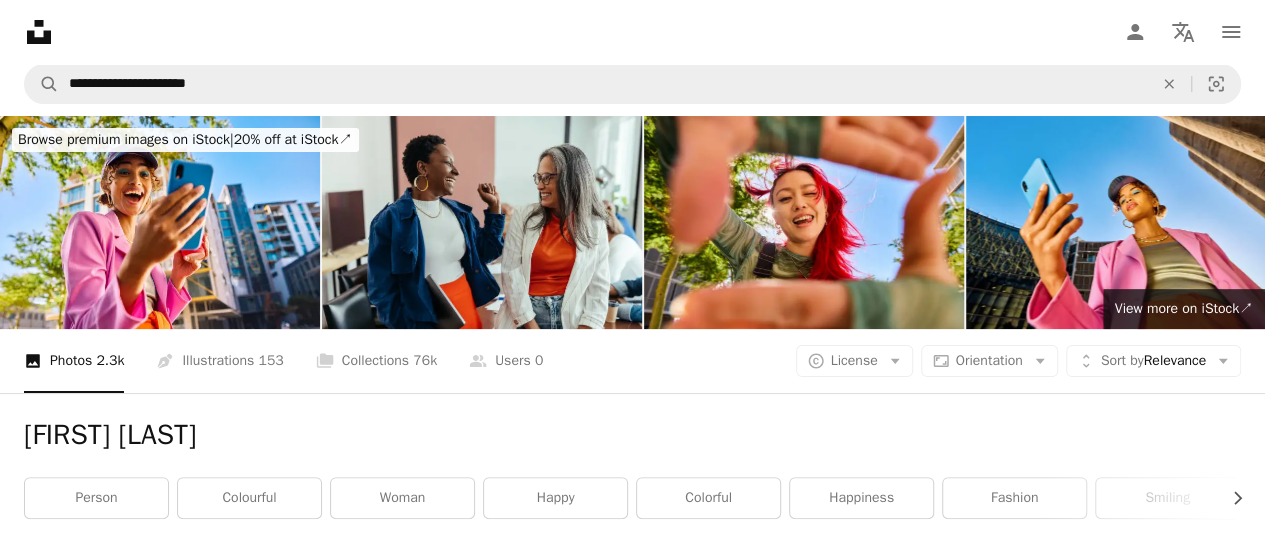 click on "Unsplash logo Unsplash Home A photo Pen Tool A compass A stack of folders Download Person Localization icon navigation menu" at bounding box center (632, 32) 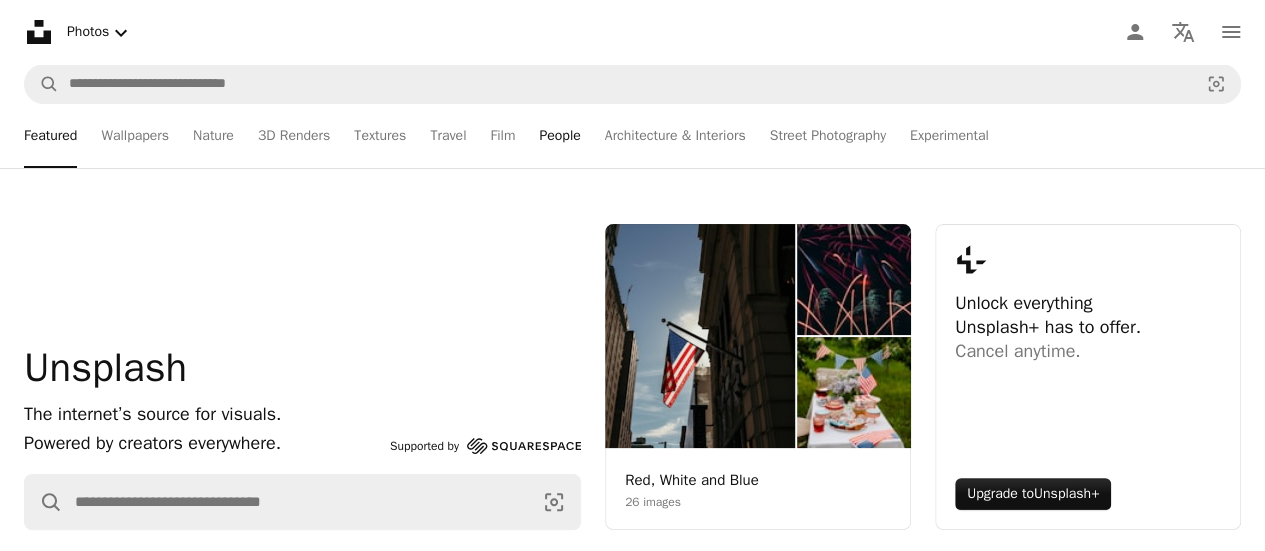 click on "People" at bounding box center (559, 136) 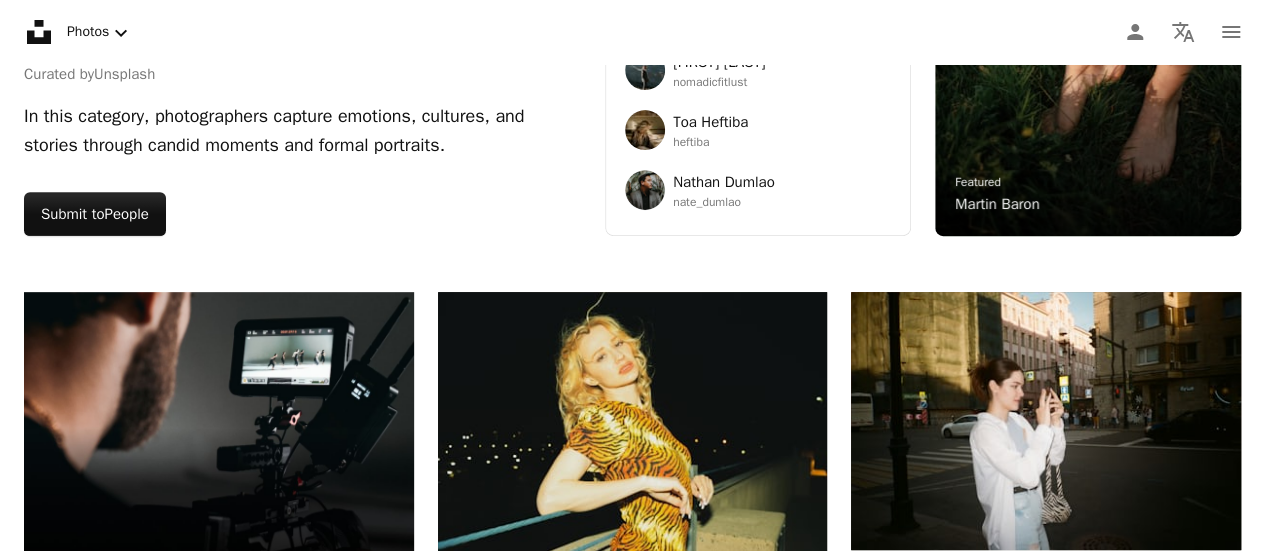 scroll, scrollTop: 300, scrollLeft: 0, axis: vertical 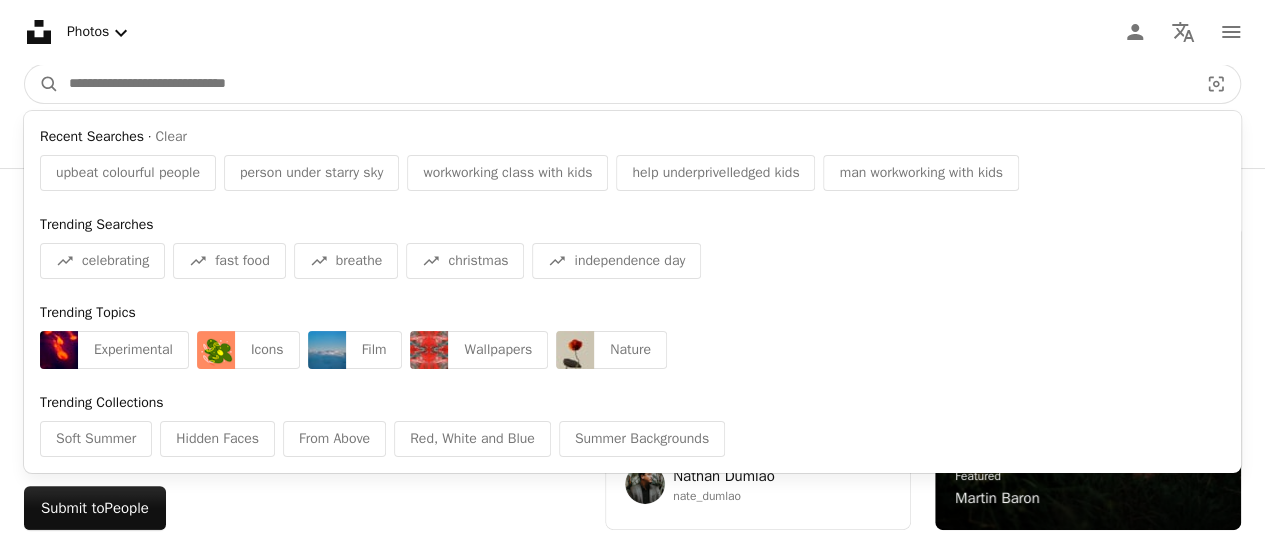 drag, startPoint x: 382, startPoint y: 93, endPoint x: 279, endPoint y: 65, distance: 106.738 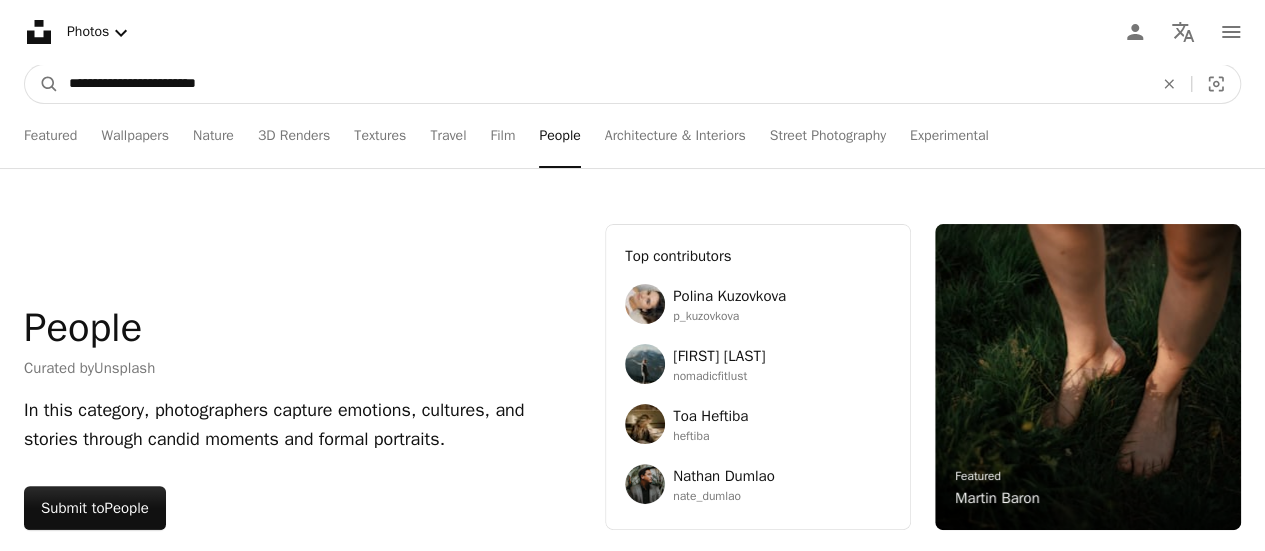 type on "**********" 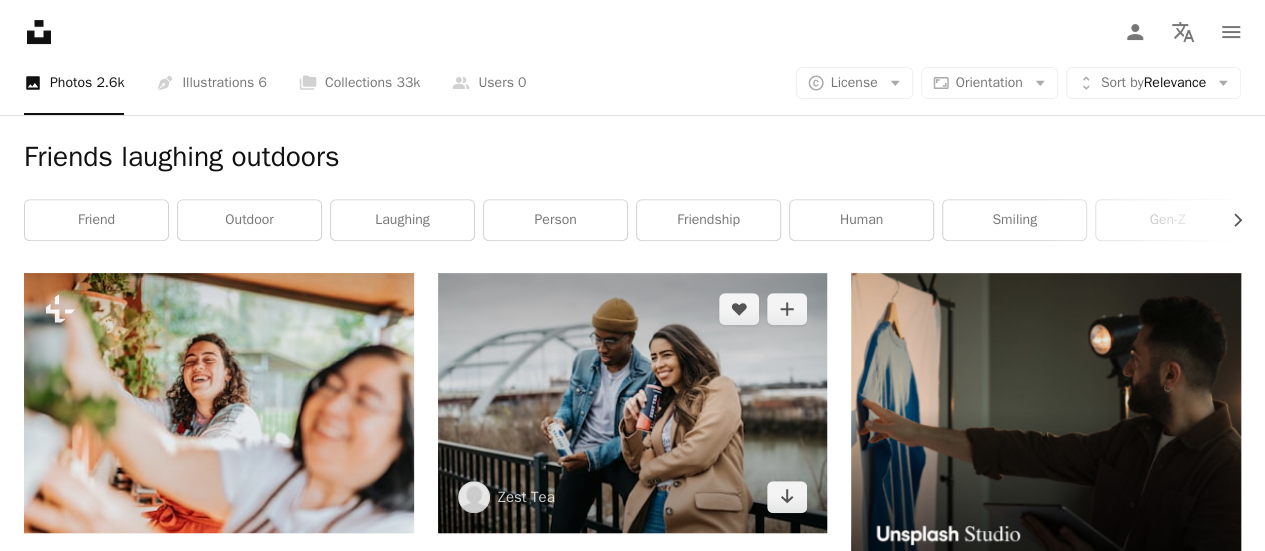 scroll, scrollTop: 500, scrollLeft: 0, axis: vertical 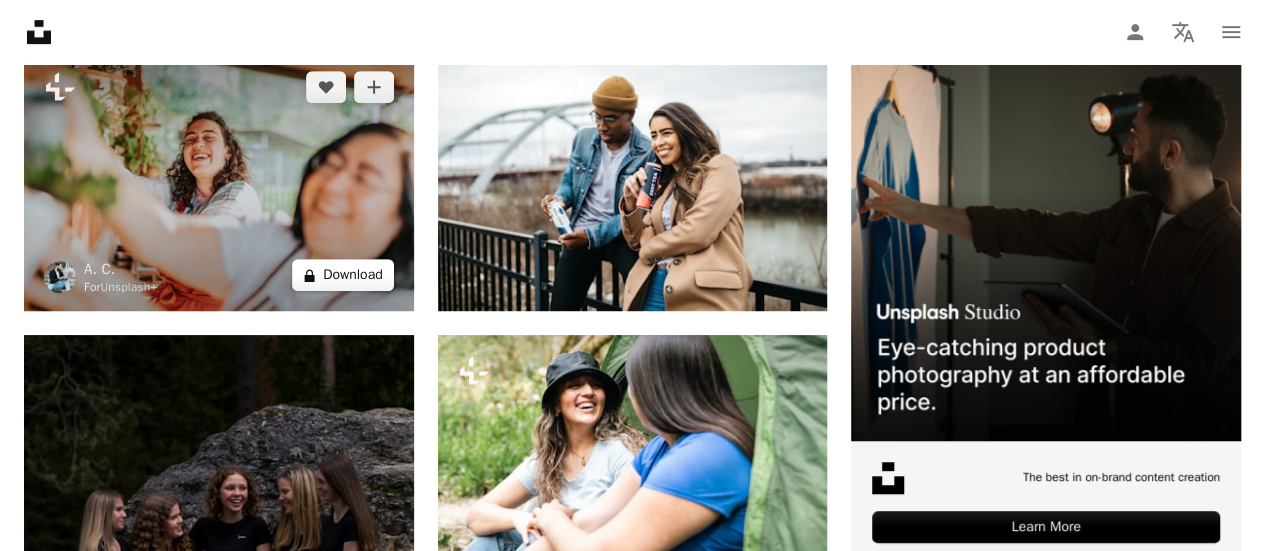 click on "A lock Download" at bounding box center [343, 275] 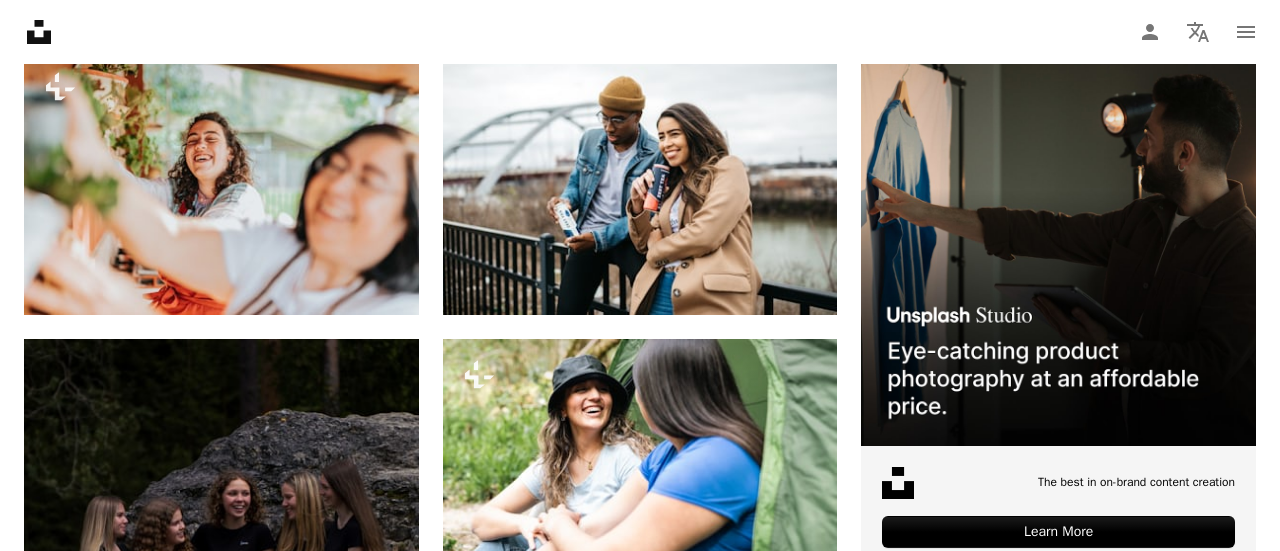 click on "An X shape" at bounding box center [20, 20] 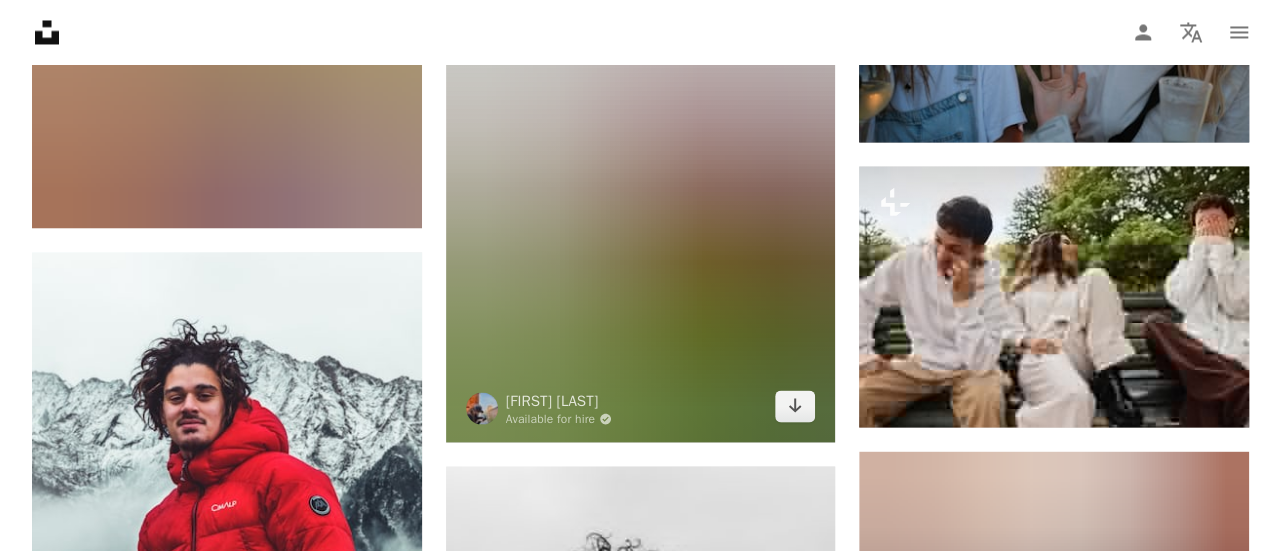scroll, scrollTop: 1900, scrollLeft: 0, axis: vertical 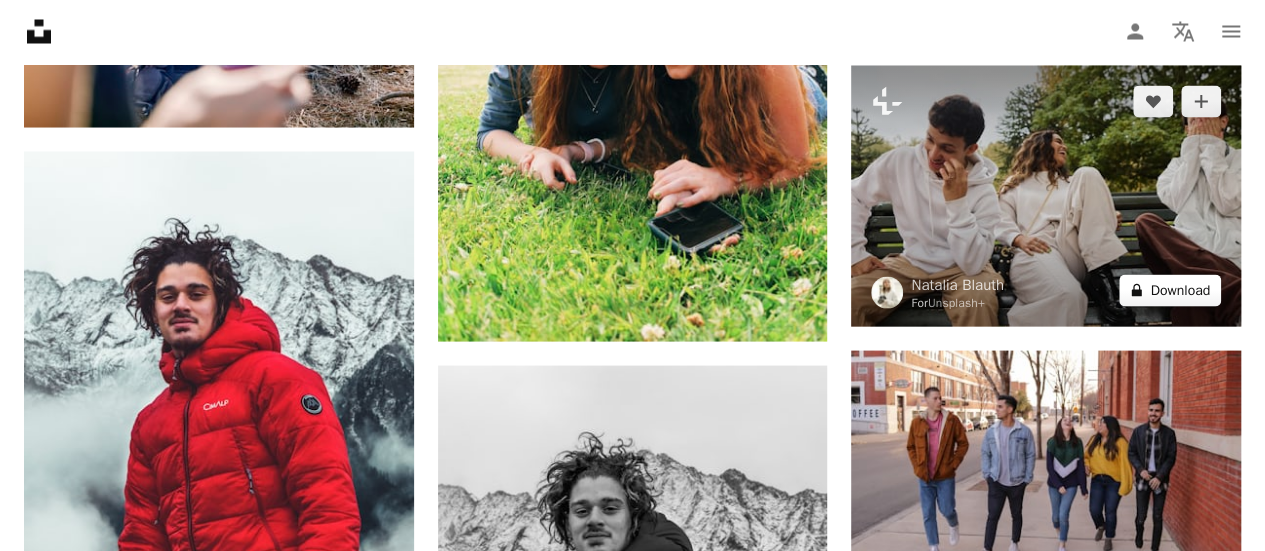 click on "A lock Download" at bounding box center (1170, 291) 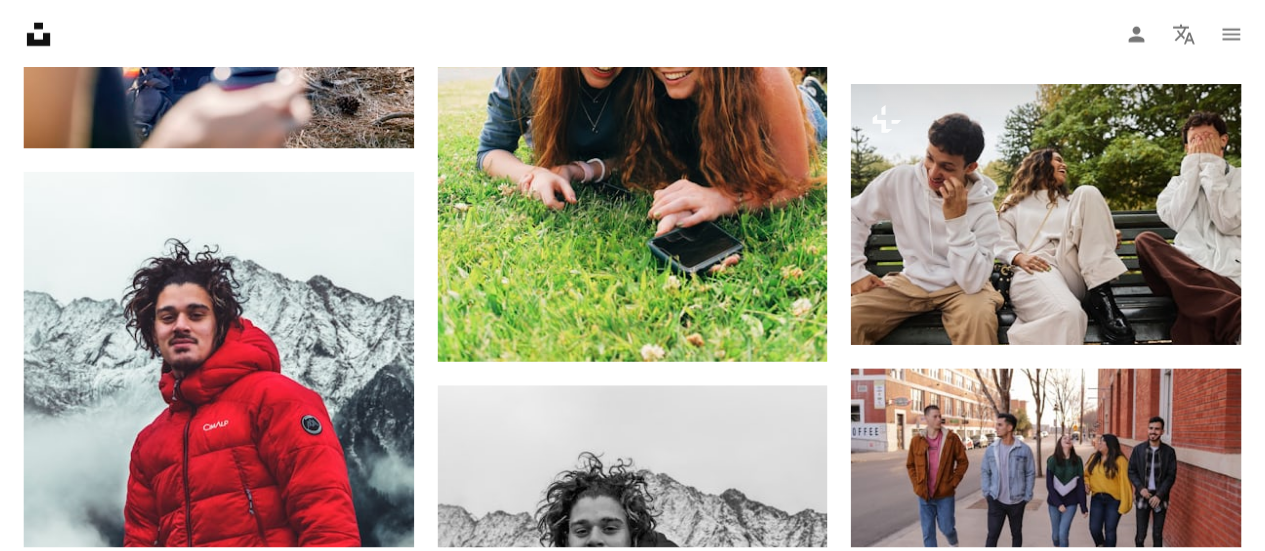 scroll, scrollTop: 88, scrollLeft: 0, axis: vertical 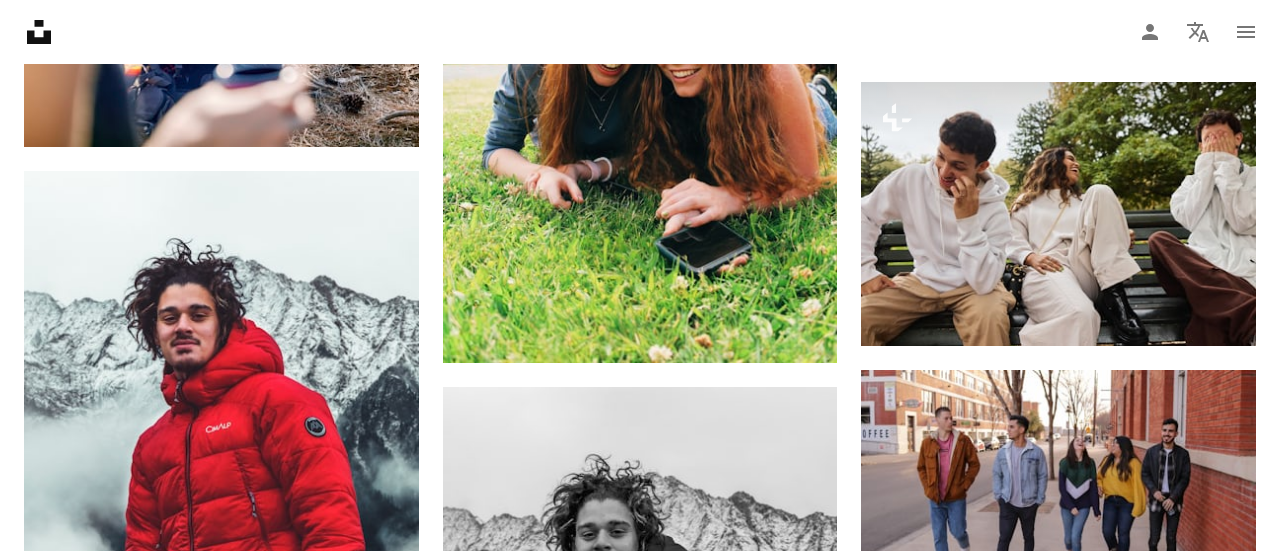 click on "An X shape" at bounding box center [20, 20] 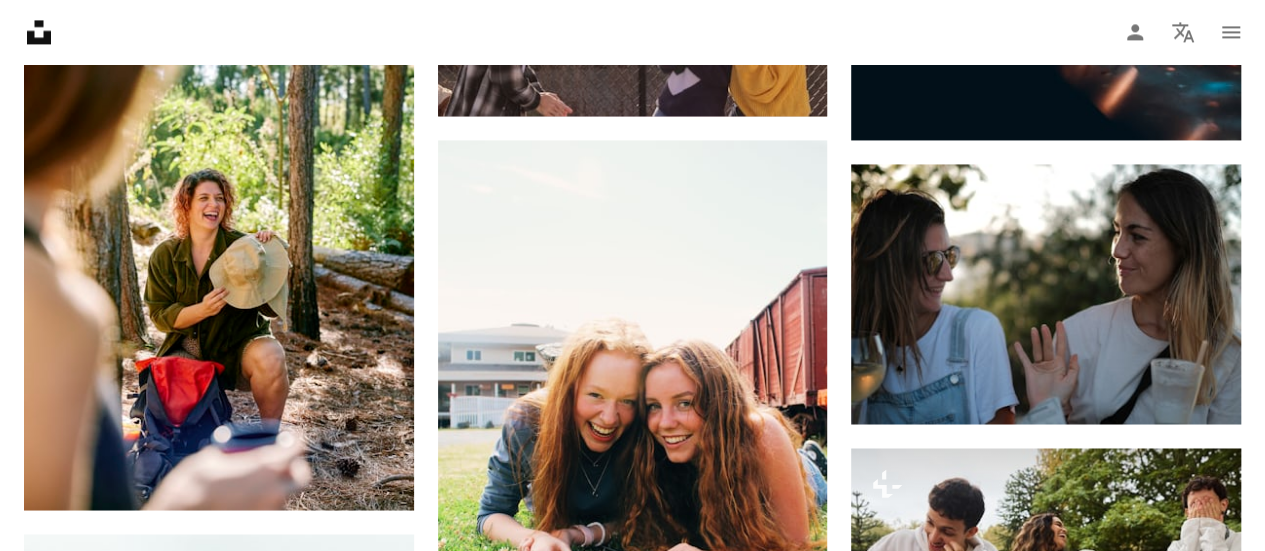 scroll, scrollTop: 1500, scrollLeft: 0, axis: vertical 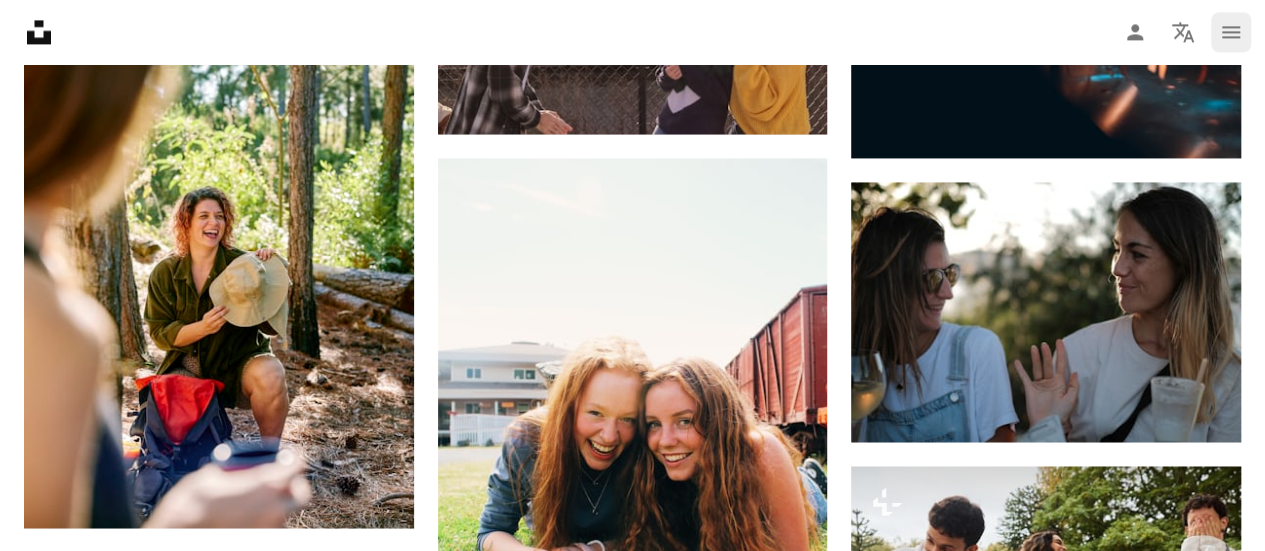 click on "navigation menu" 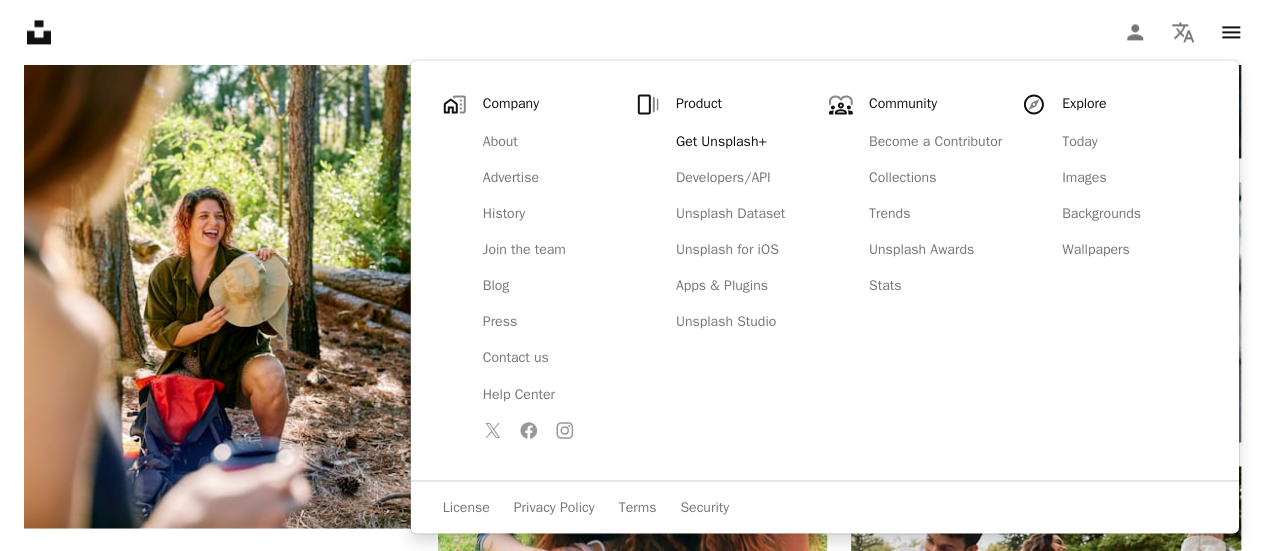 click 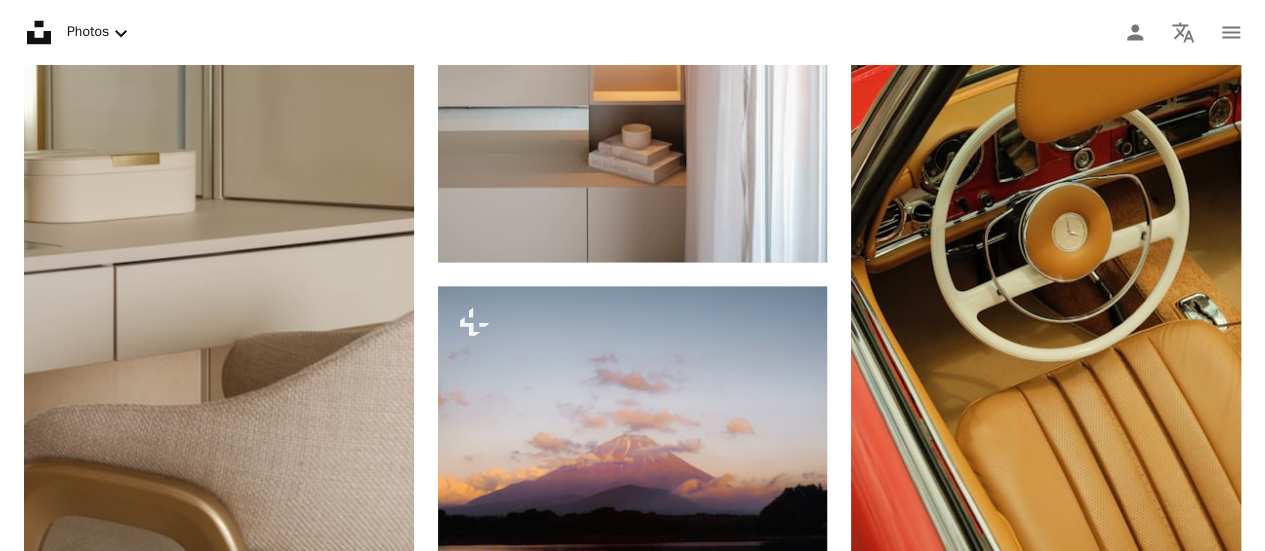 scroll, scrollTop: 0, scrollLeft: 0, axis: both 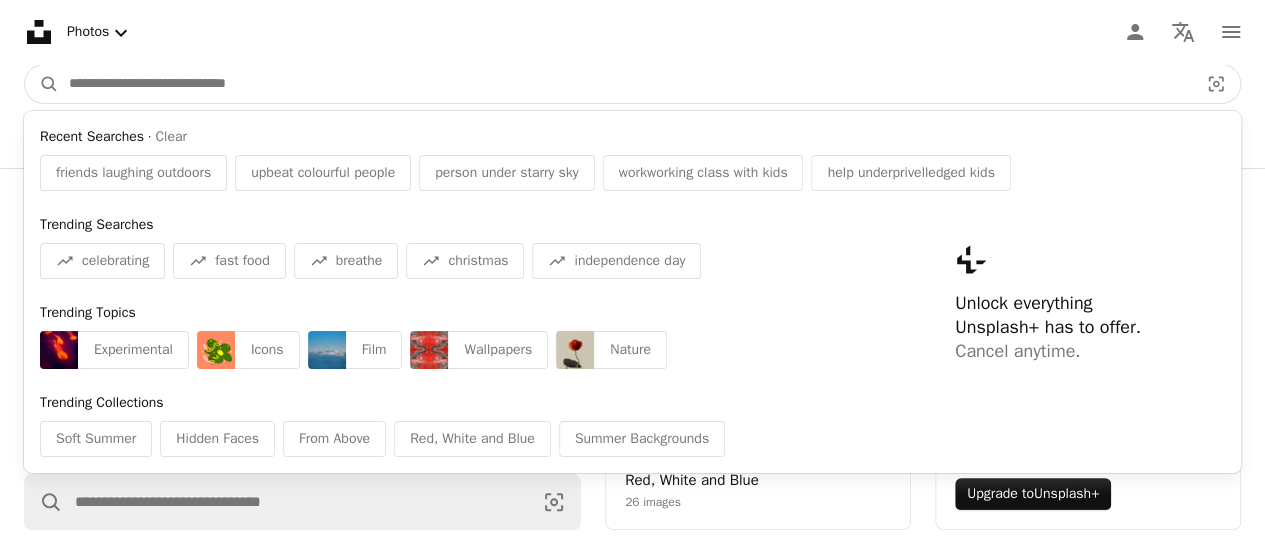 click at bounding box center [625, 84] 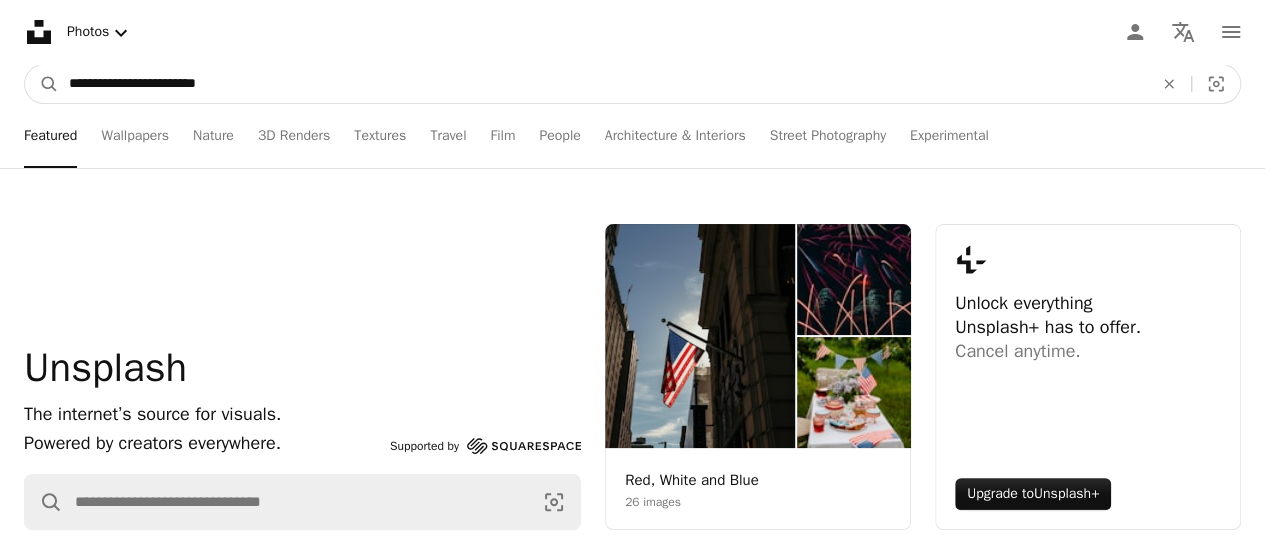 type on "**********" 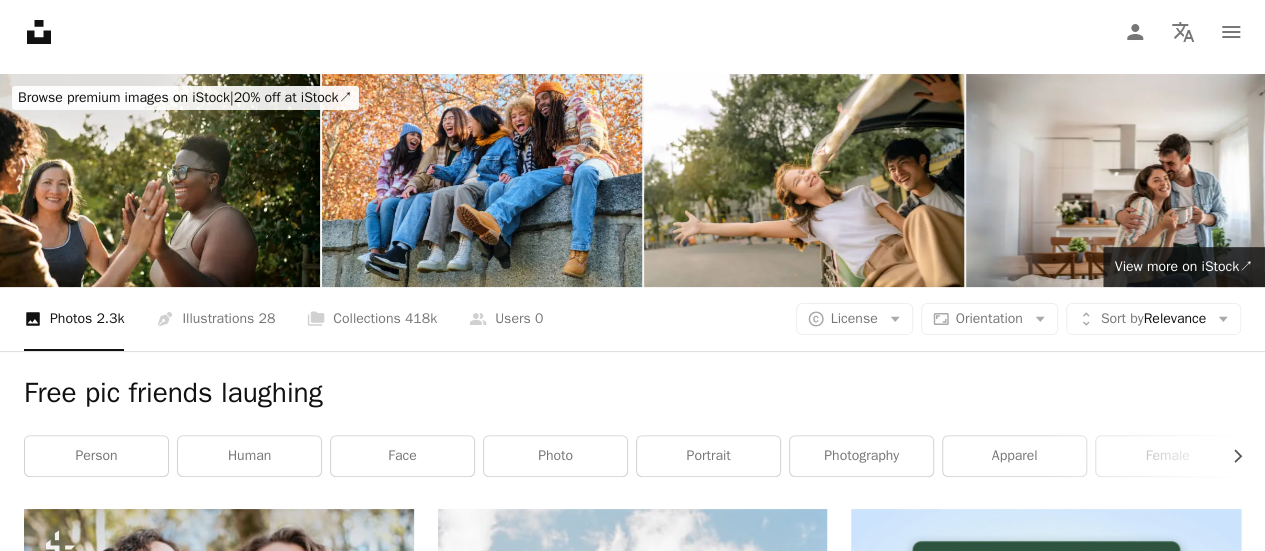 scroll, scrollTop: 0, scrollLeft: 0, axis: both 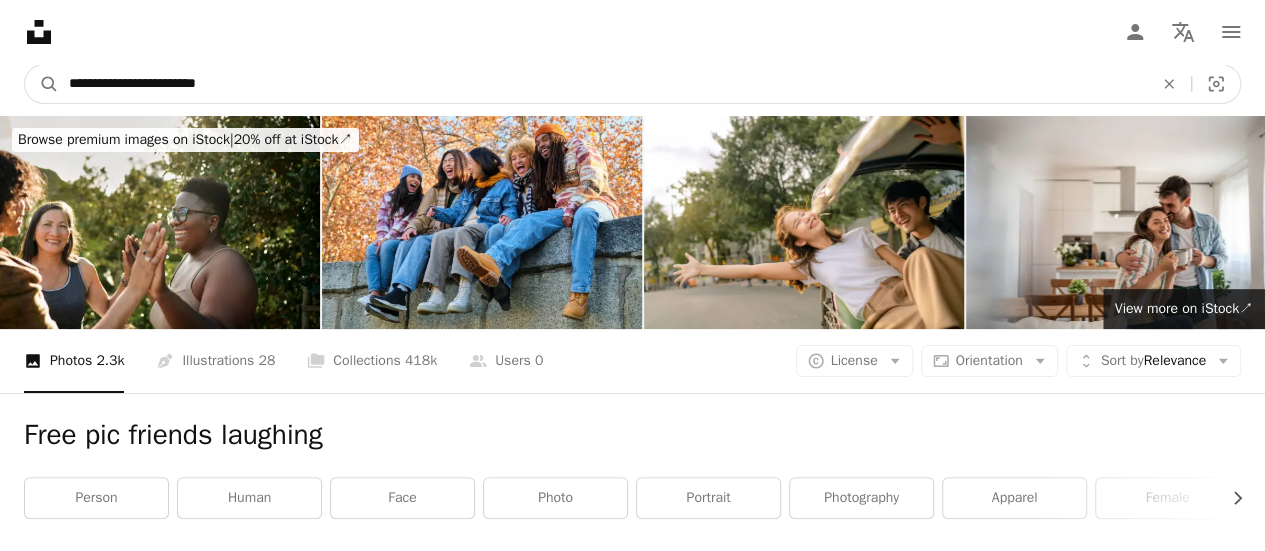 click on "**********" at bounding box center (603, 84) 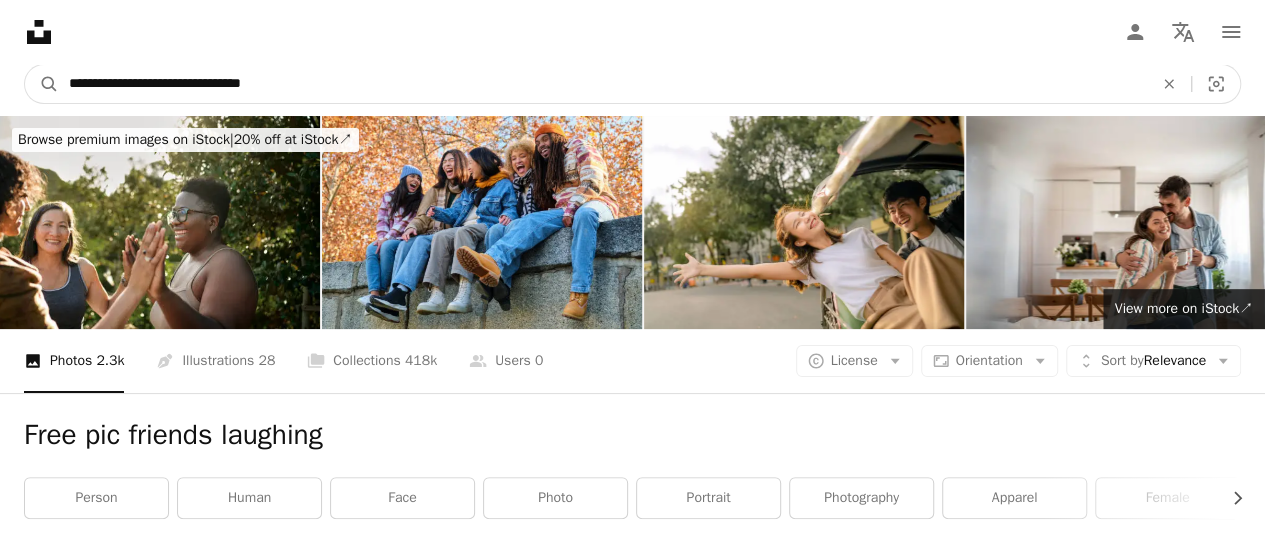type on "**********" 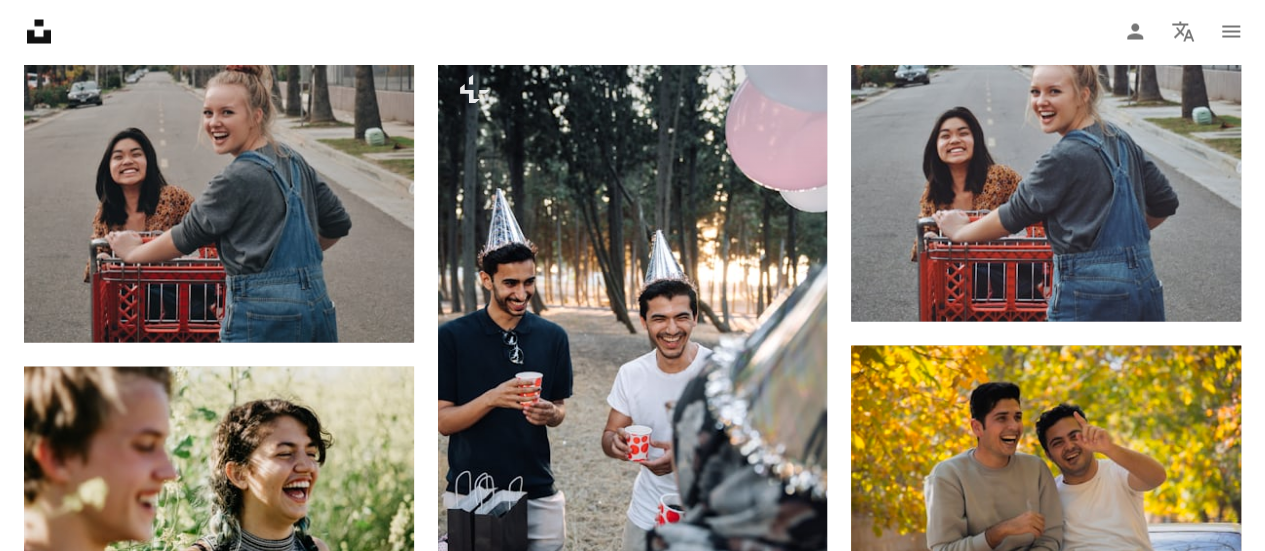 scroll, scrollTop: 2000, scrollLeft: 0, axis: vertical 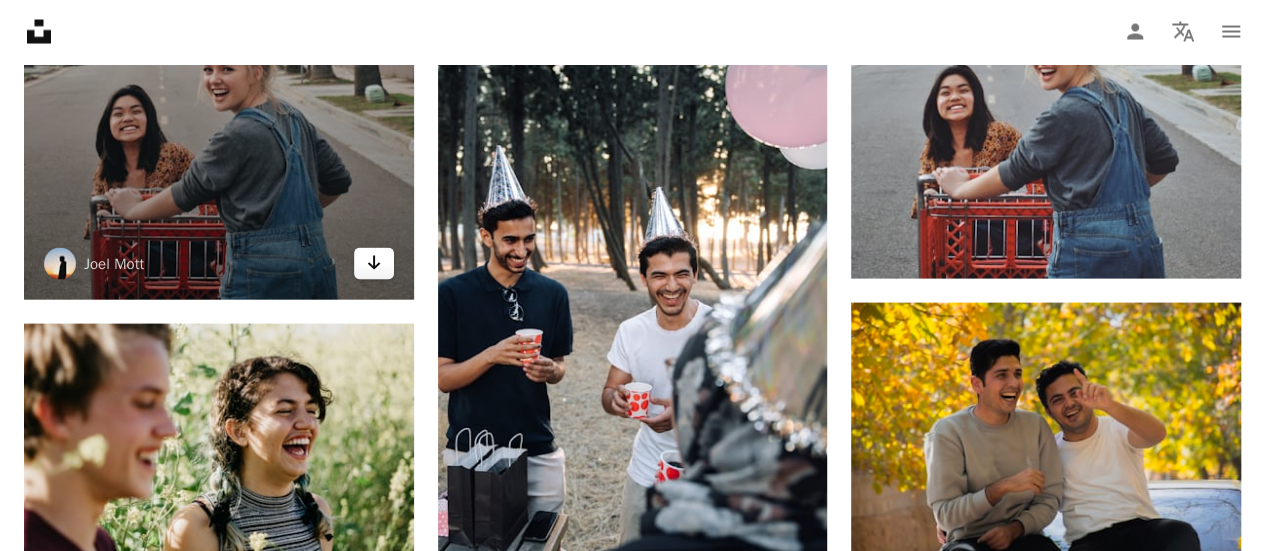 click on "Arrow pointing down" at bounding box center [374, 264] 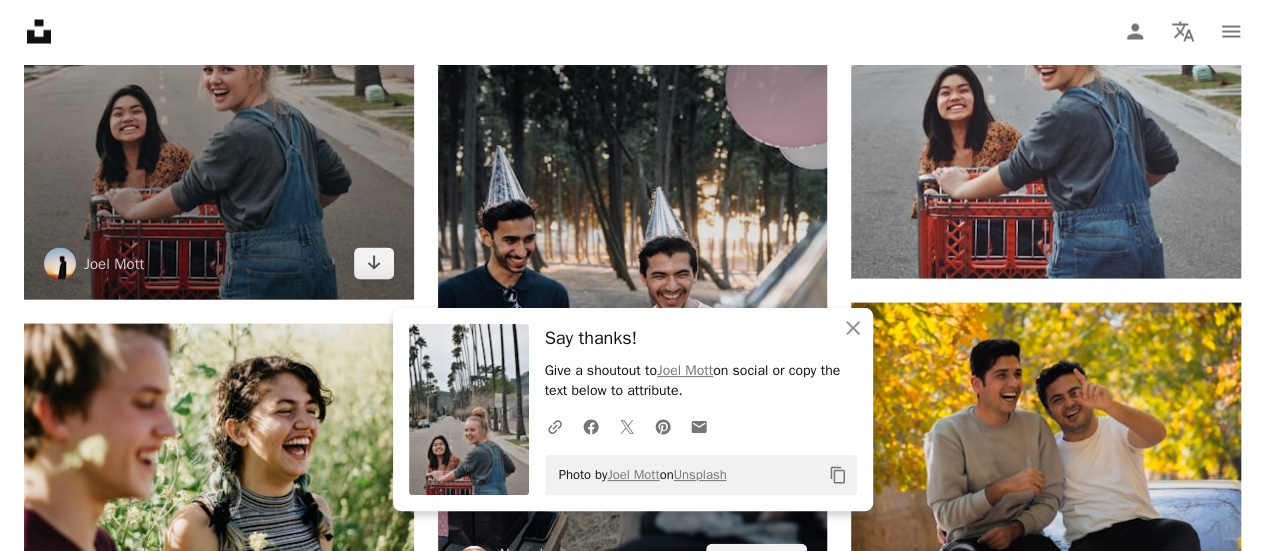 scroll, scrollTop: 2300, scrollLeft: 0, axis: vertical 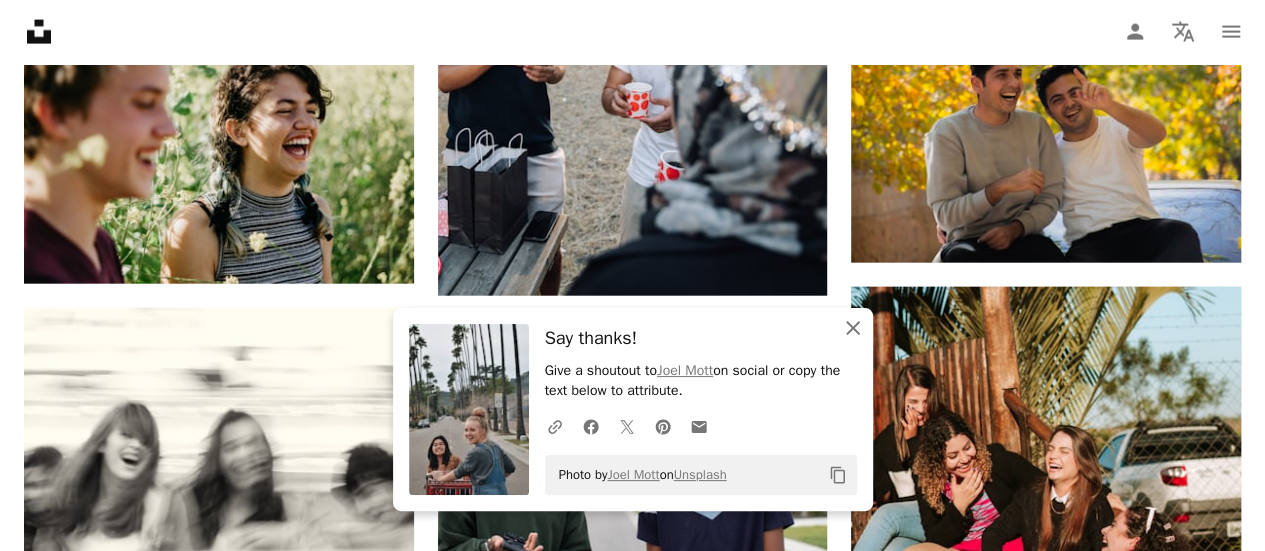 click on "An X shape" 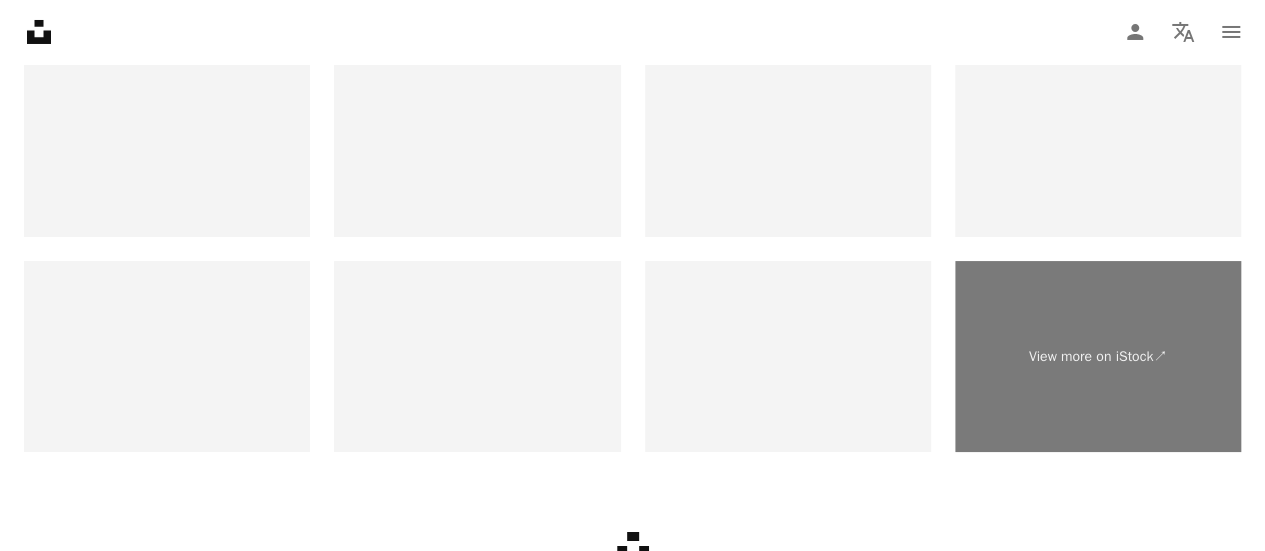 scroll, scrollTop: 3827, scrollLeft: 0, axis: vertical 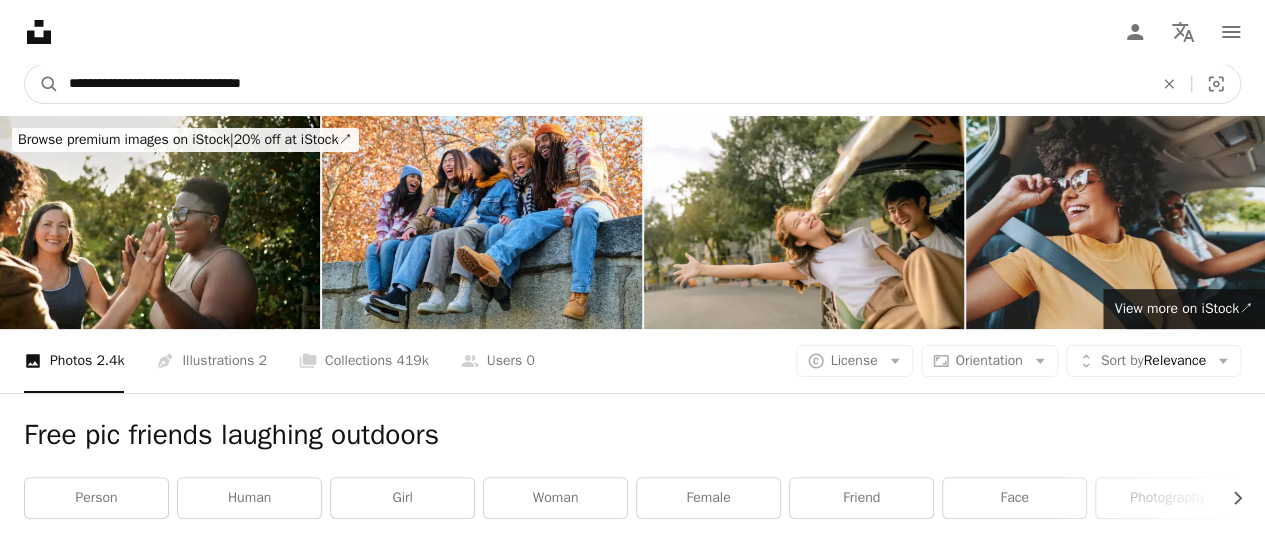 drag, startPoint x: 330, startPoint y: 83, endPoint x: 11, endPoint y: 33, distance: 322.8947 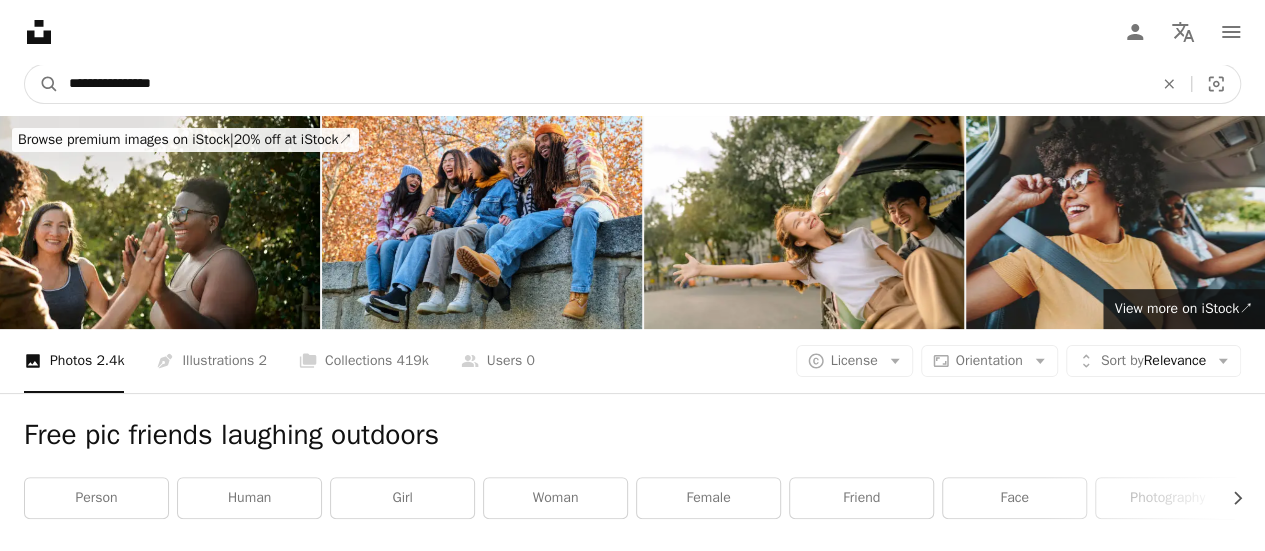 type on "**********" 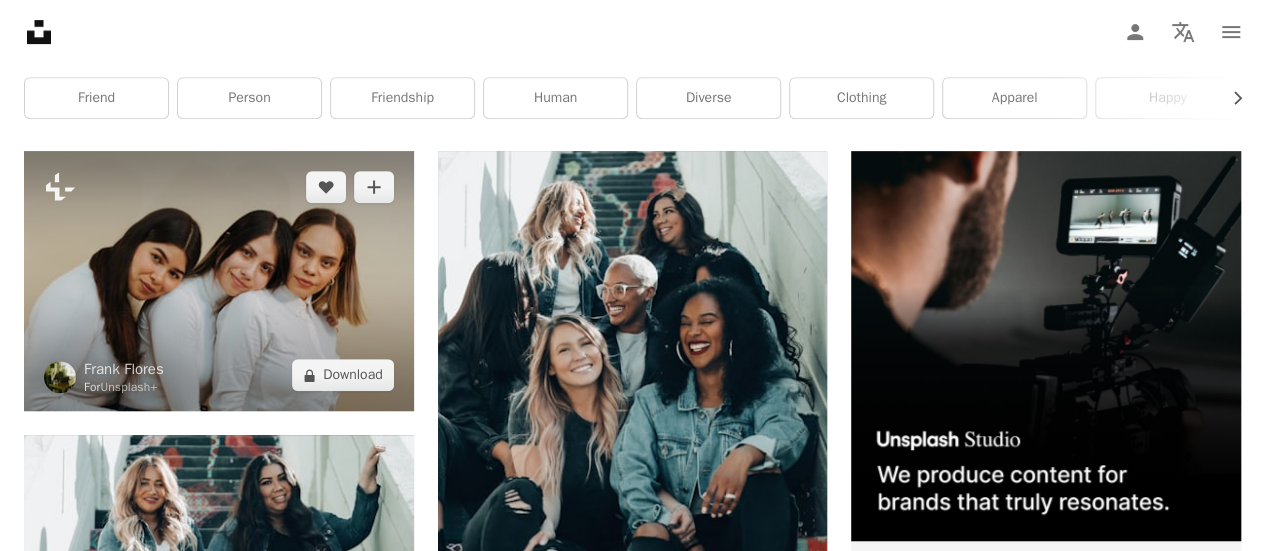 scroll, scrollTop: 0, scrollLeft: 0, axis: both 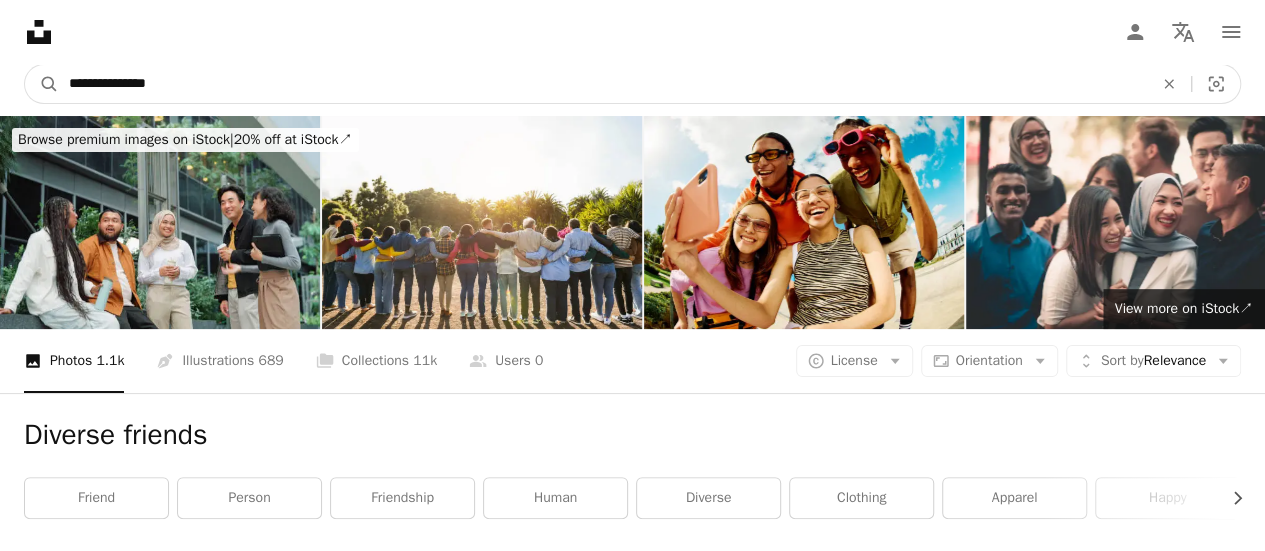 click on "**********" at bounding box center (603, 84) 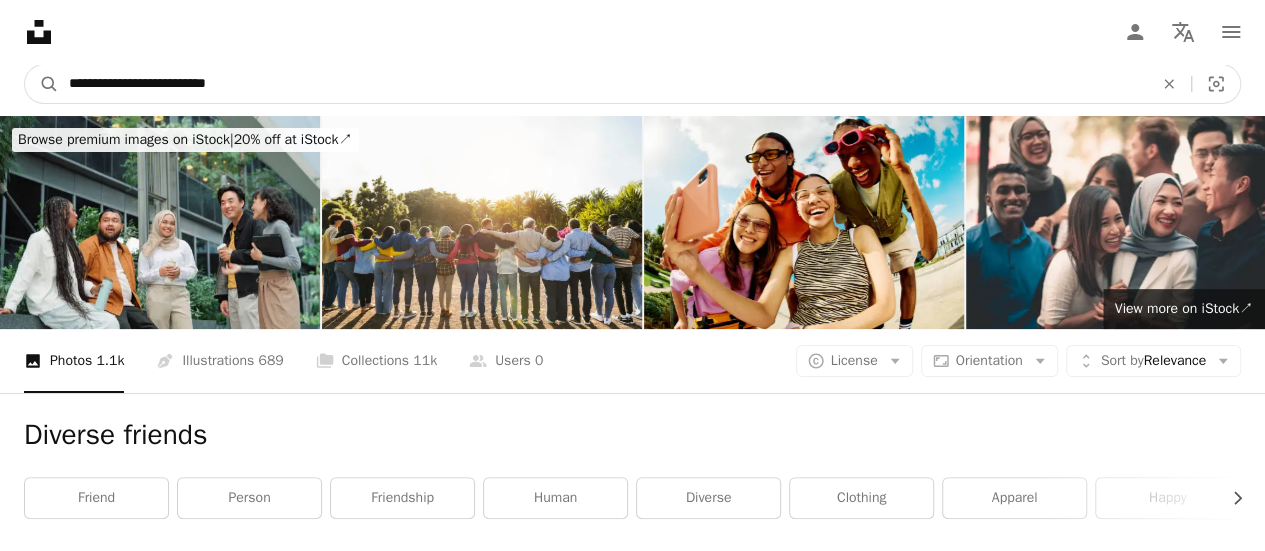 type on "**********" 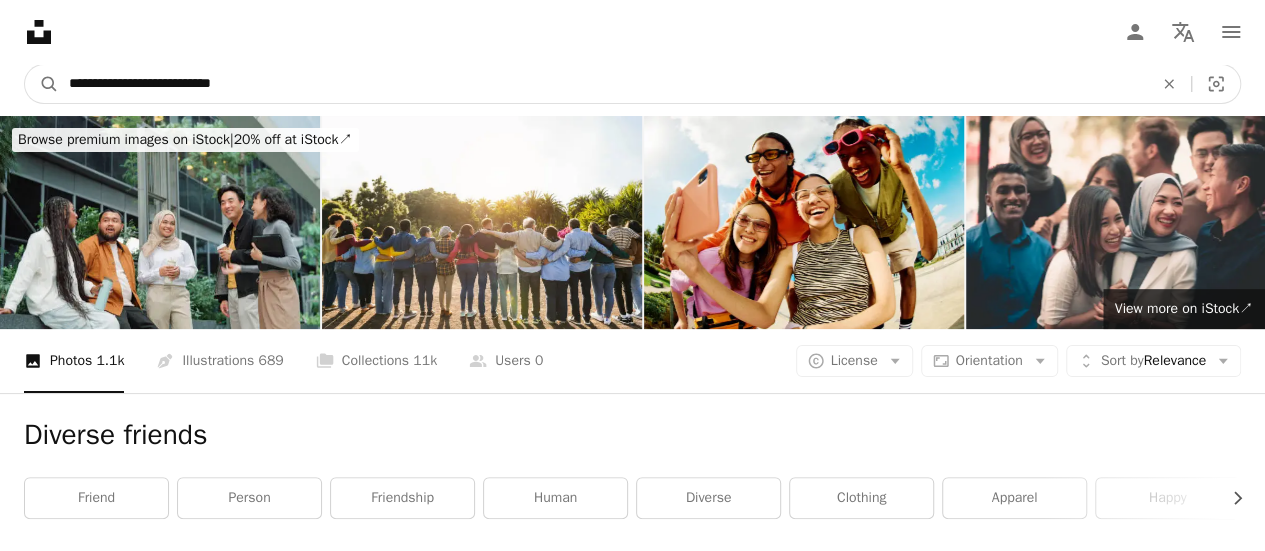 click on "A magnifying glass" at bounding box center (42, 84) 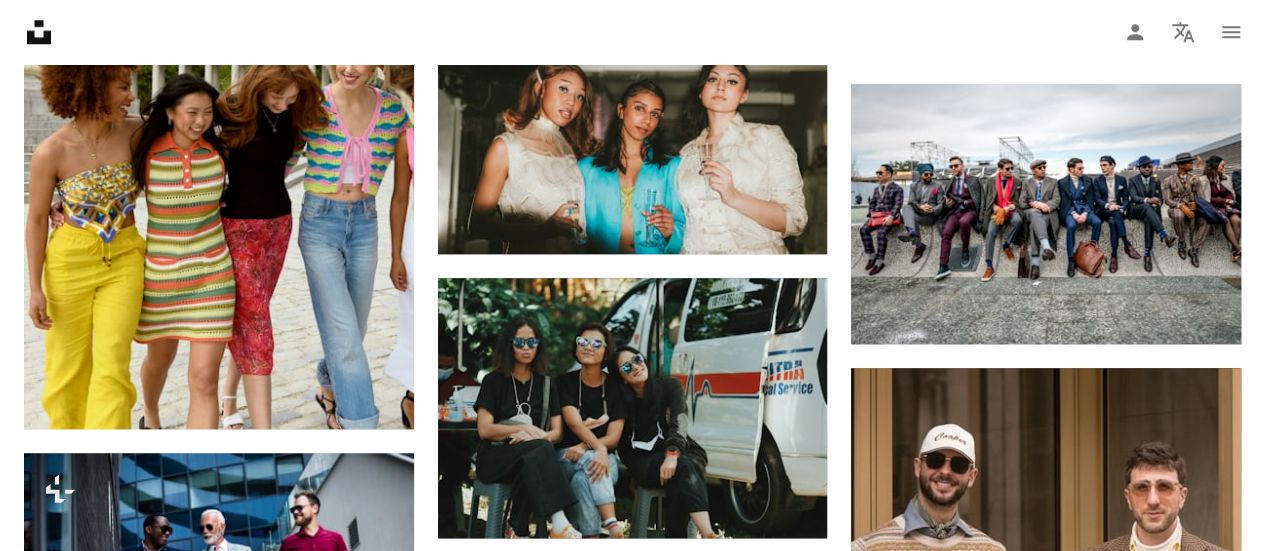 scroll, scrollTop: 900, scrollLeft: 0, axis: vertical 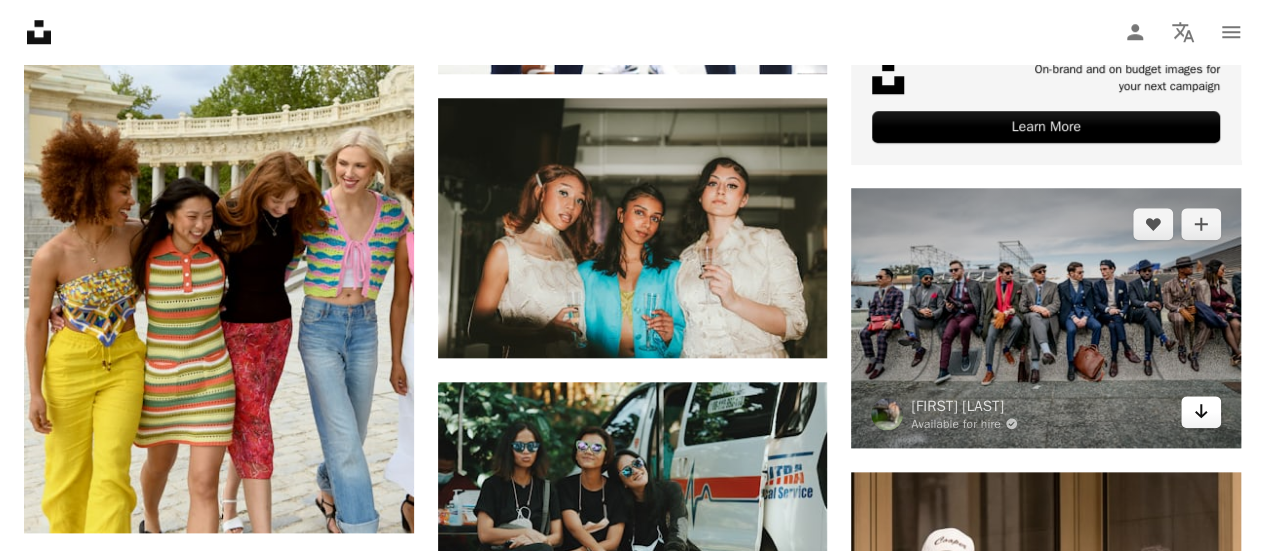 click on "Arrow pointing down" at bounding box center [1201, 412] 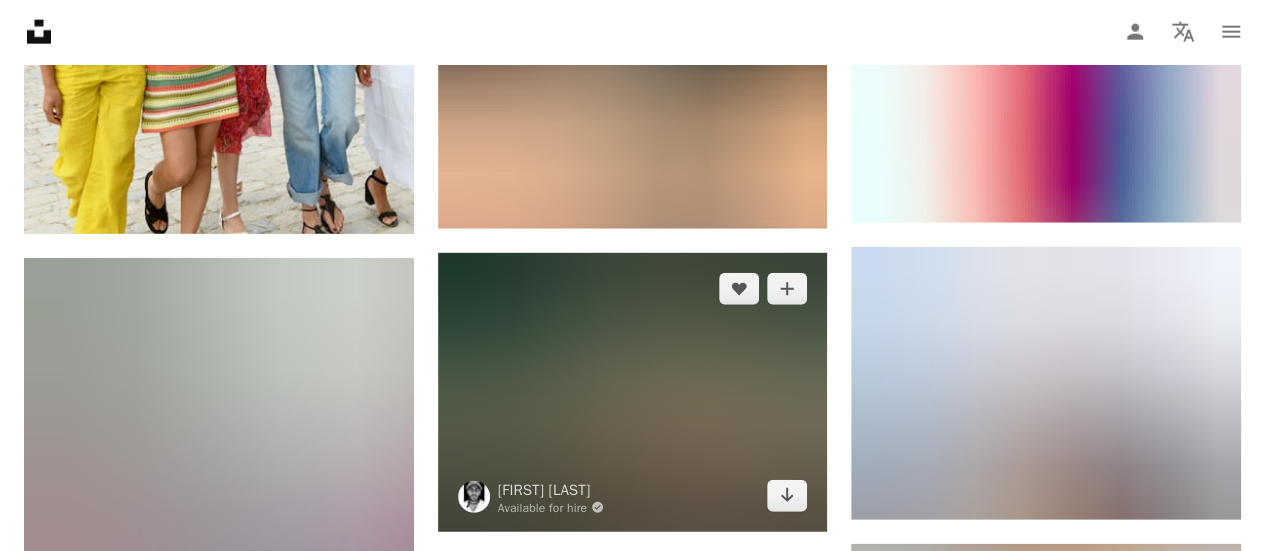 scroll, scrollTop: 2800, scrollLeft: 0, axis: vertical 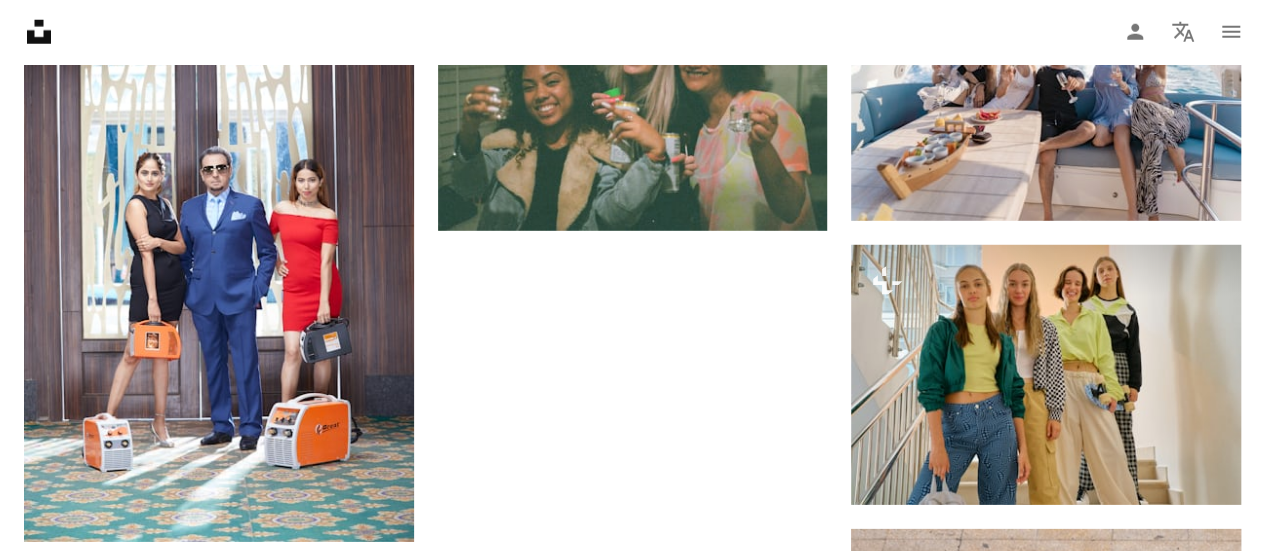 click on "Plus sign for Unsplash+ A heart A plus sign Getty Images For Unsplash+ A lock Download Plus sign for Unsplash+ A heart A plus sign Leire Cavia For Unsplash+ A lock Download Plus sign for Unsplash+ A heart A plus sign Getty Images For Unsplash+ A lock Download A heart A plus sign malbus pak Arrow pointing down Plus sign for Unsplash+ A heart A plus sign Leire Cavia For Unsplash+ A lock Download A heart A plus sign GREAT YUVA Available for hire A checkmark inside of a circle Arrow pointing down A heart A plus sign Mariya Georgieva Available for hire A checkmark inside of a circle Arrow pointing down A heart A plus sign Savann Prak Available for hire A checkmark inside of a circle Arrow pointing down A heart A plus sign Rendy Novantino Available for hire A checkmark inside of a circle Arrow pointing down A heart A plus sign Asal Mshk Available for hire A checkmark inside of a circle Arrow pointing down A heart A plus sign Matias Difabio Arrow pointing down A heart A plus sign Morris Fayman A heart Learn More" at bounding box center (632, -559) 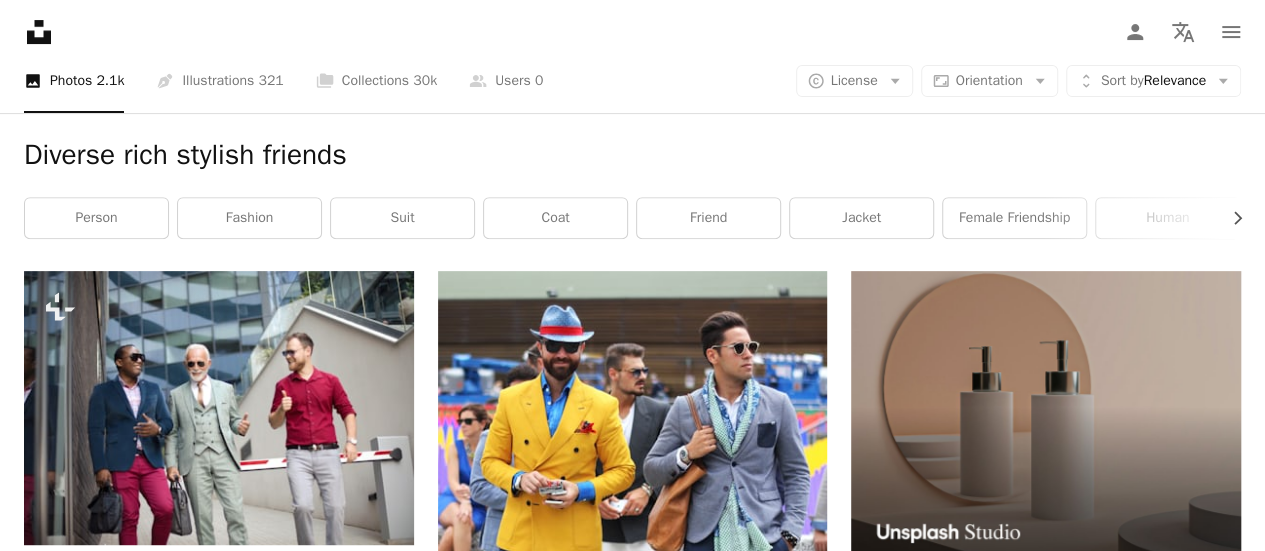 scroll, scrollTop: 0, scrollLeft: 0, axis: both 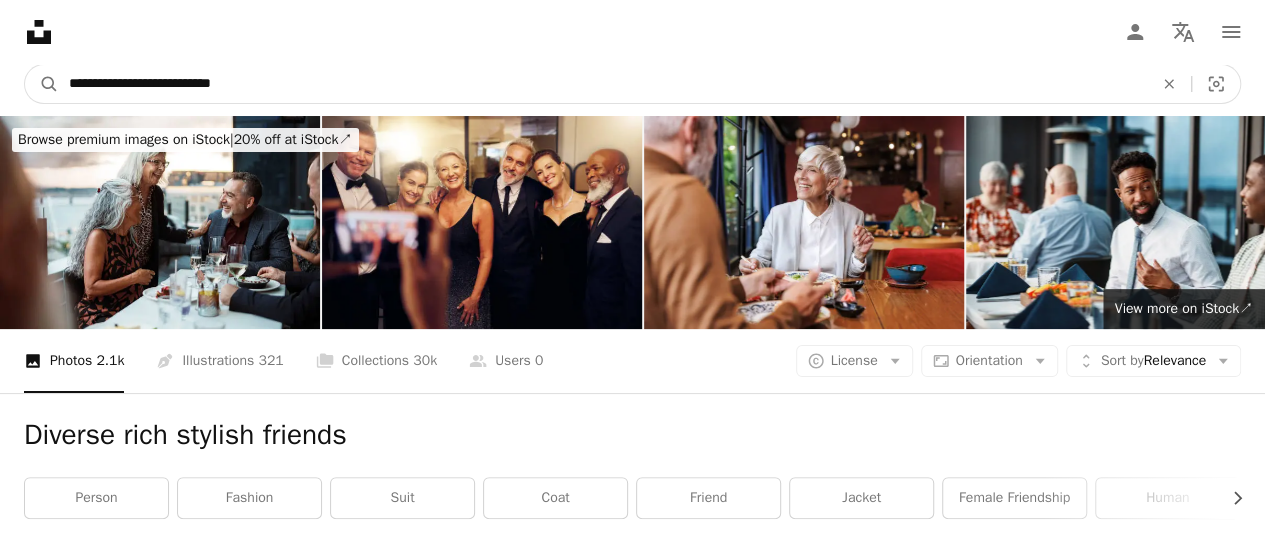 drag, startPoint x: 240, startPoint y: 77, endPoint x: 3, endPoint y: 48, distance: 238.76767 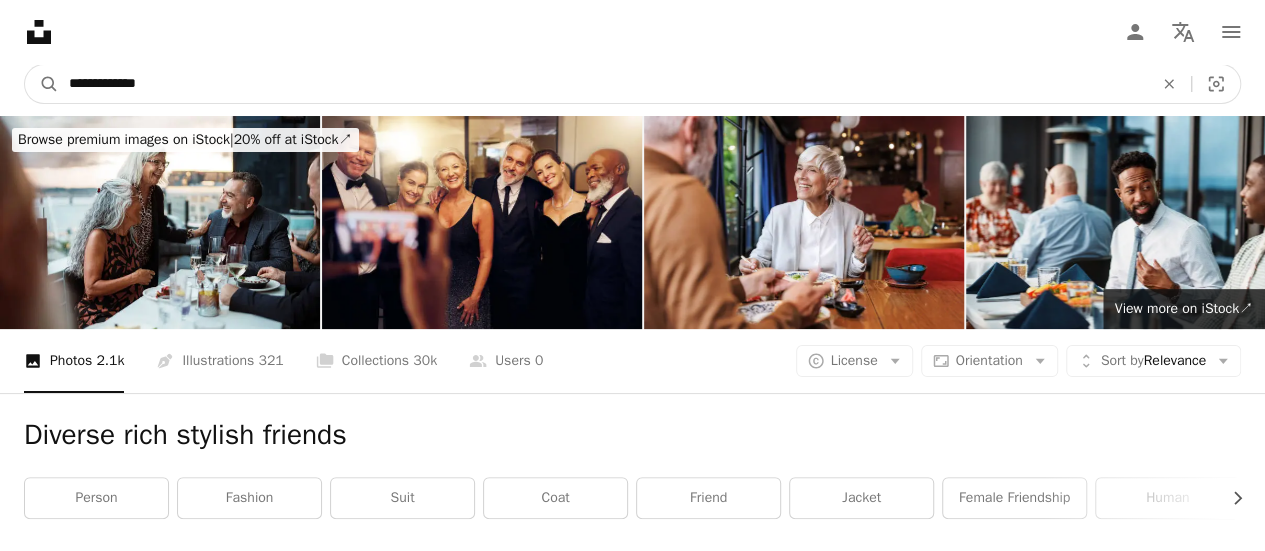 type on "**********" 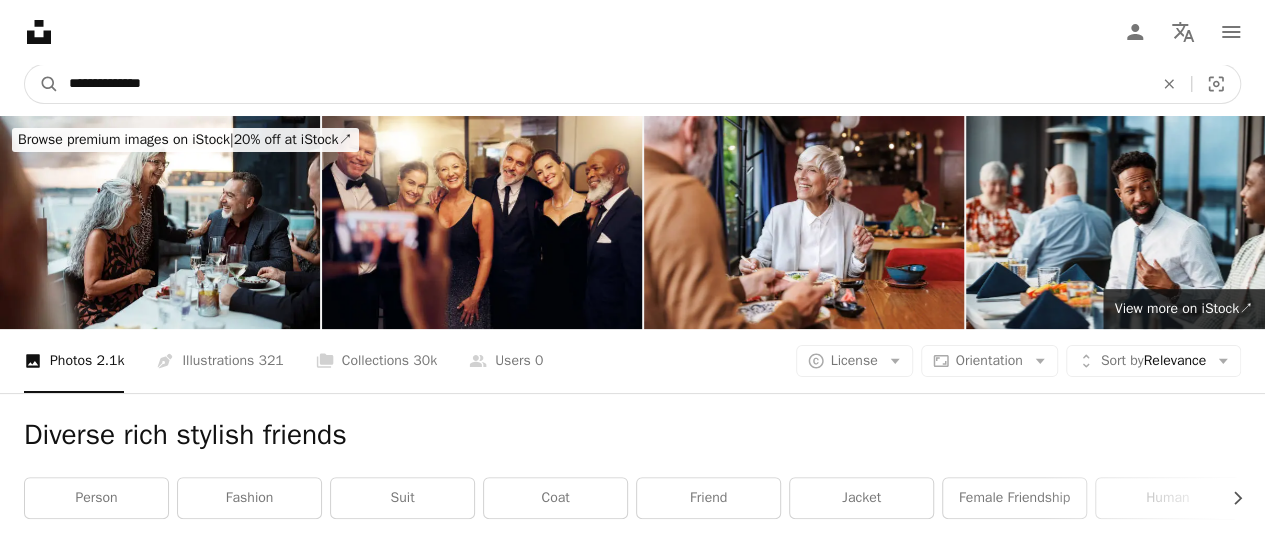 click on "A magnifying glass" at bounding box center [42, 84] 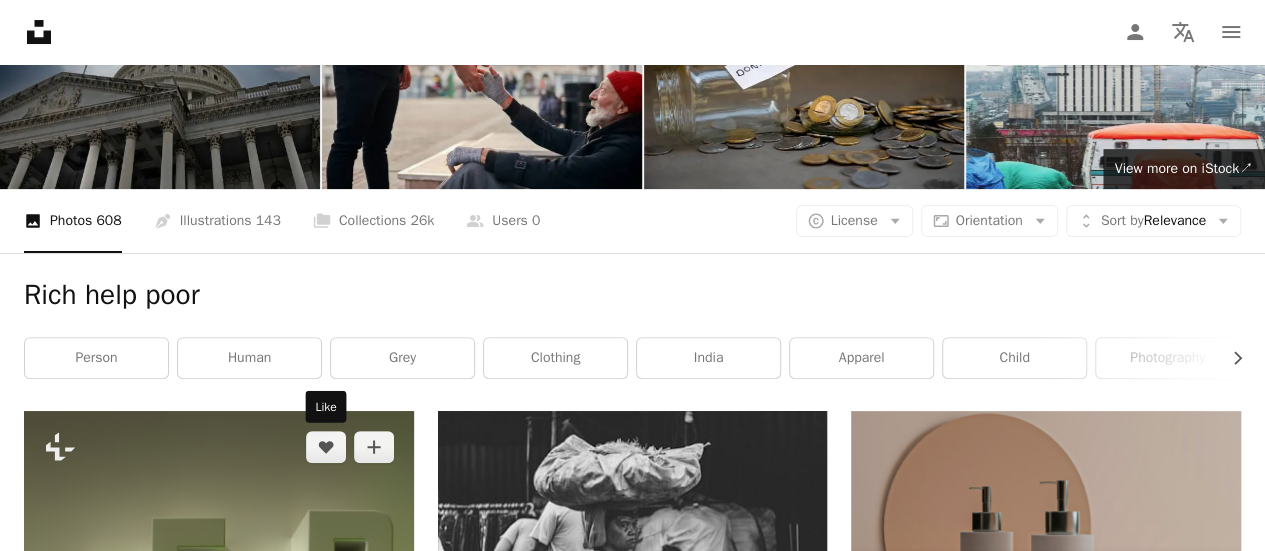 scroll, scrollTop: 0, scrollLeft: 0, axis: both 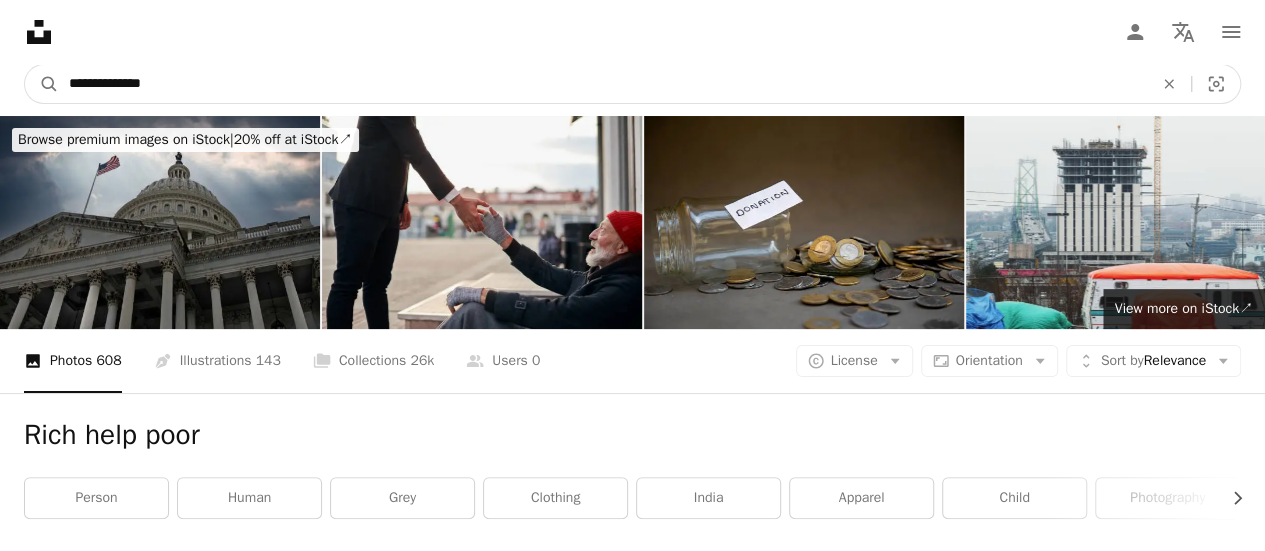 click on "**********" at bounding box center (603, 84) 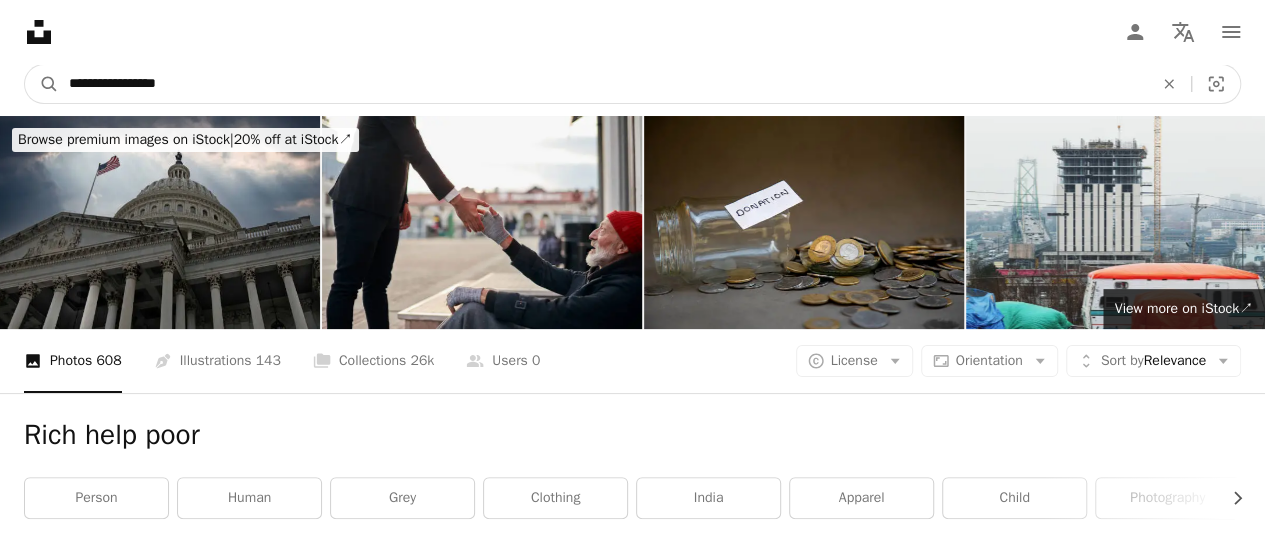 type on "**********" 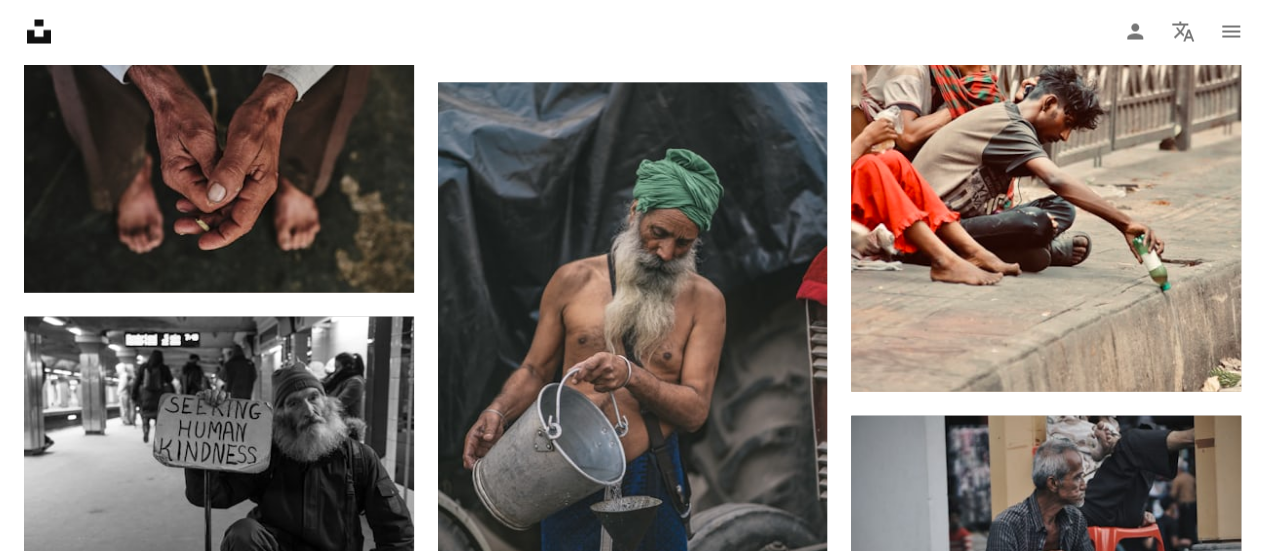 scroll, scrollTop: 1510, scrollLeft: 0, axis: vertical 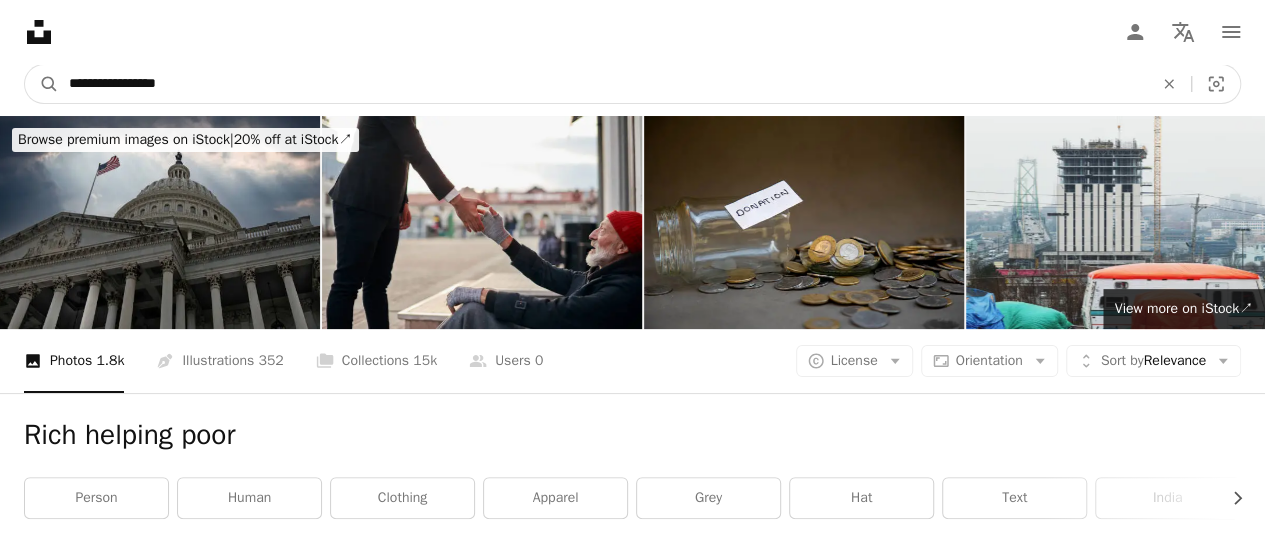 click on "**********" at bounding box center [603, 84] 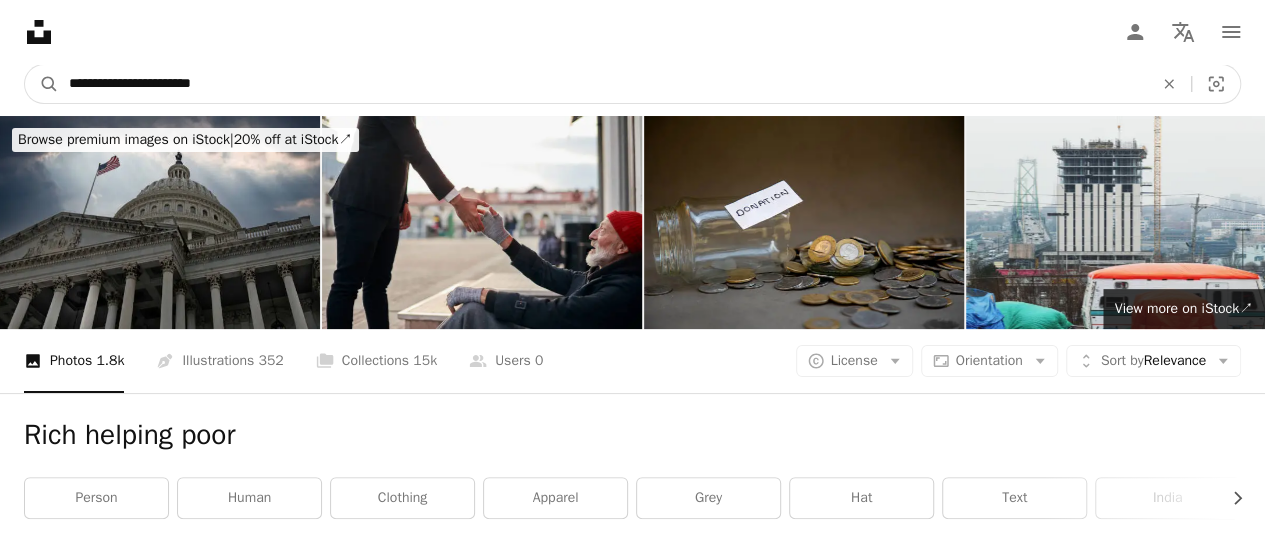 type on "**********" 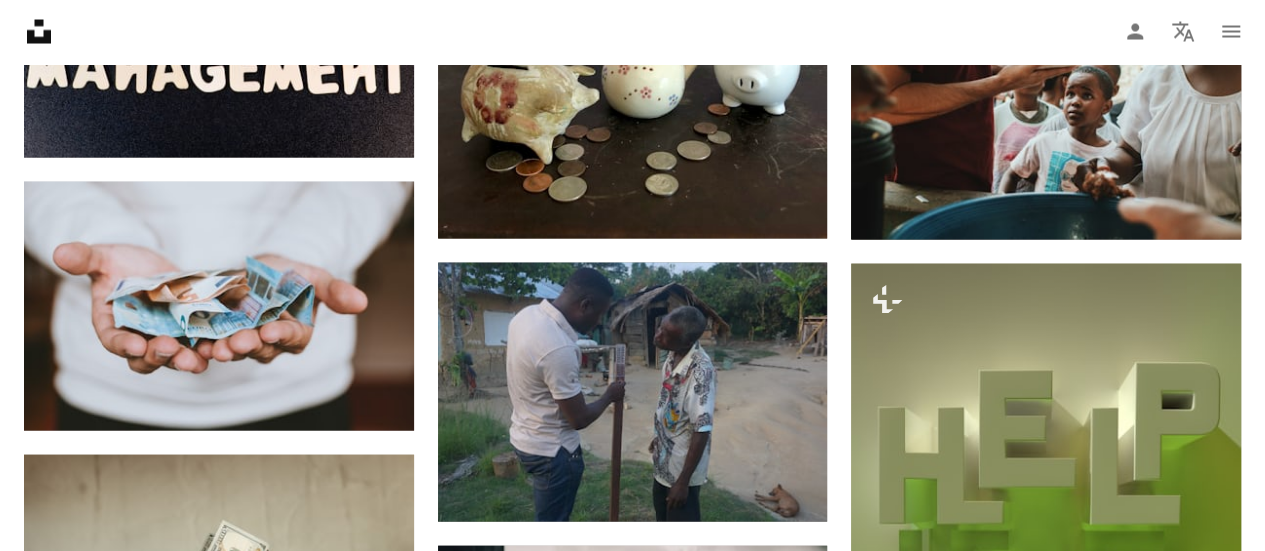 scroll, scrollTop: 2000, scrollLeft: 0, axis: vertical 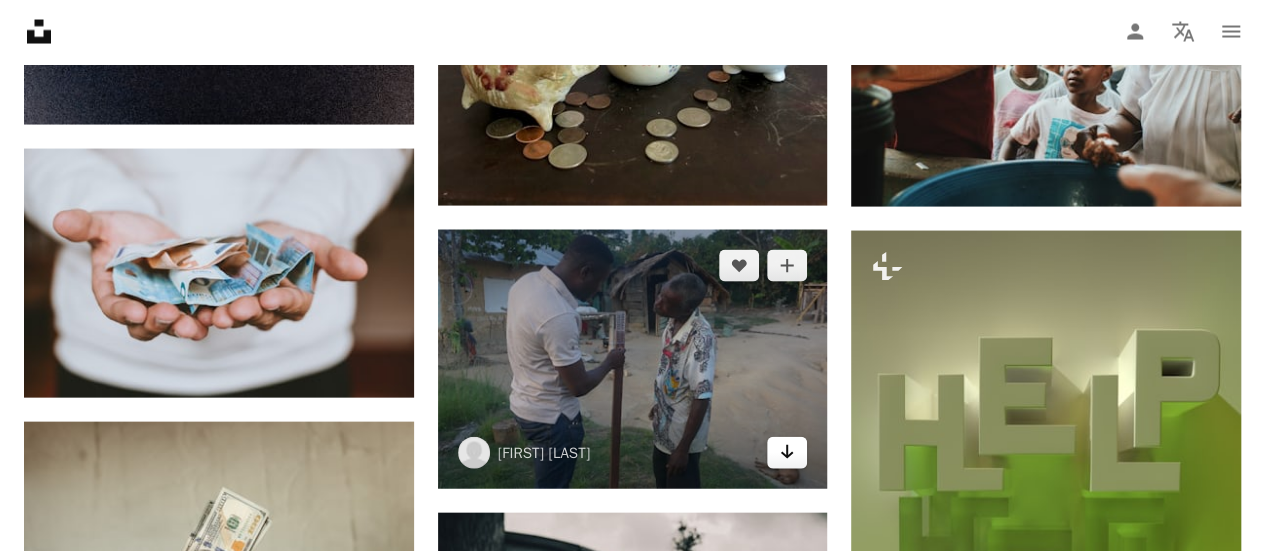 click on "Arrow pointing down" 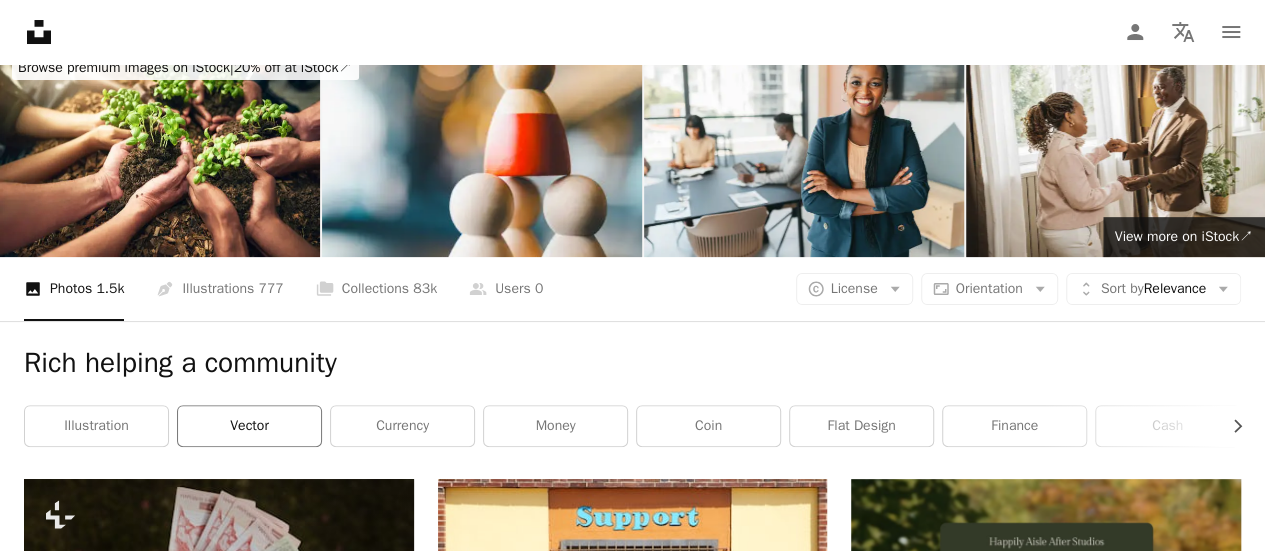 scroll, scrollTop: 0, scrollLeft: 0, axis: both 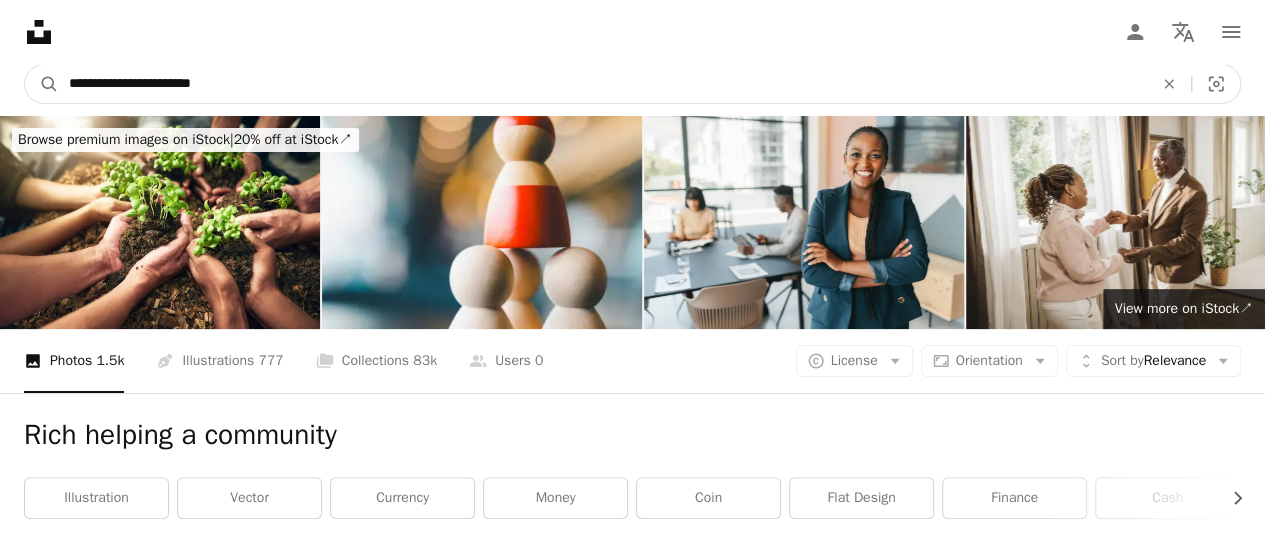 drag, startPoint x: 238, startPoint y: 82, endPoint x: 2, endPoint y: 86, distance: 236.03389 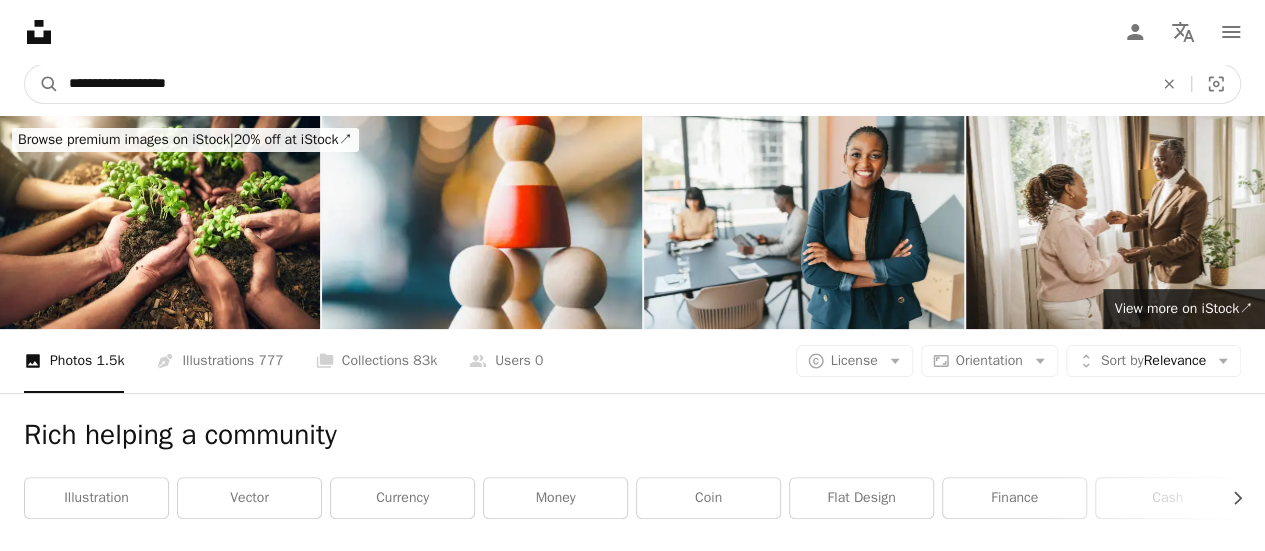 type on "**********" 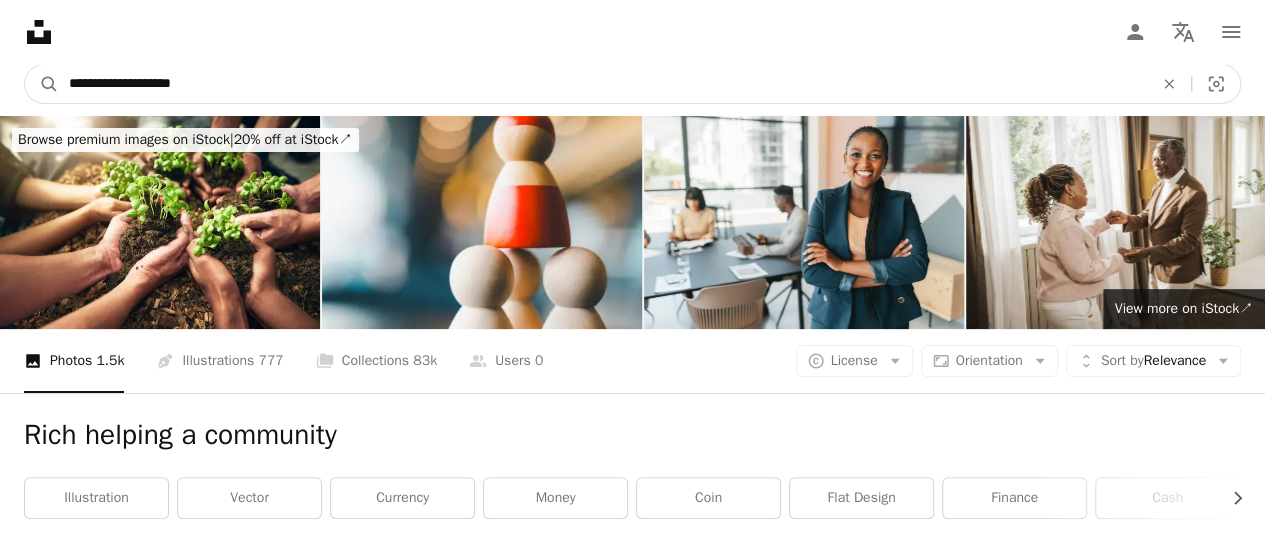 click on "A magnifying glass" at bounding box center (42, 84) 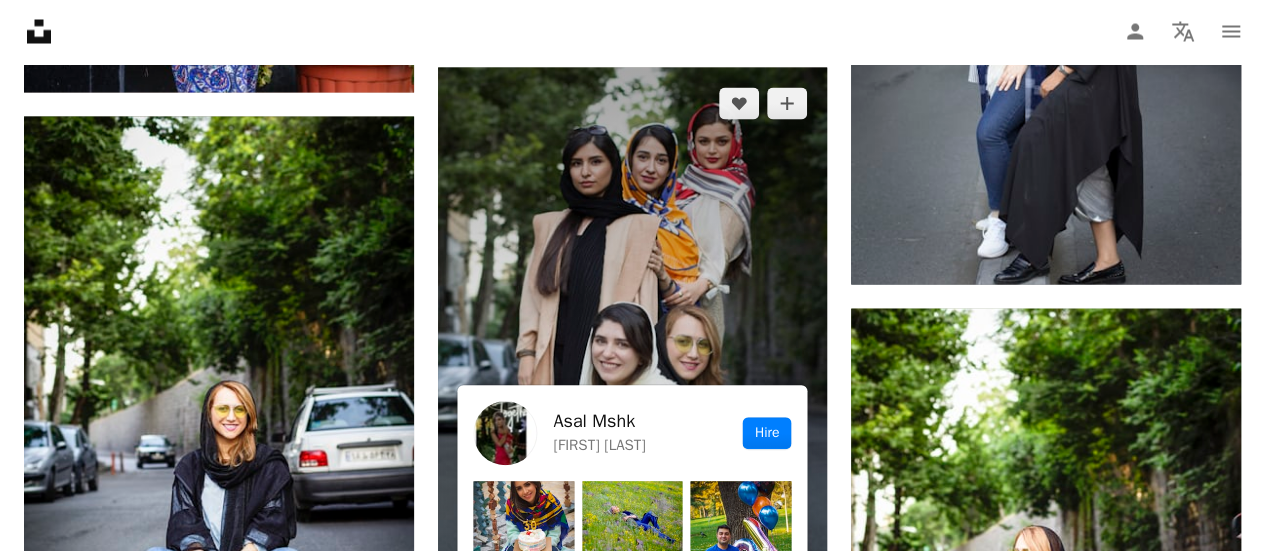 scroll, scrollTop: 1900, scrollLeft: 0, axis: vertical 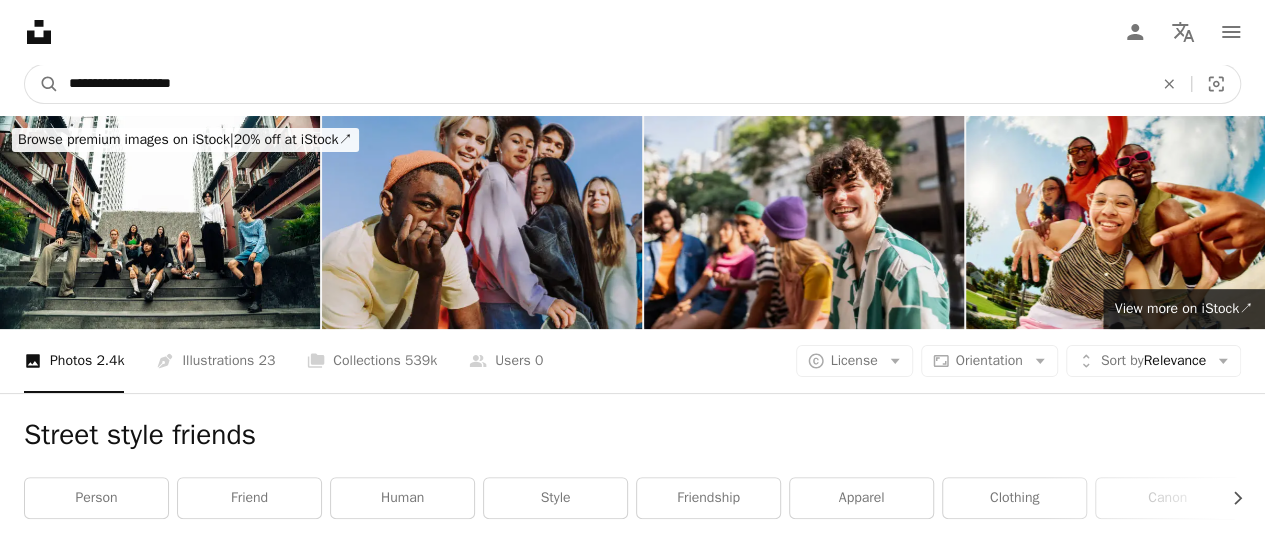 drag, startPoint x: 210, startPoint y: 79, endPoint x: 0, endPoint y: 62, distance: 210.68697 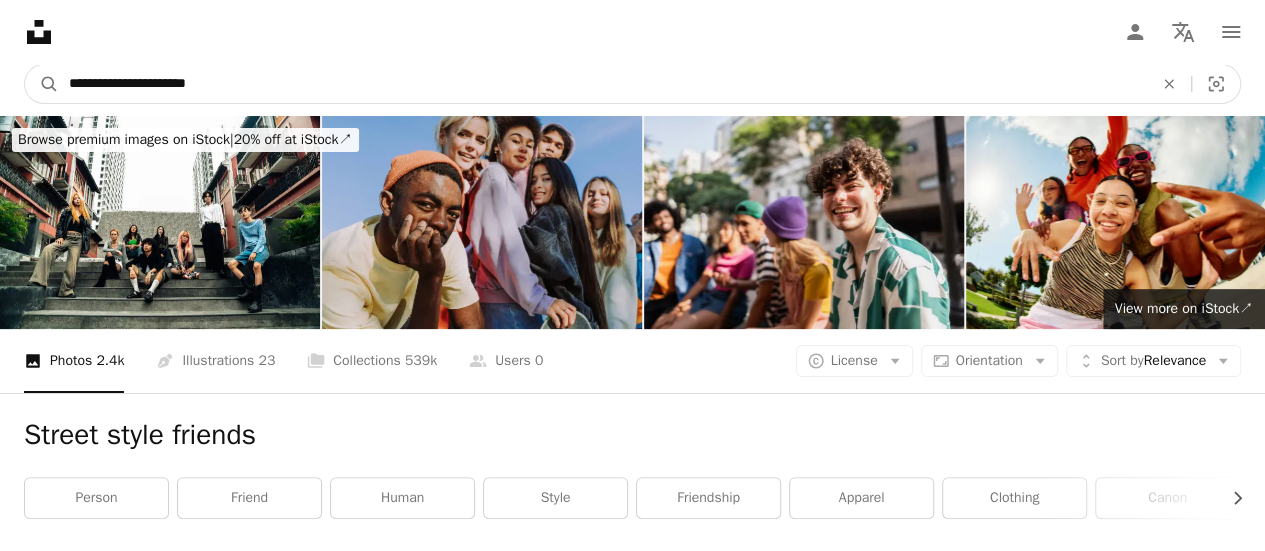 type on "**********" 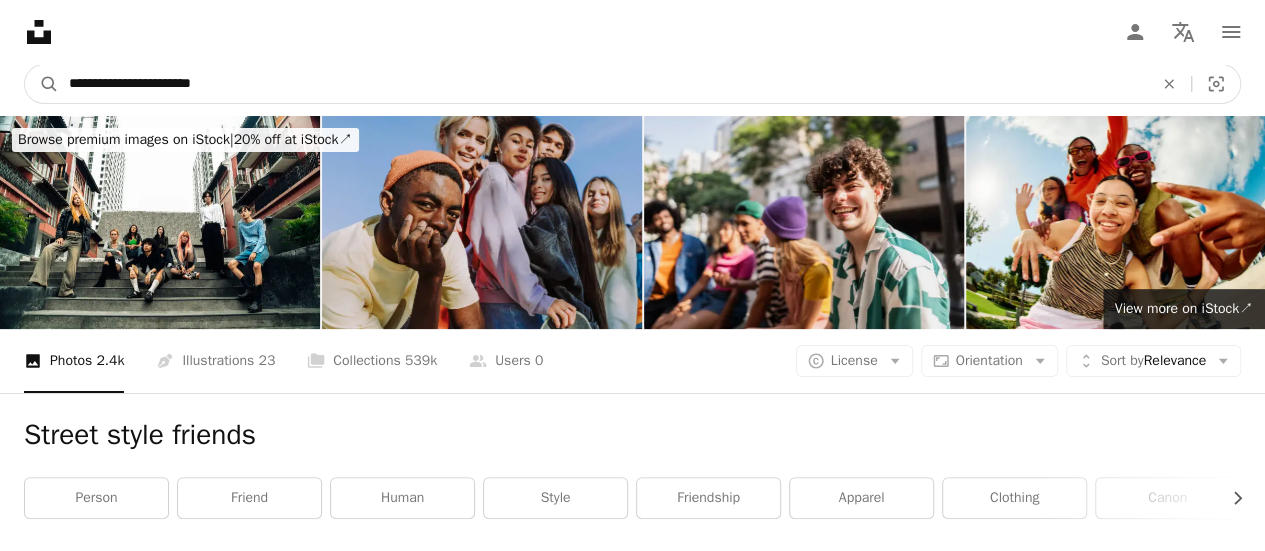 click on "A magnifying glass" at bounding box center [42, 84] 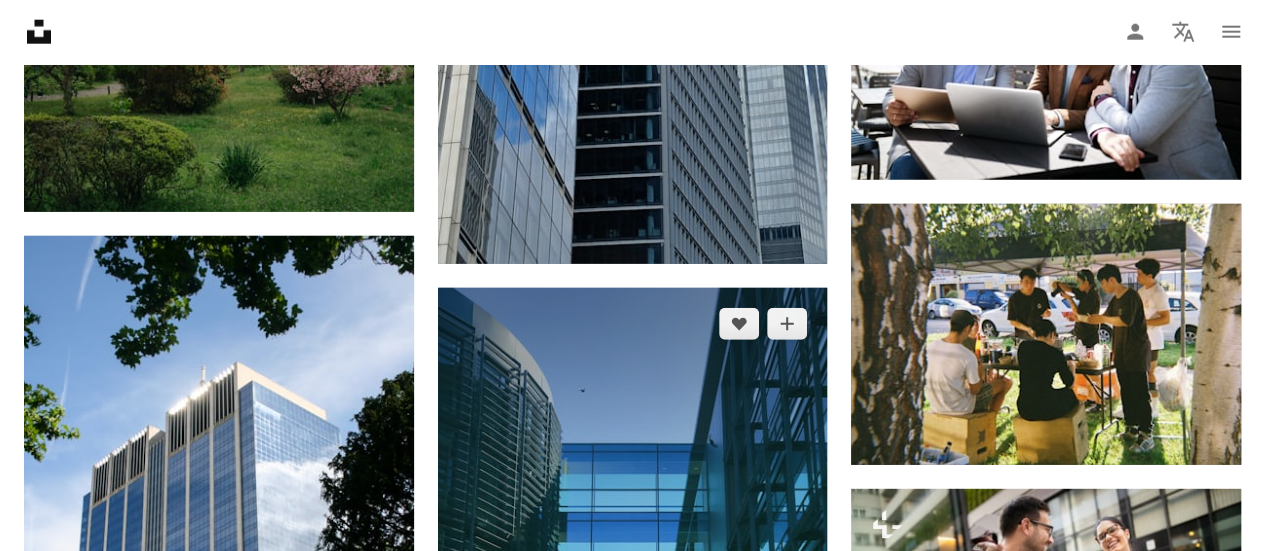 scroll, scrollTop: 2800, scrollLeft: 0, axis: vertical 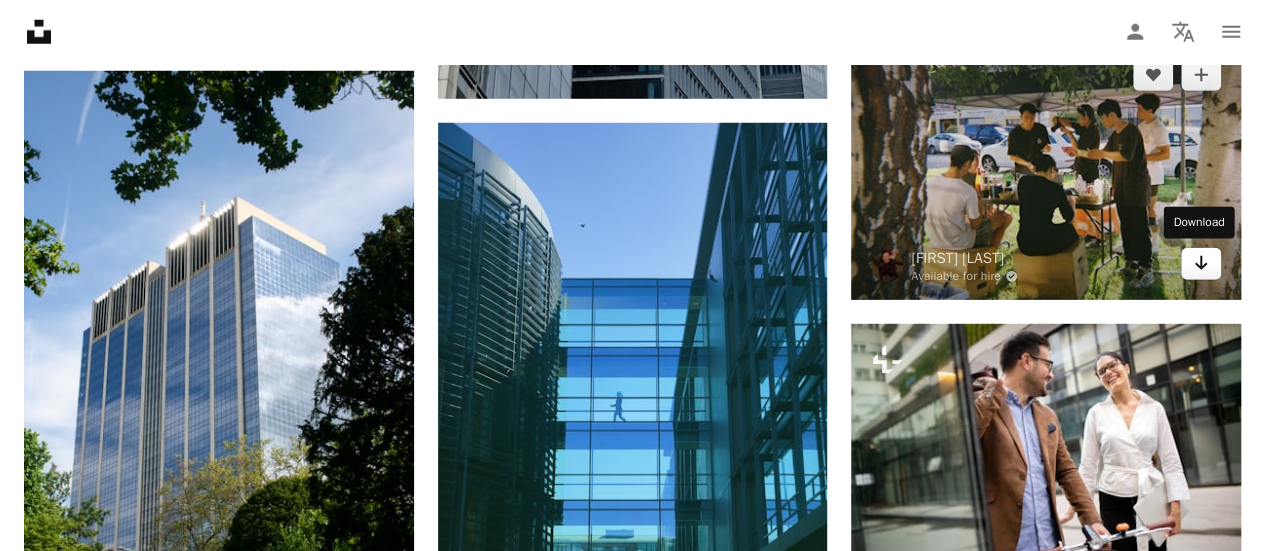click on "Arrow pointing down" at bounding box center (1201, 264) 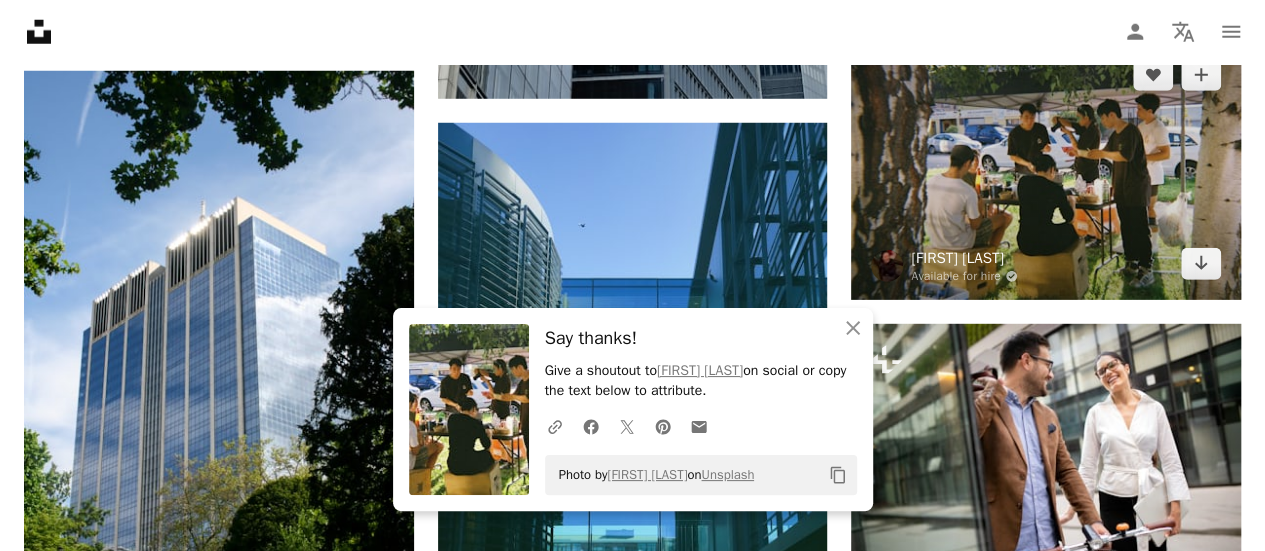 scroll, scrollTop: 2600, scrollLeft: 0, axis: vertical 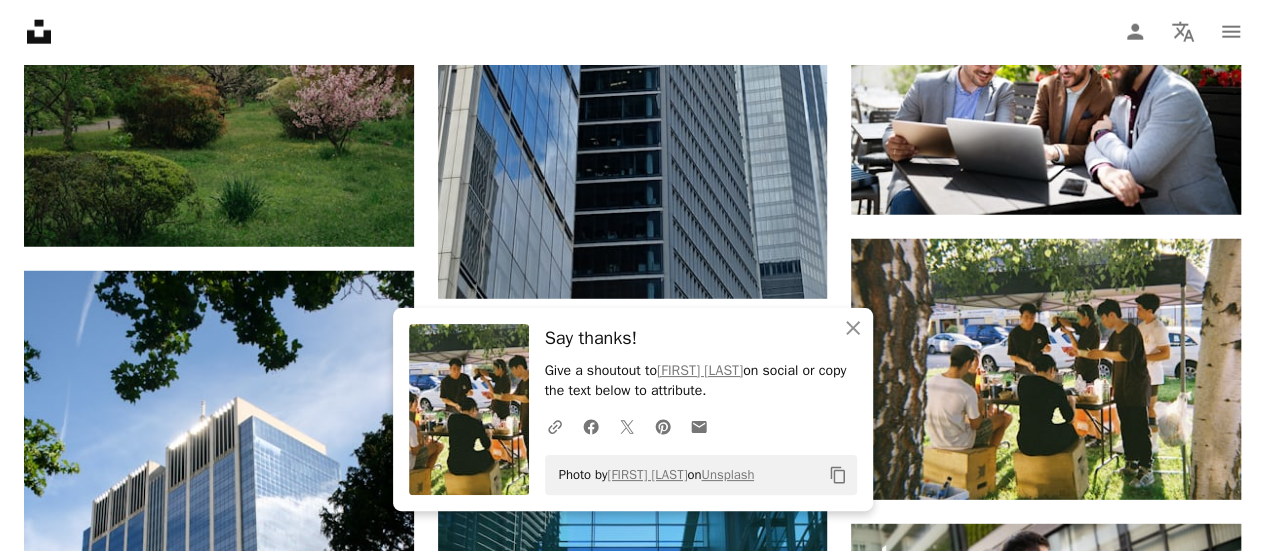 click on "Unsplash logo Unsplash Home A photo Pen Tool A compass A stack of folders Download Person Localization icon navigation menu" at bounding box center [632, 32] 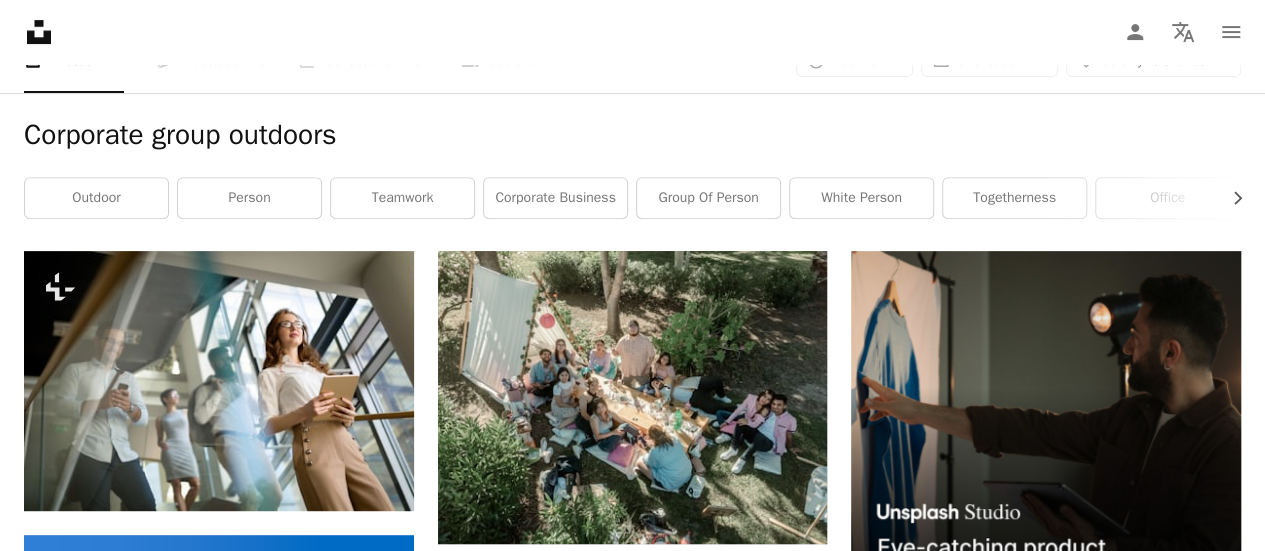 scroll, scrollTop: 0, scrollLeft: 0, axis: both 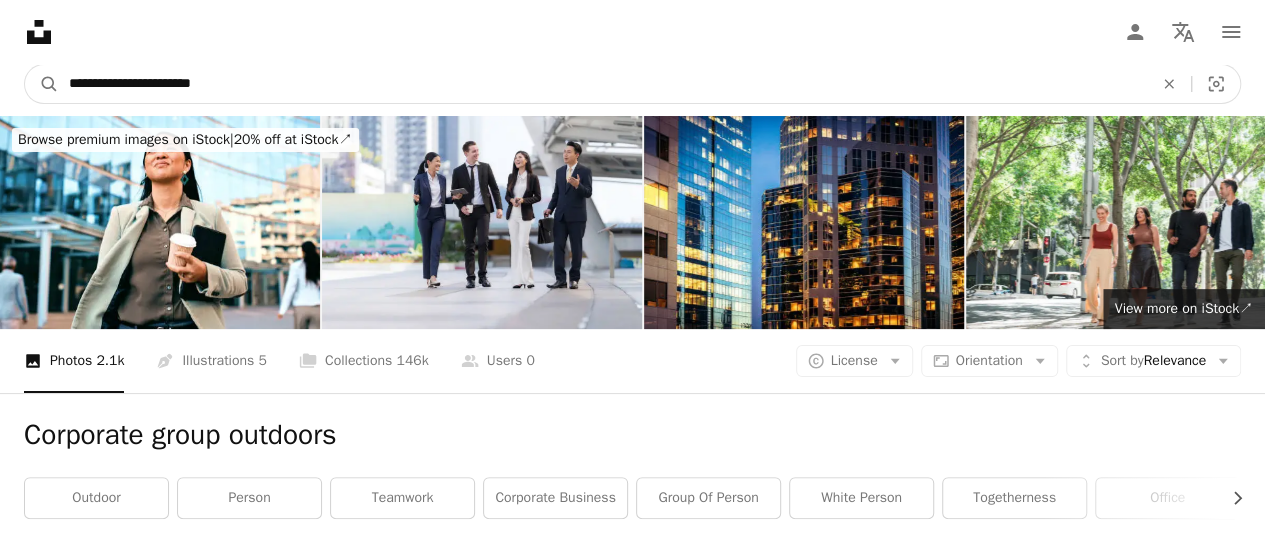 drag, startPoint x: 254, startPoint y: 81, endPoint x: 0, endPoint y: 104, distance: 255.03922 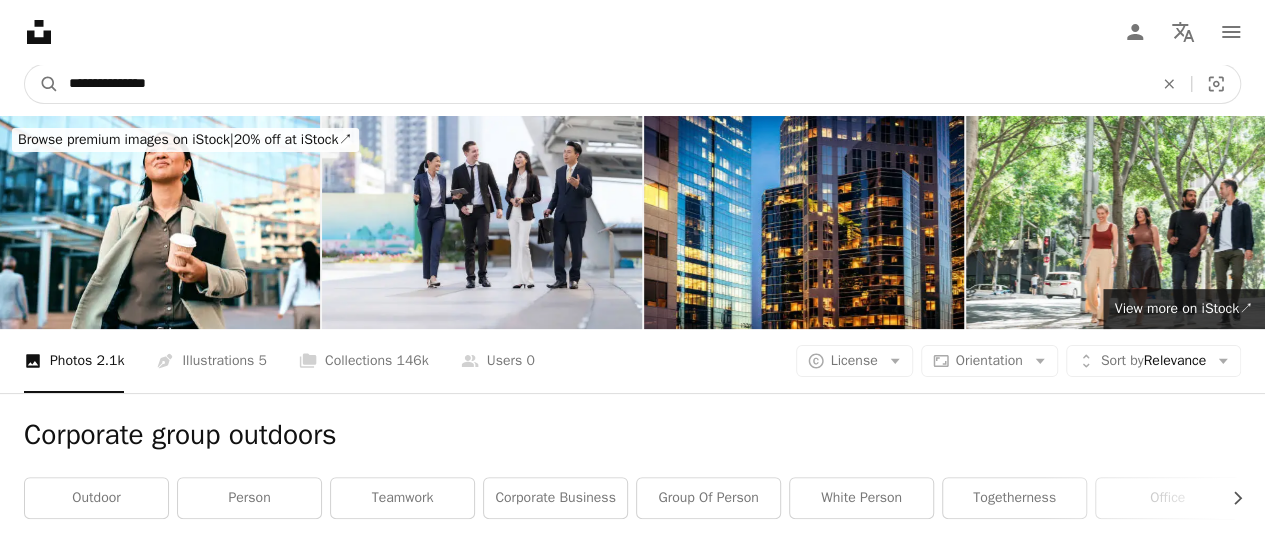 type on "**********" 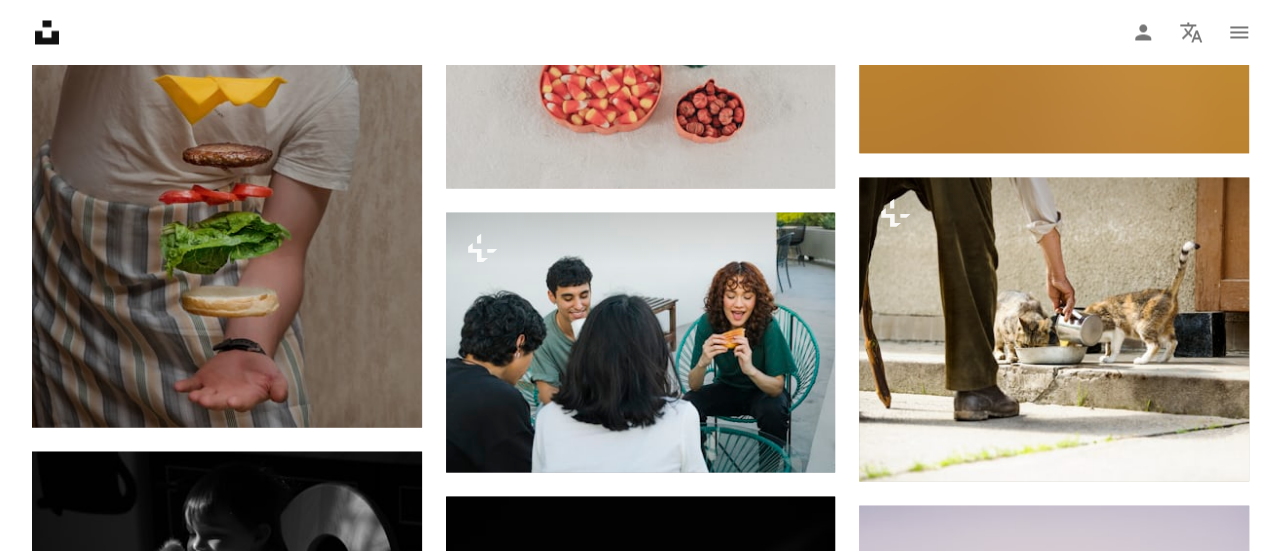scroll, scrollTop: 1800, scrollLeft: 0, axis: vertical 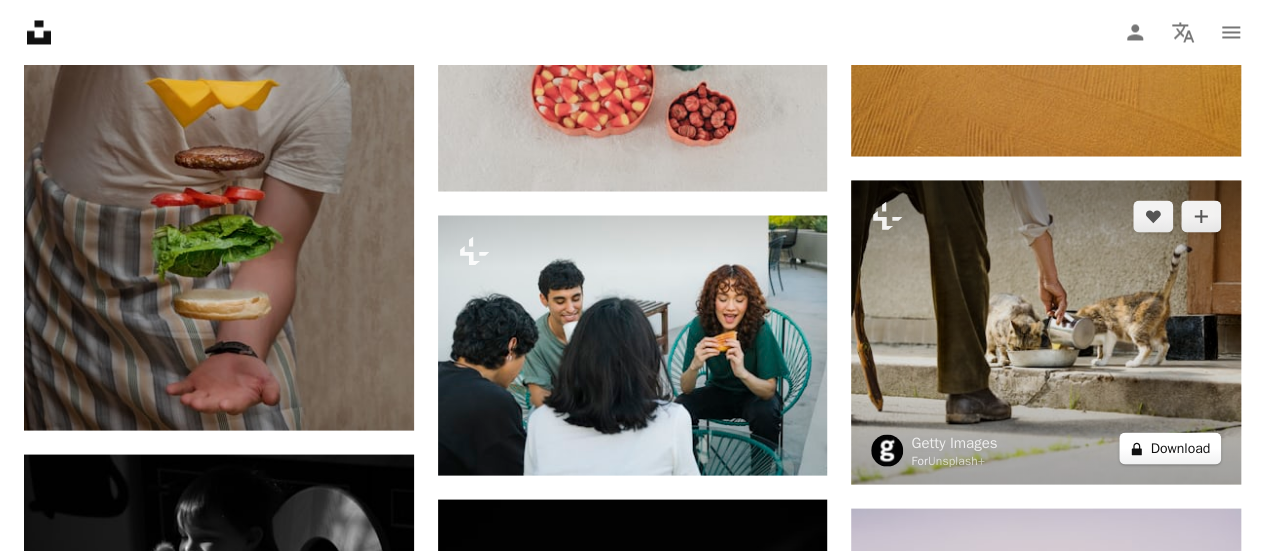 click on "A lock Download" at bounding box center (1170, 448) 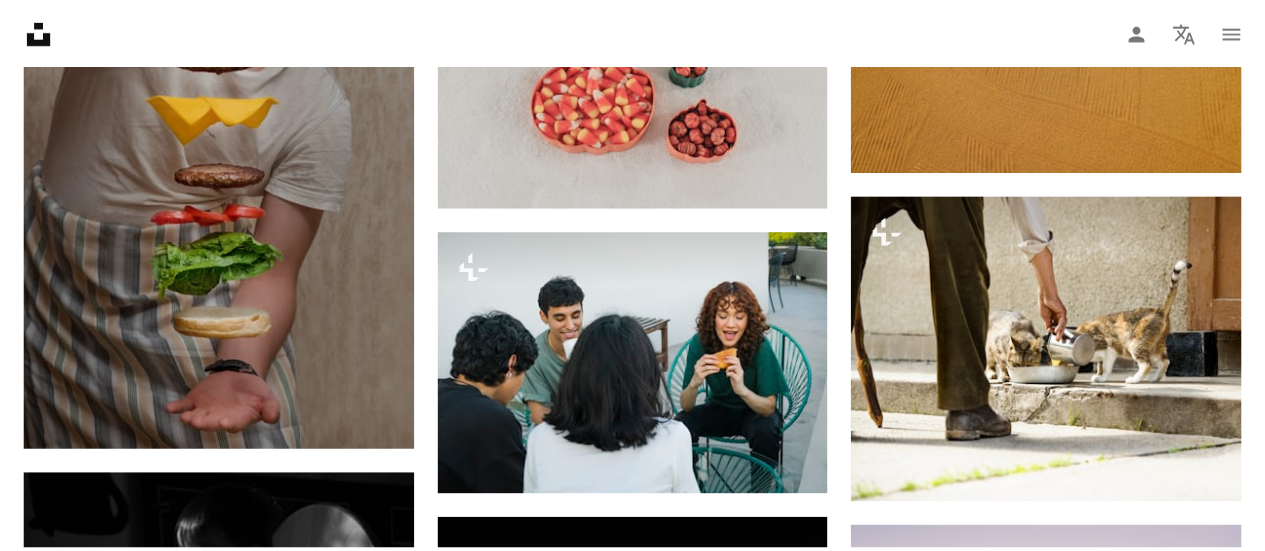 scroll, scrollTop: 88, scrollLeft: 0, axis: vertical 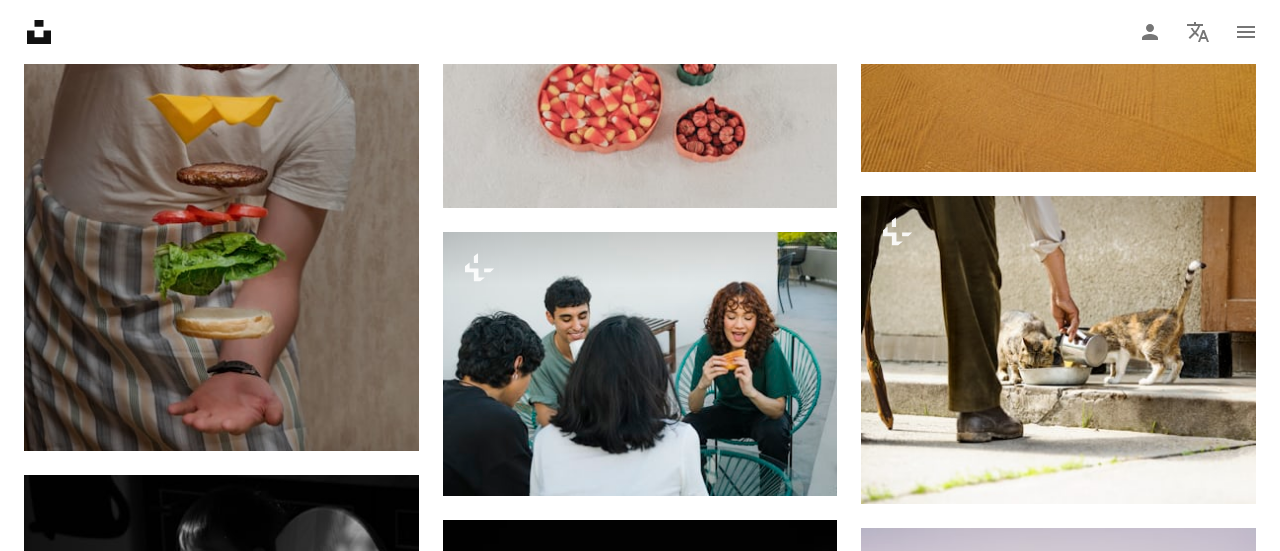 click on "An X shape" at bounding box center (20, 20) 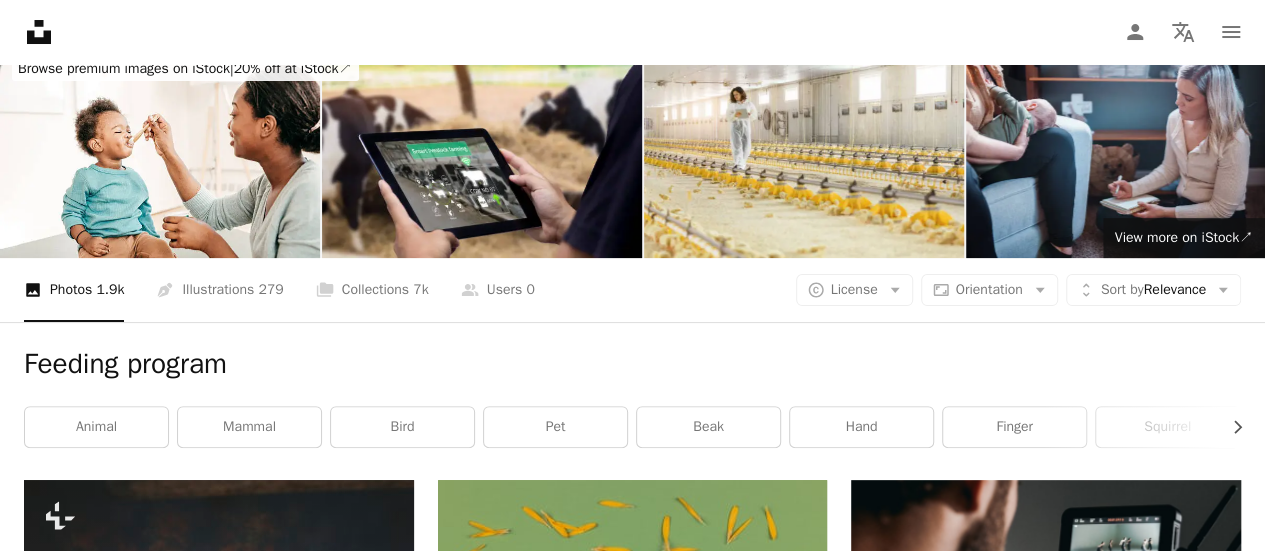 scroll, scrollTop: 0, scrollLeft: 0, axis: both 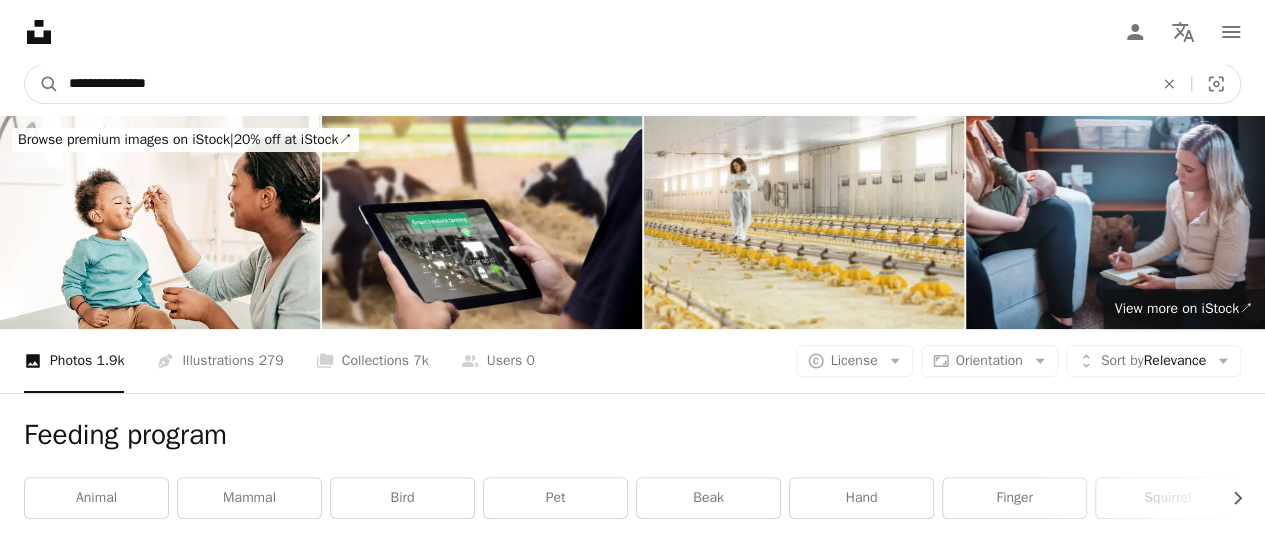 click on "**********" at bounding box center [603, 84] 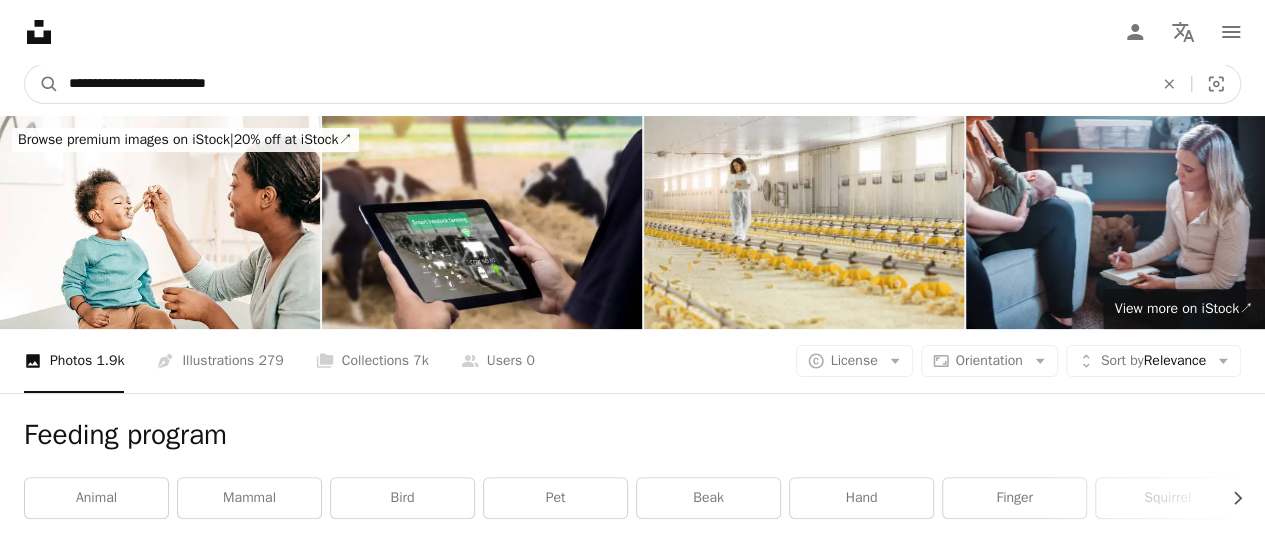 type on "**********" 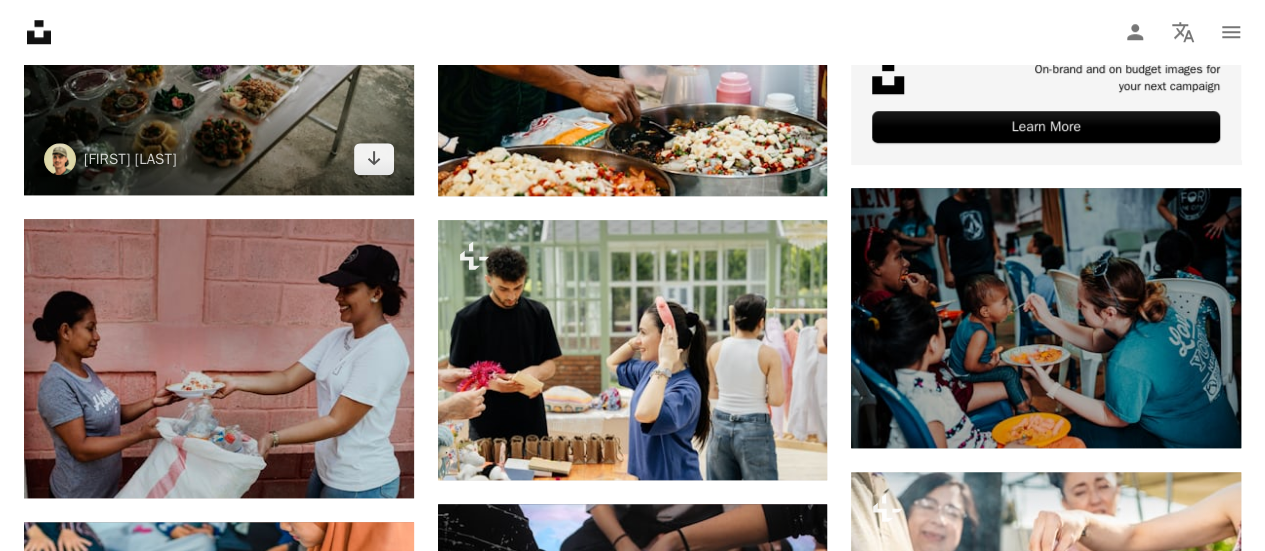 scroll, scrollTop: 800, scrollLeft: 0, axis: vertical 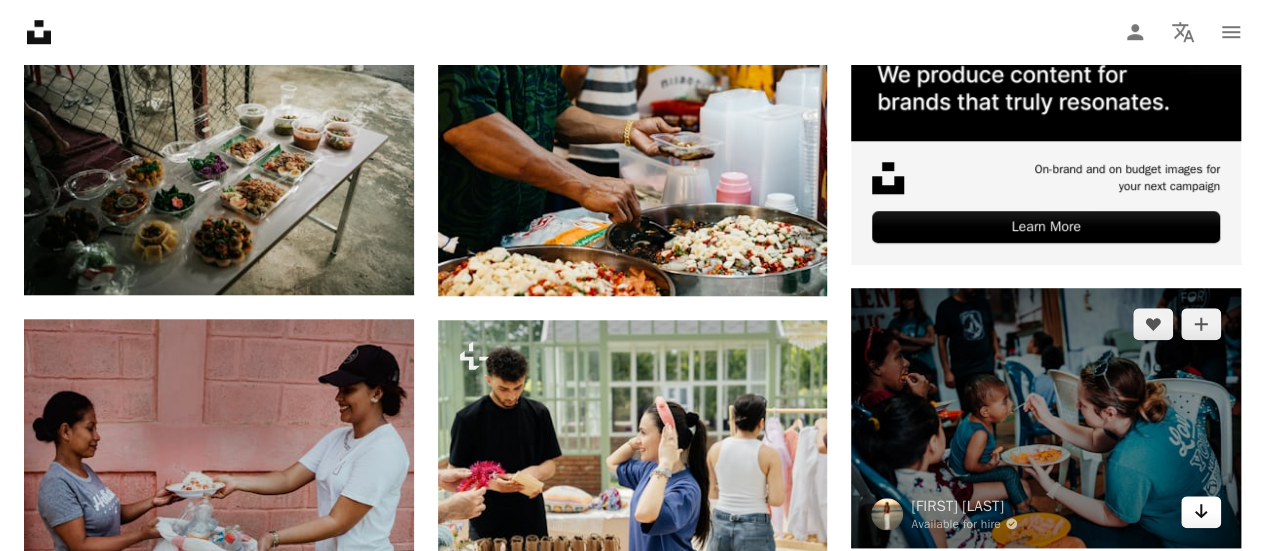 click on "Arrow pointing down" at bounding box center (1201, 512) 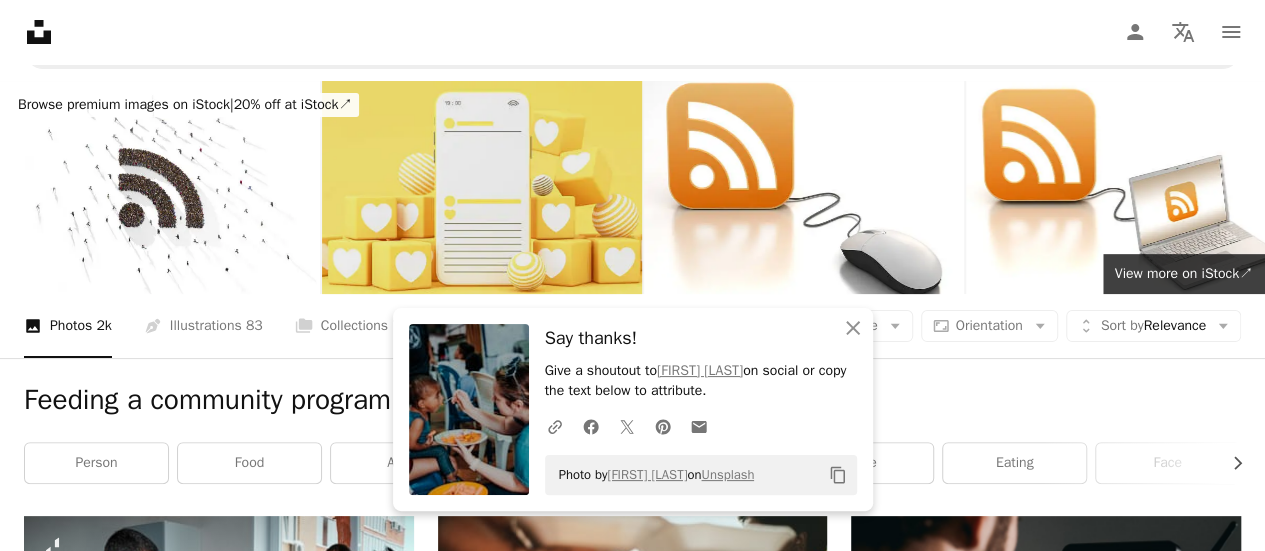 scroll, scrollTop: 0, scrollLeft: 0, axis: both 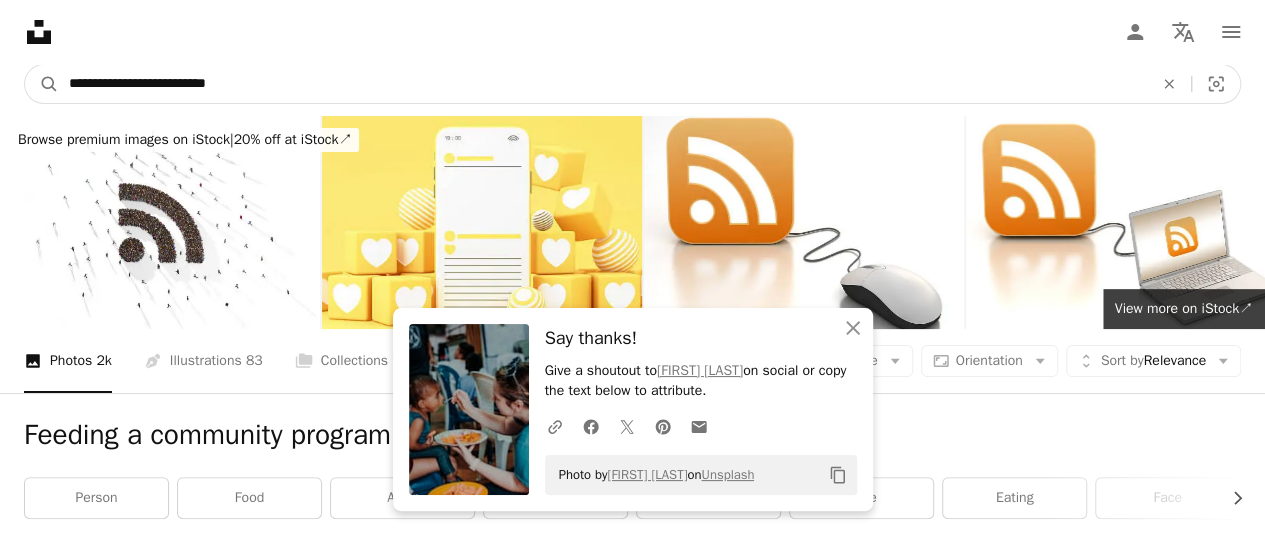 drag, startPoint x: 287, startPoint y: 73, endPoint x: 0, endPoint y: 81, distance: 287.11148 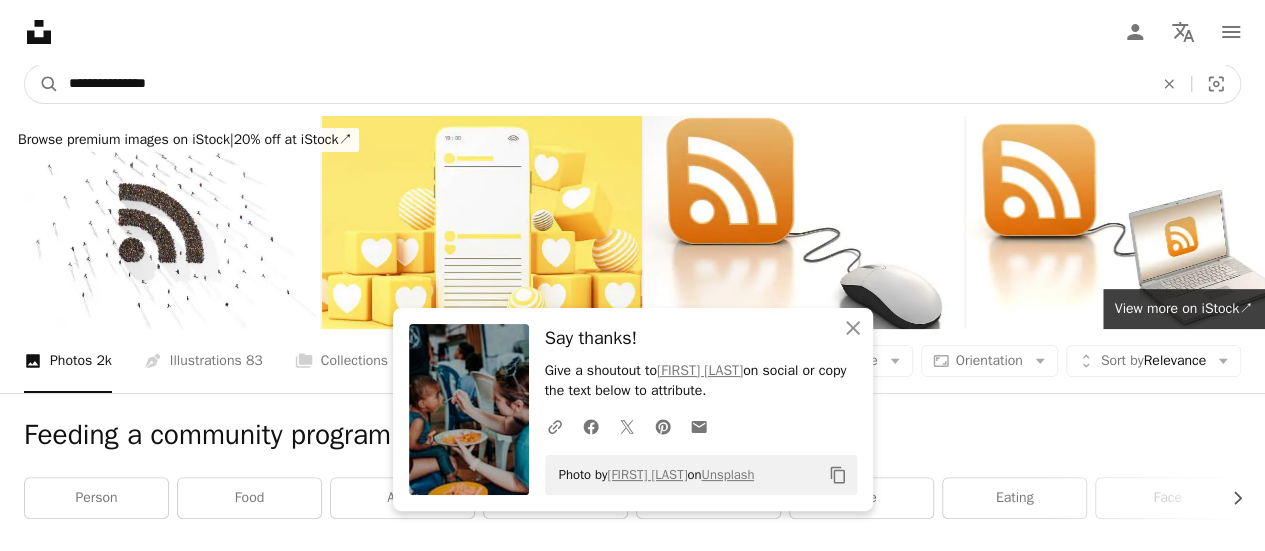 type on "**********" 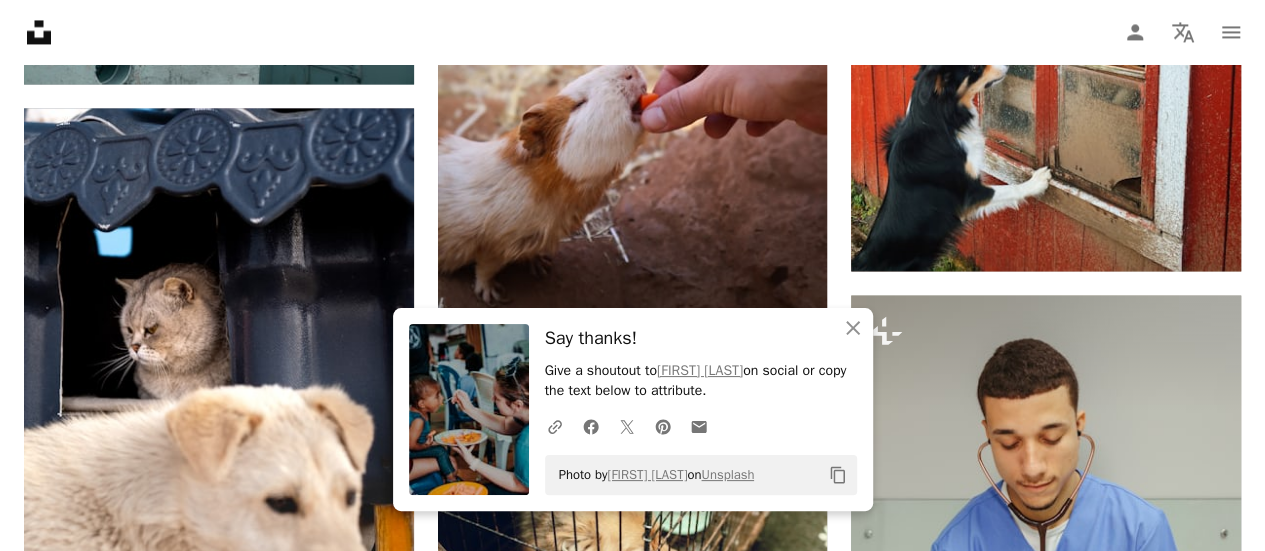 scroll, scrollTop: 1671, scrollLeft: 0, axis: vertical 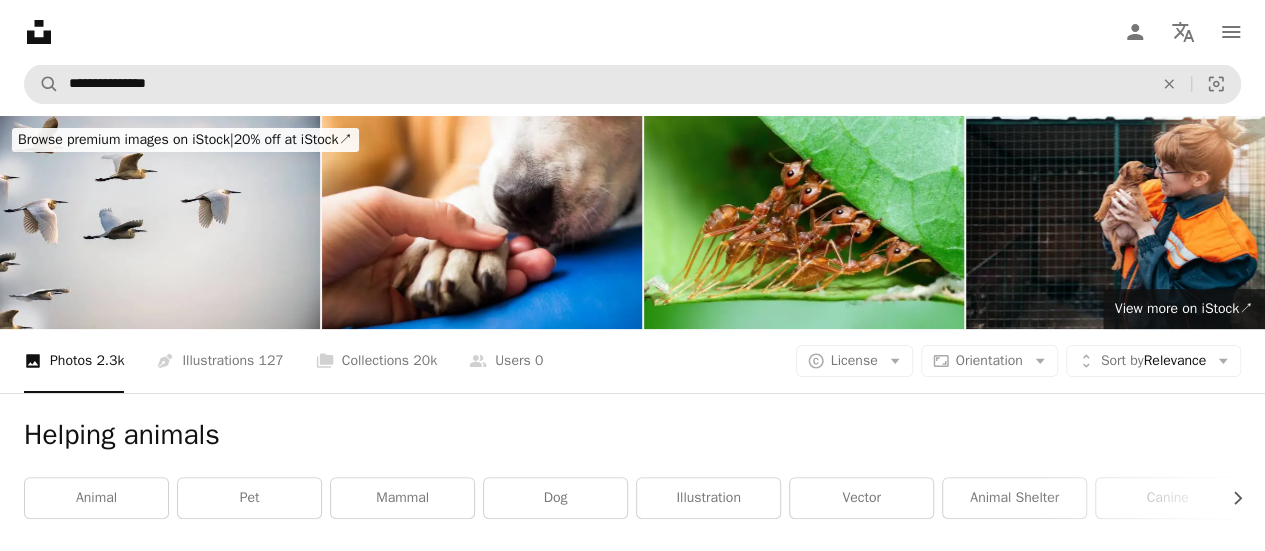 drag, startPoint x: 234, startPoint y: 63, endPoint x: 235, endPoint y: 75, distance: 12.0415945 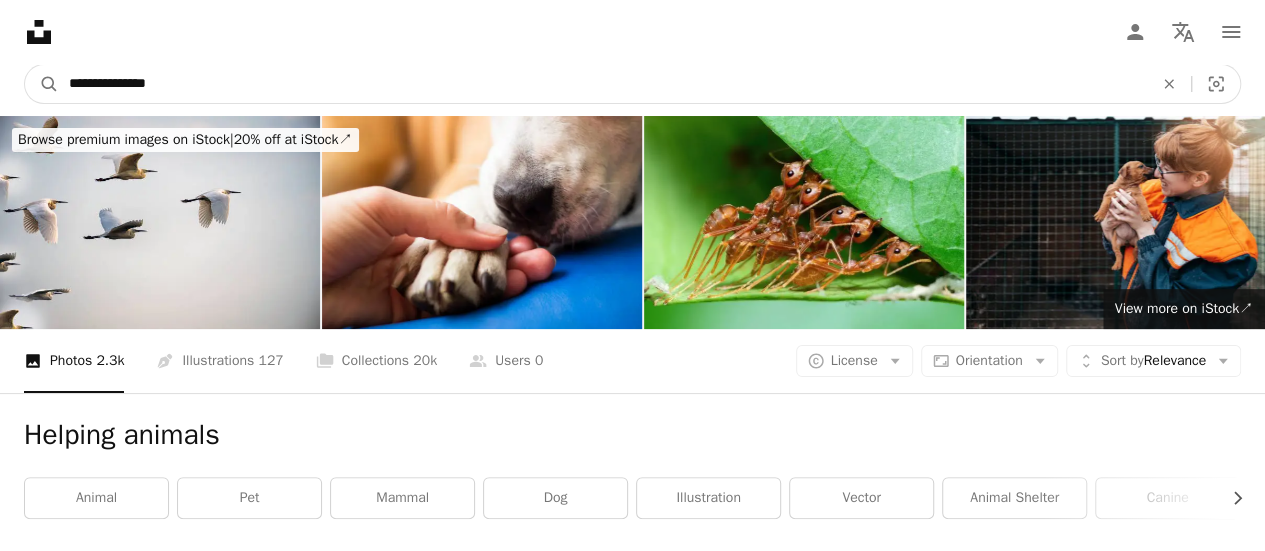click on "**********" at bounding box center (603, 84) 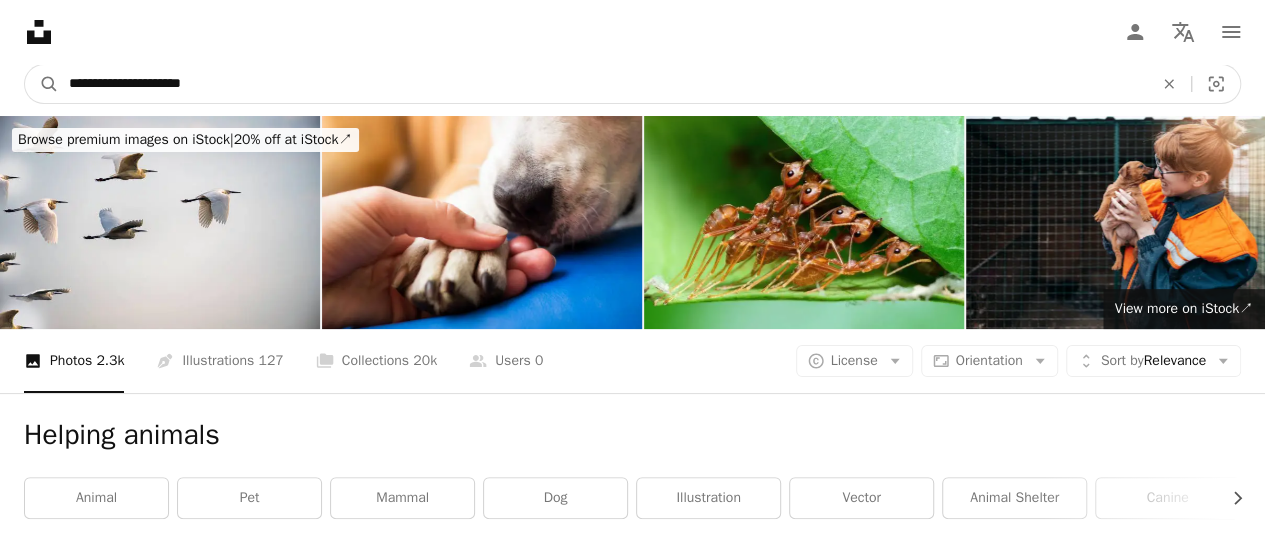 type on "**********" 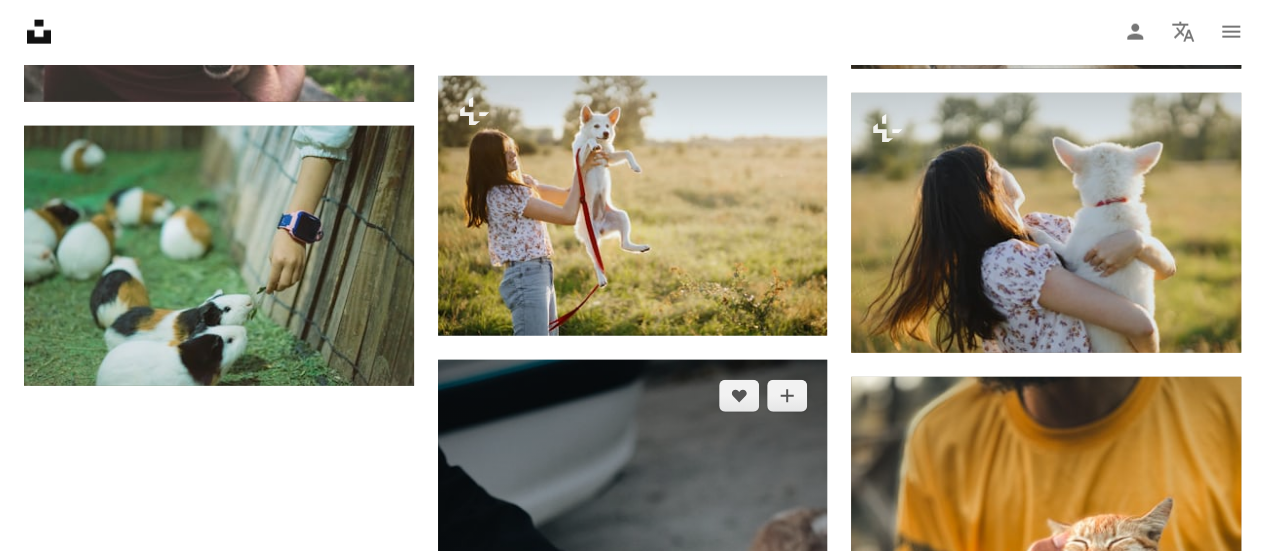 scroll, scrollTop: 2000, scrollLeft: 0, axis: vertical 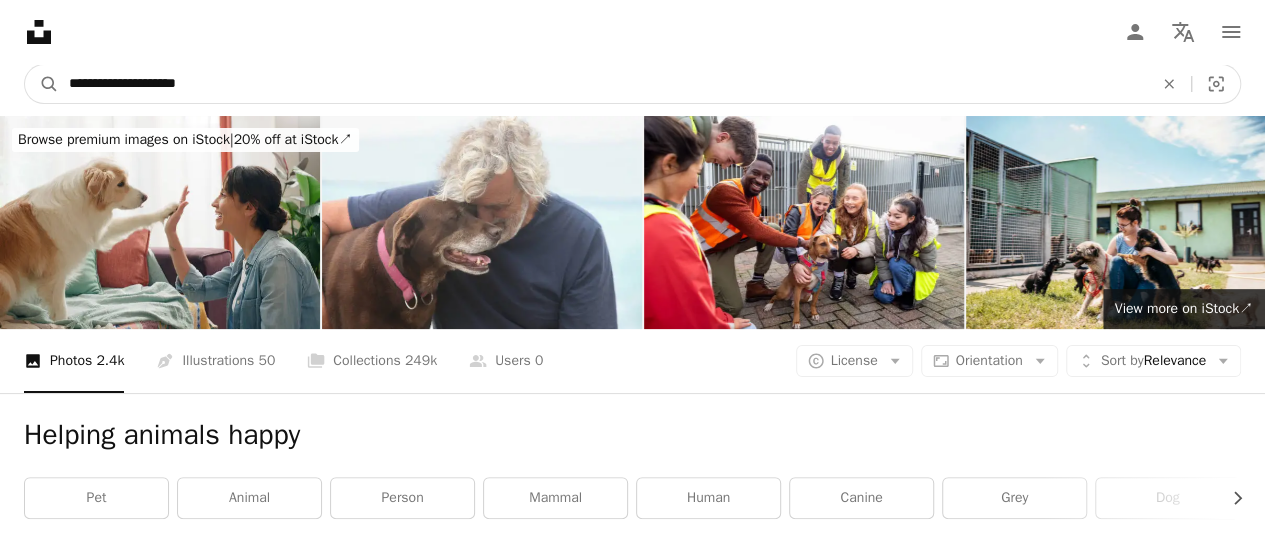 click on "**********" at bounding box center [603, 84] 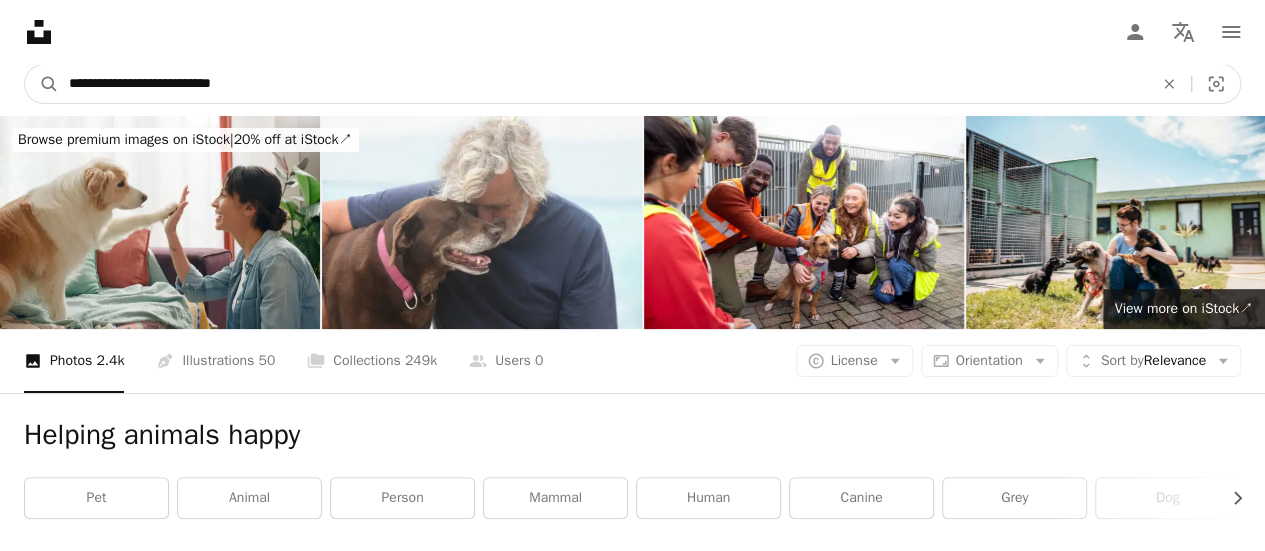 type on "**********" 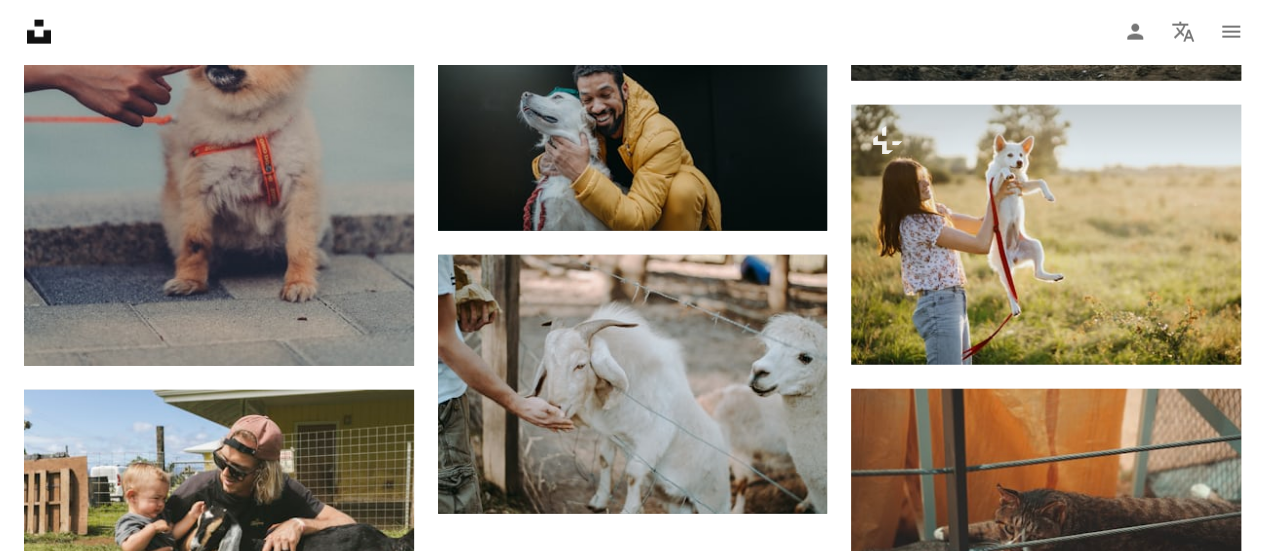 scroll, scrollTop: 2100, scrollLeft: 0, axis: vertical 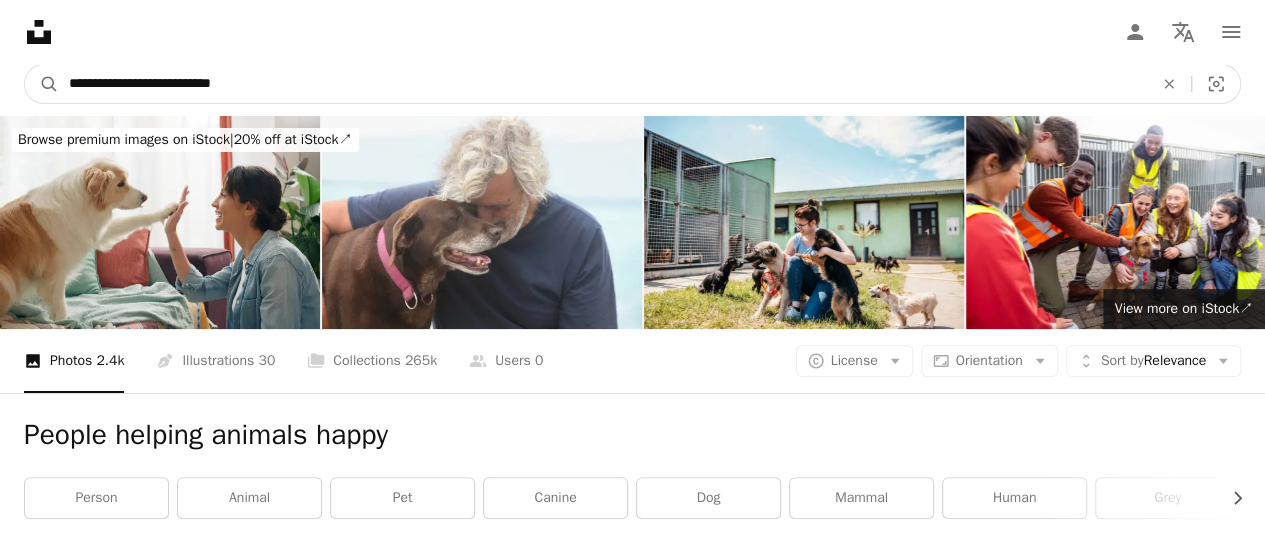 drag, startPoint x: 284, startPoint y: 82, endPoint x: 116, endPoint y: 61, distance: 169.30742 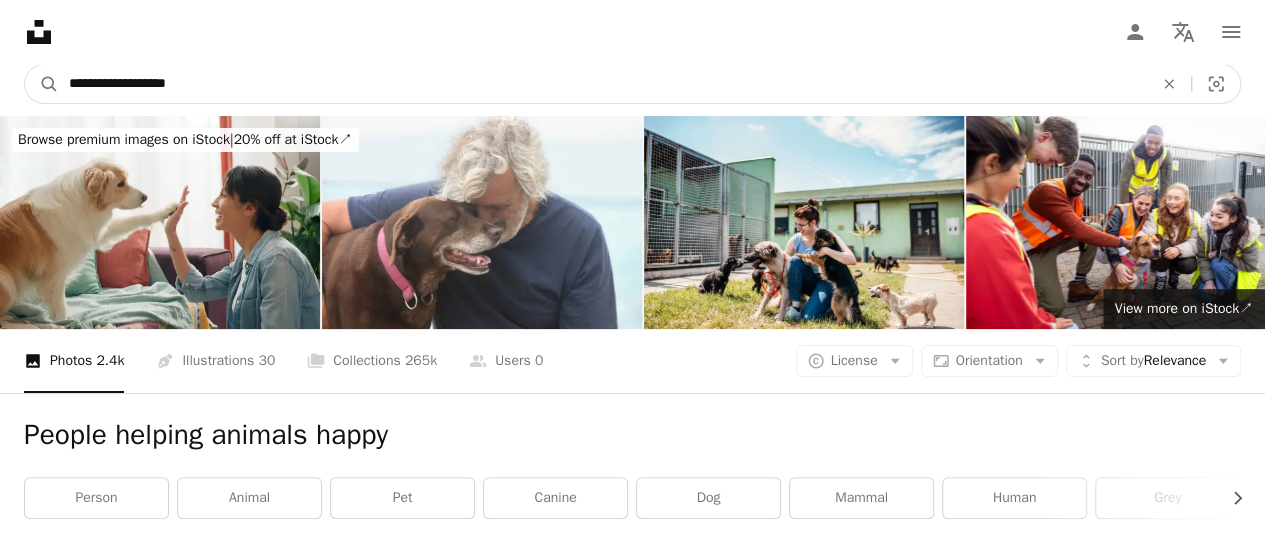 type on "**********" 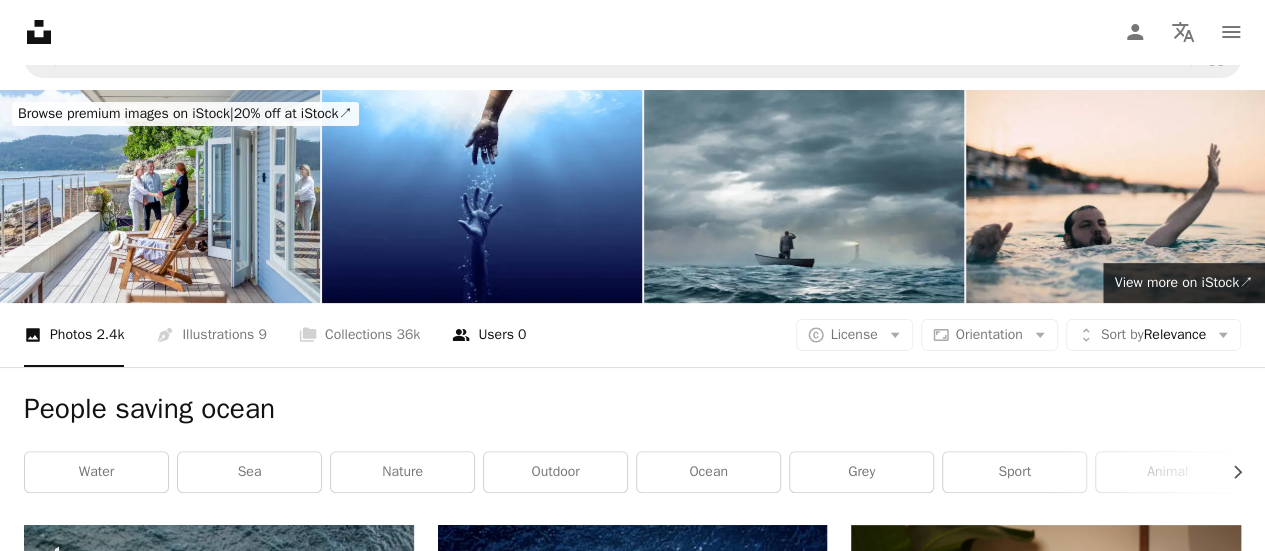 scroll, scrollTop: 0, scrollLeft: 0, axis: both 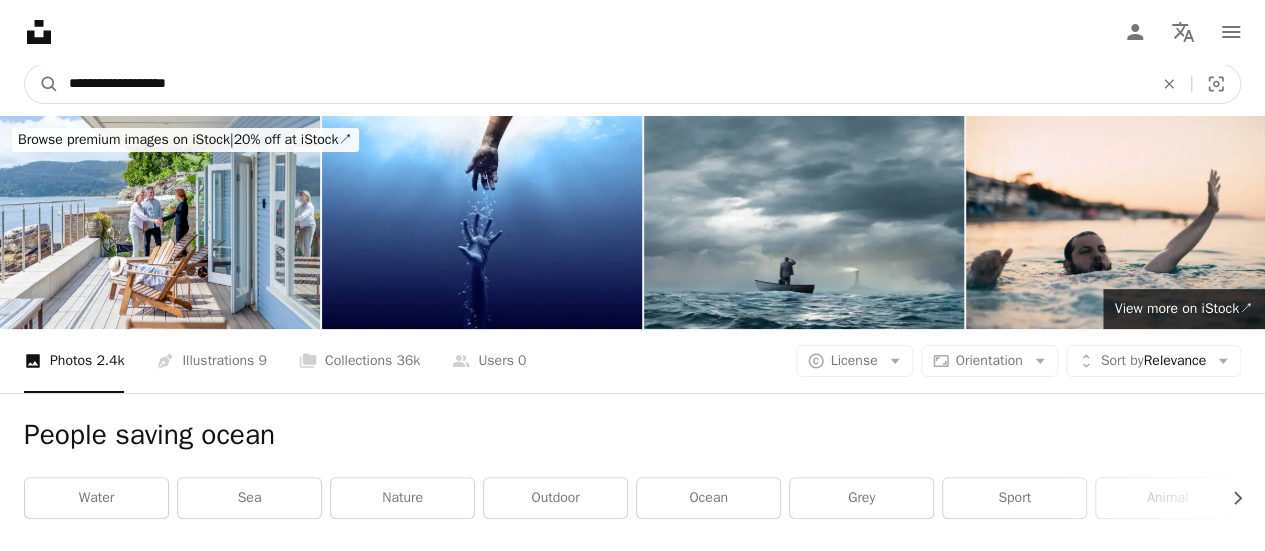 click on "**********" at bounding box center (603, 84) 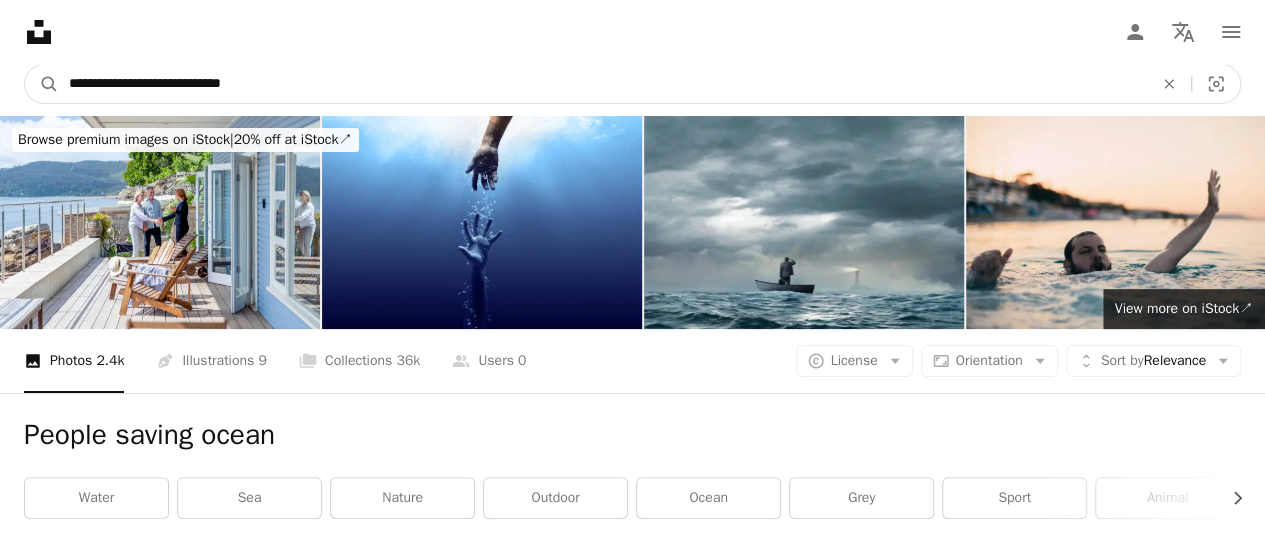 type on "**********" 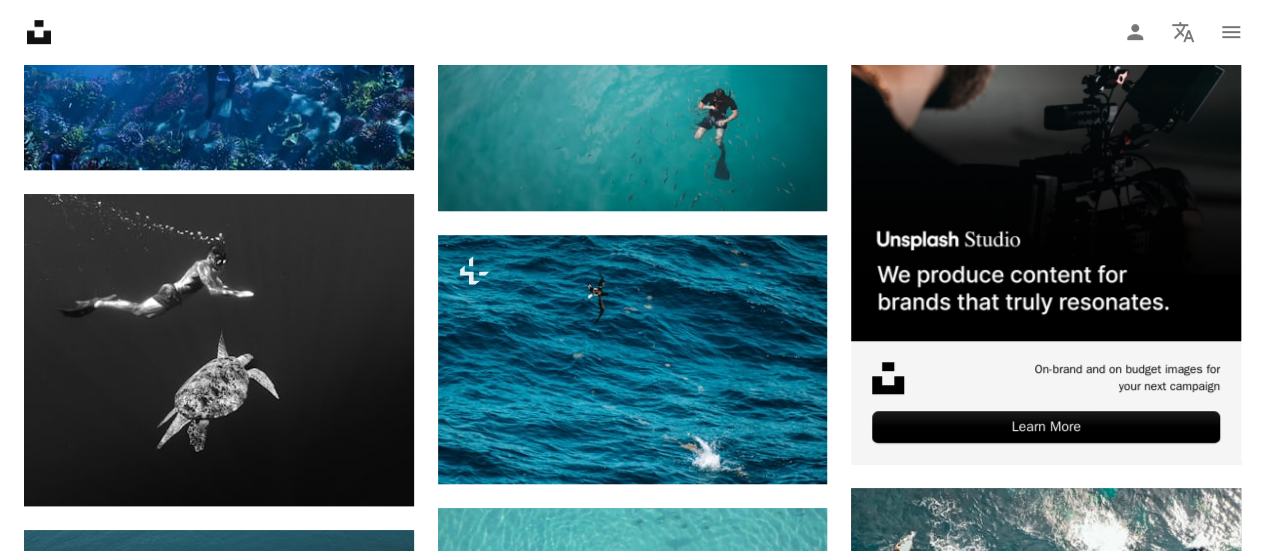 scroll, scrollTop: 0, scrollLeft: 0, axis: both 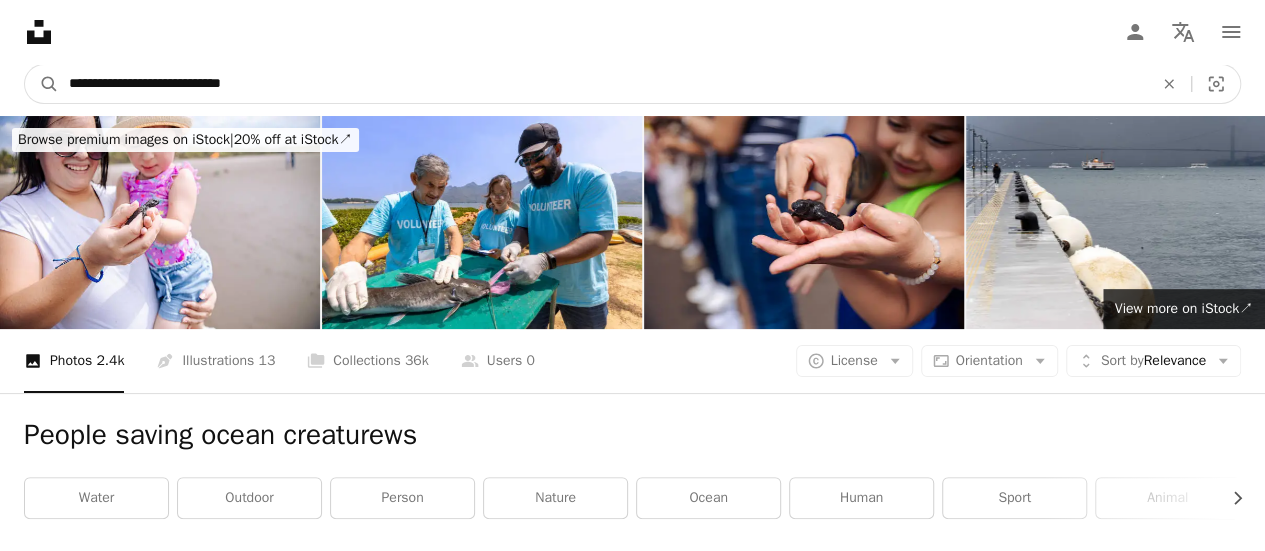 drag, startPoint x: 286, startPoint y: 82, endPoint x: 0, endPoint y: 84, distance: 286.007 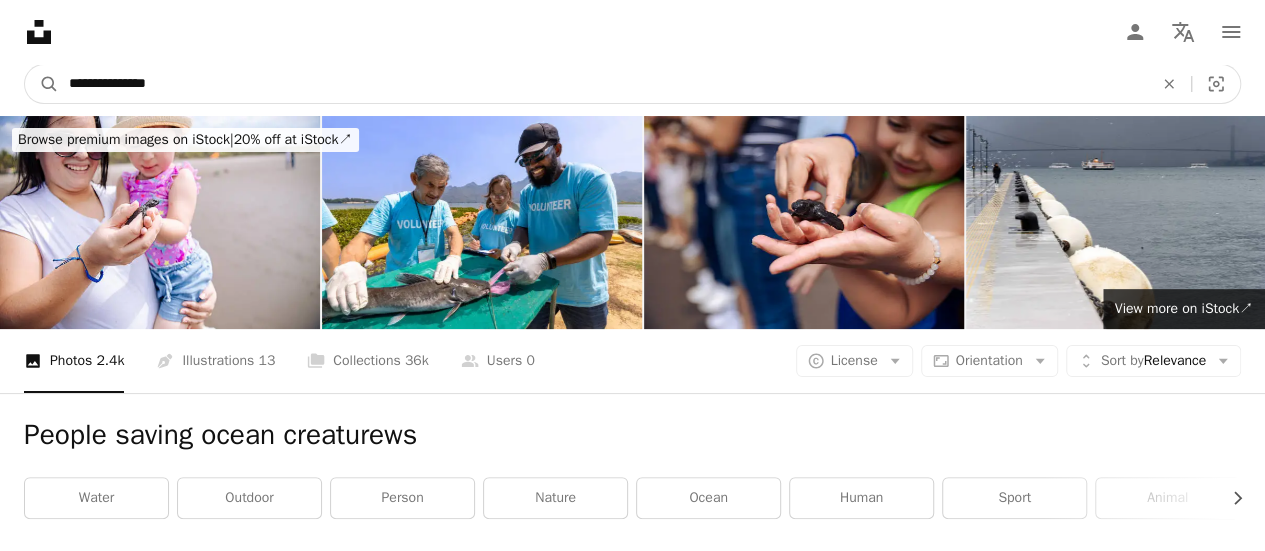 type on "**********" 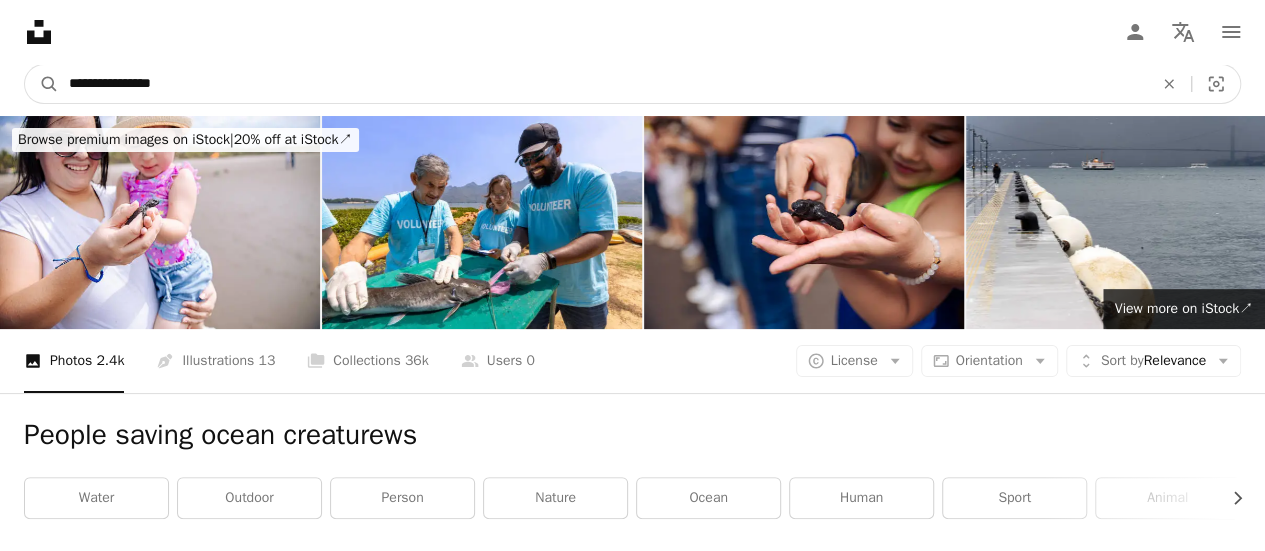 click on "A magnifying glass" at bounding box center [42, 84] 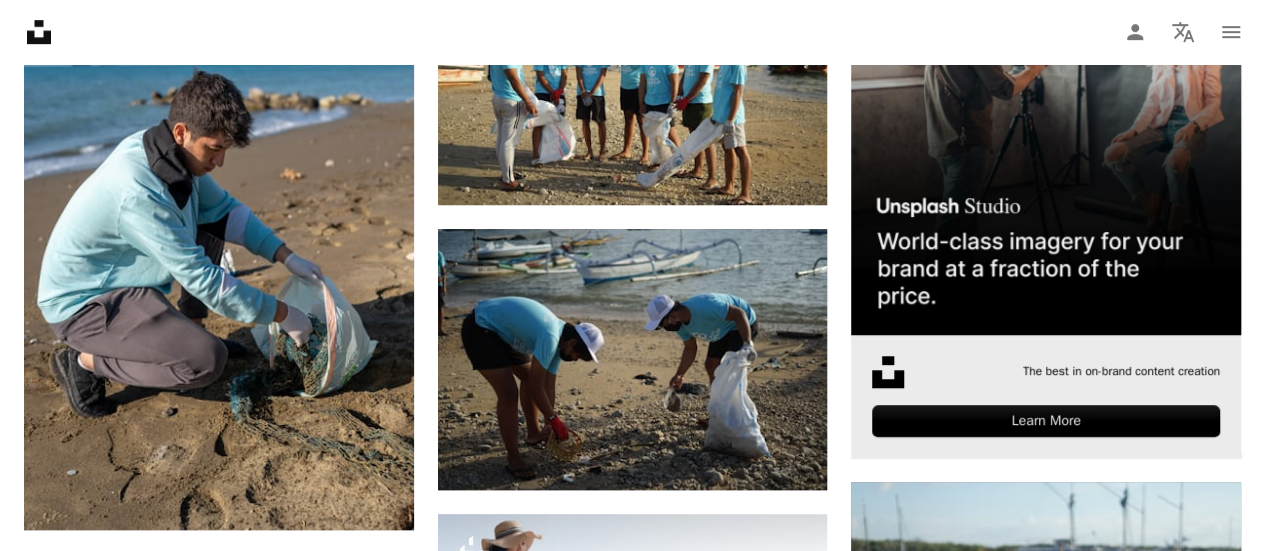 scroll, scrollTop: 800, scrollLeft: 0, axis: vertical 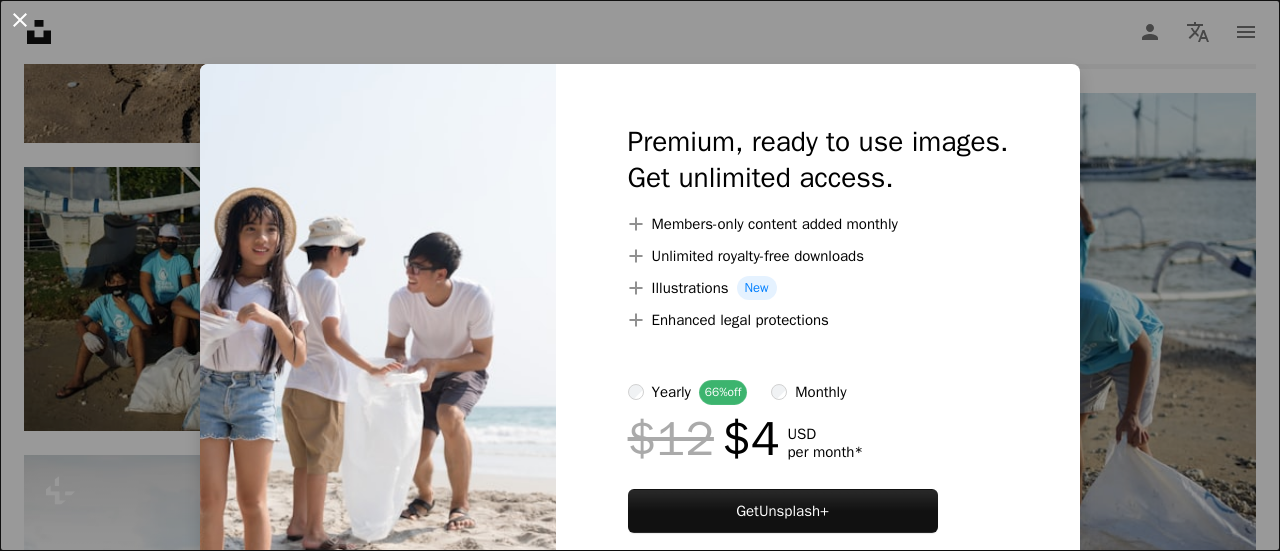 click on "An X shape" at bounding box center (20, 20) 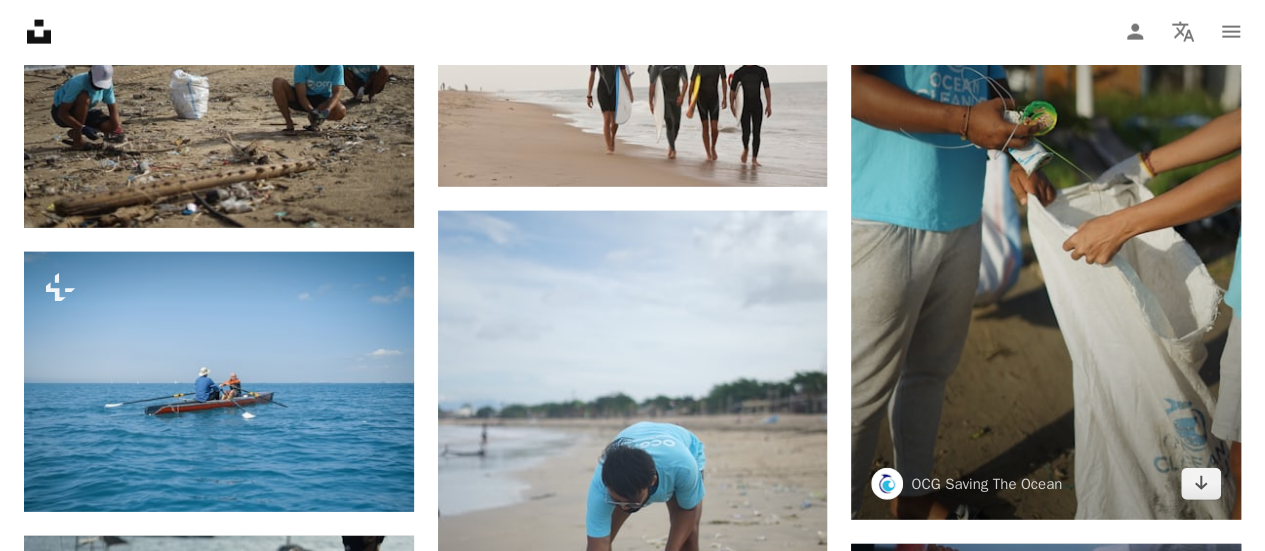 scroll, scrollTop: 2400, scrollLeft: 0, axis: vertical 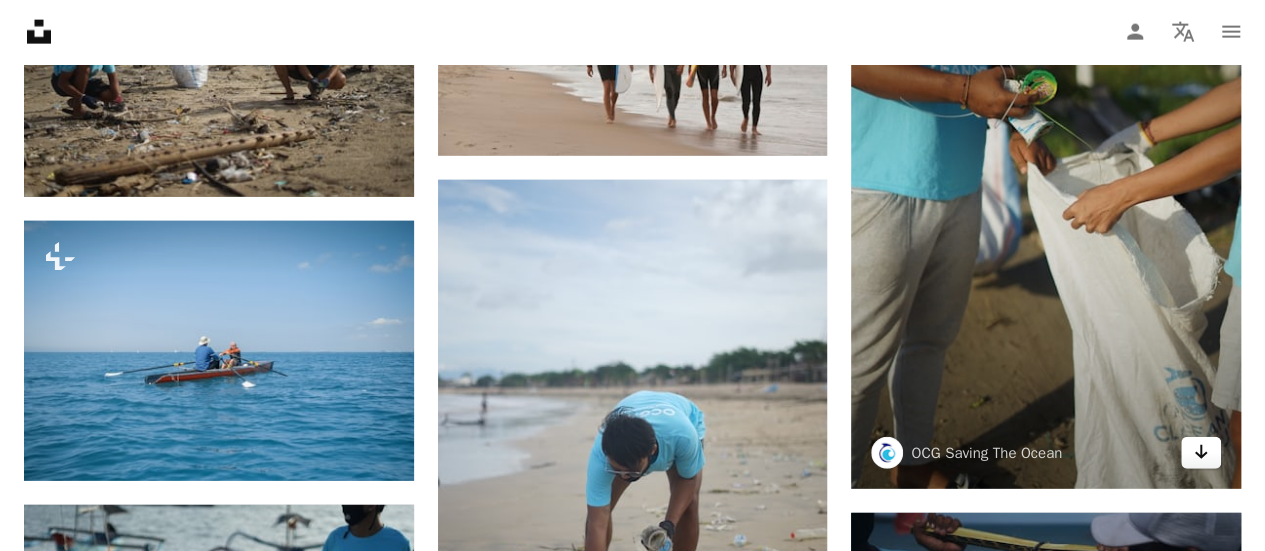 click on "Arrow pointing down" 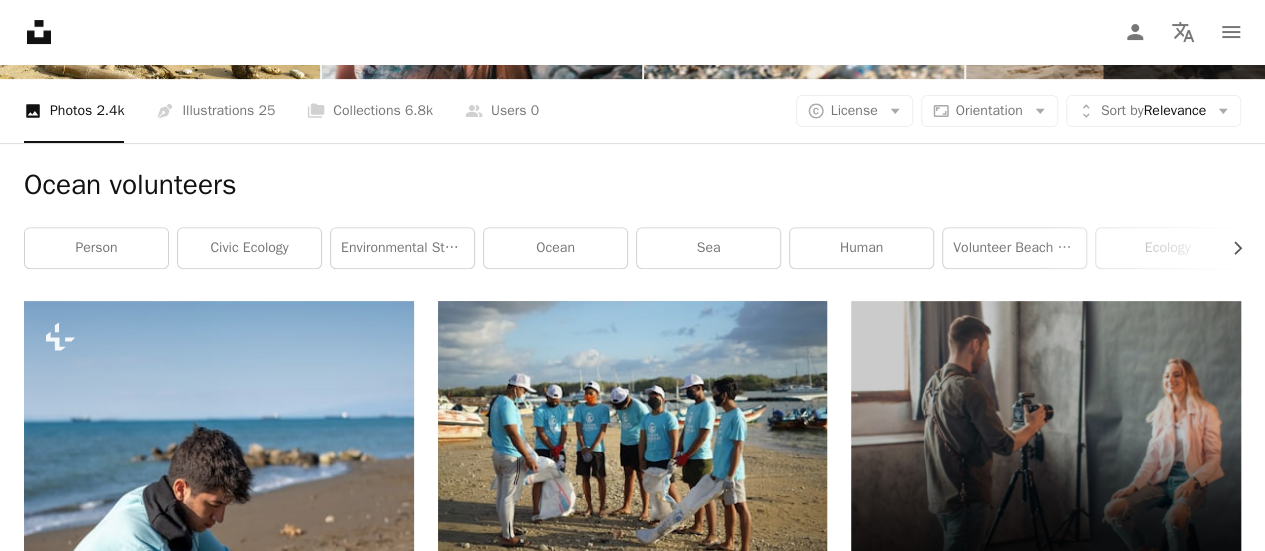 scroll, scrollTop: 0, scrollLeft: 0, axis: both 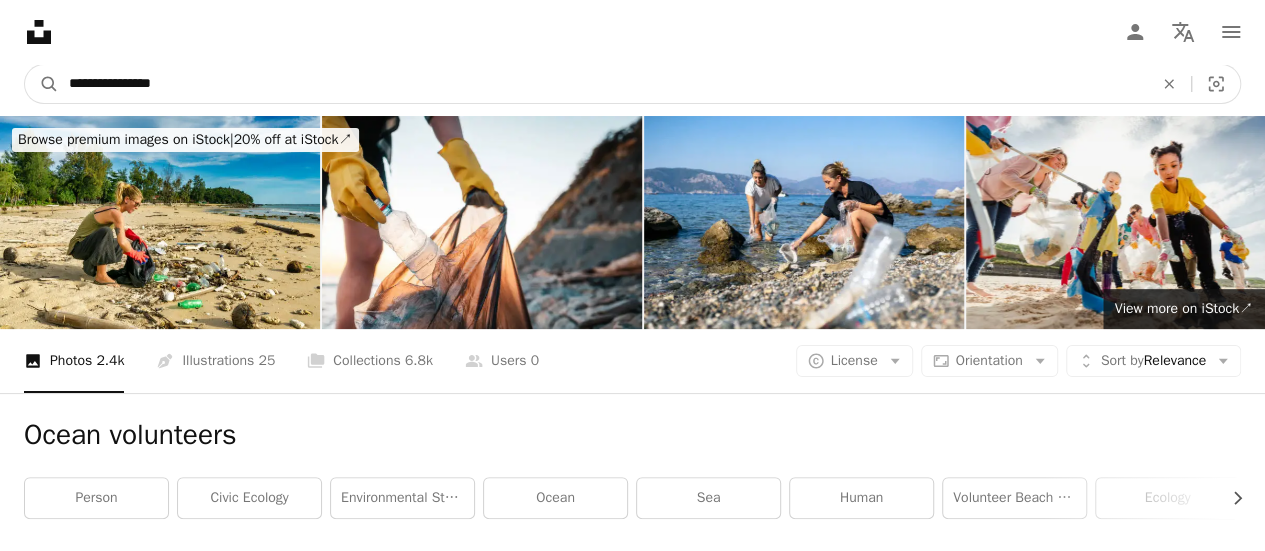 click on "**********" at bounding box center (603, 84) 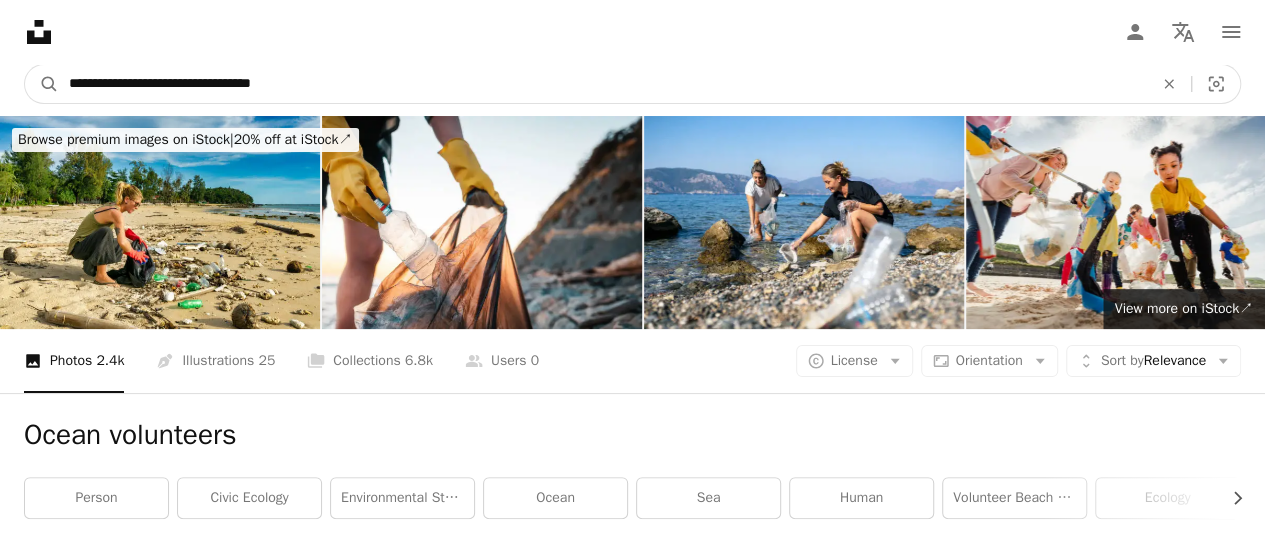 type on "**********" 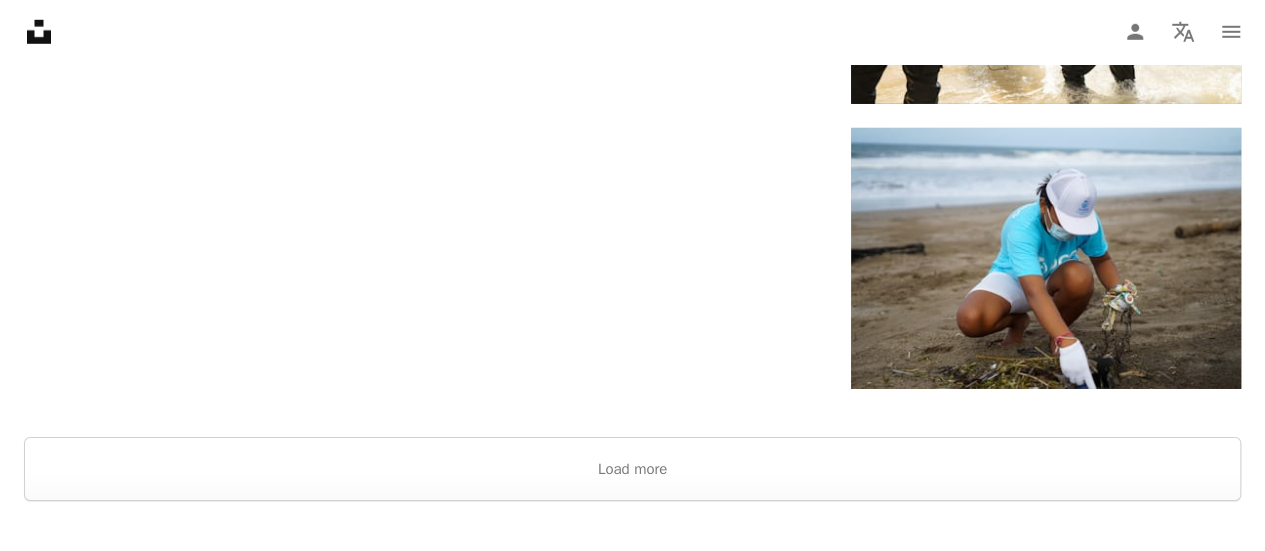 scroll, scrollTop: 3100, scrollLeft: 0, axis: vertical 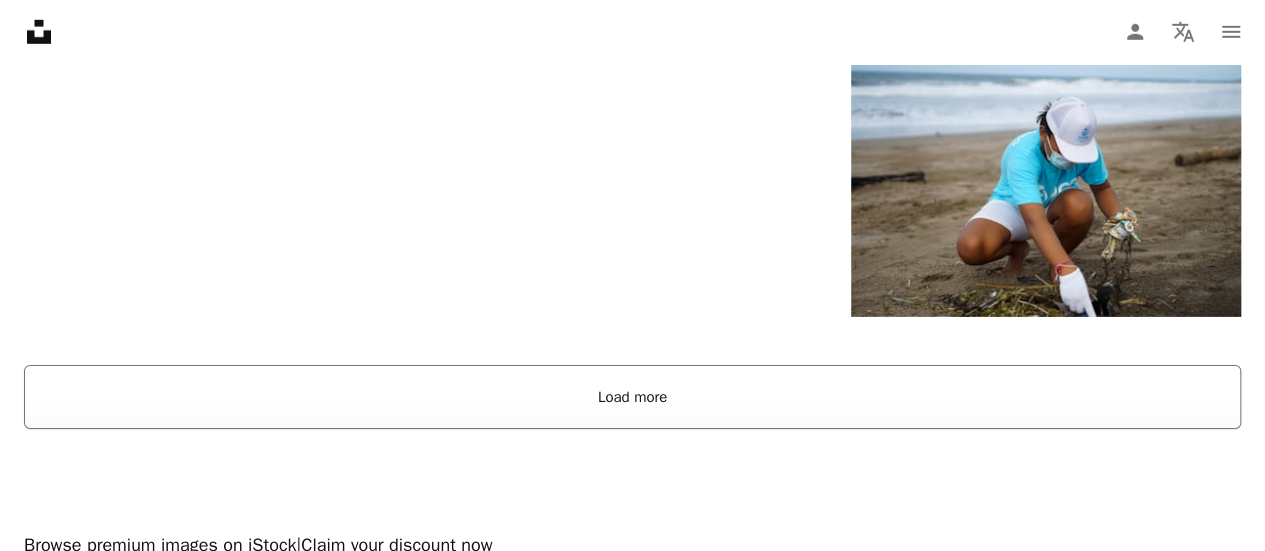 click on "Load more" at bounding box center [632, 397] 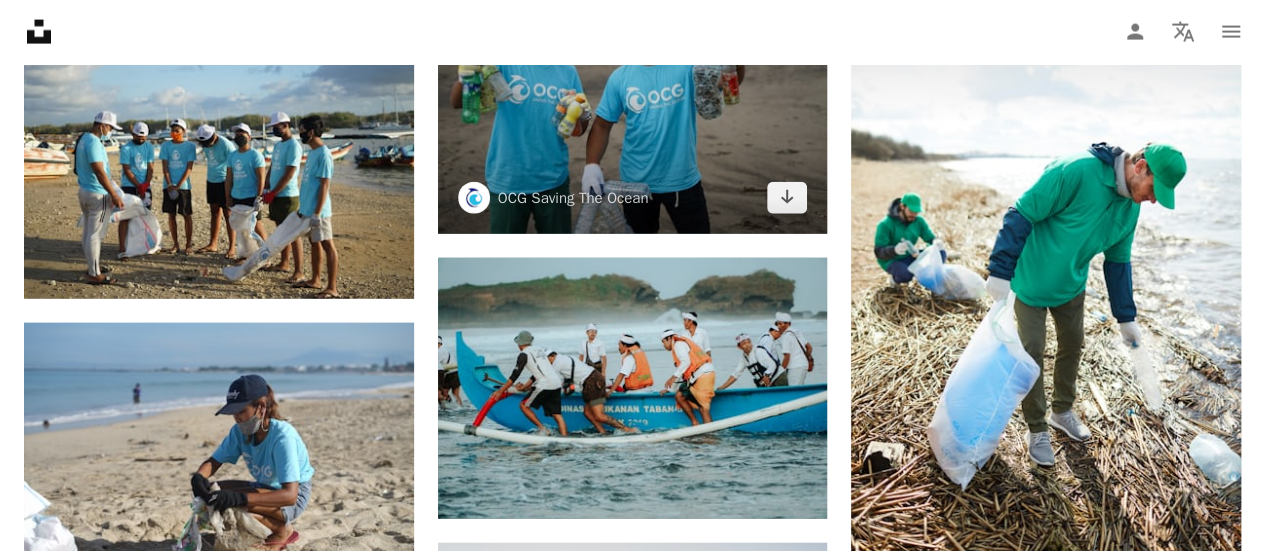 scroll, scrollTop: 2200, scrollLeft: 0, axis: vertical 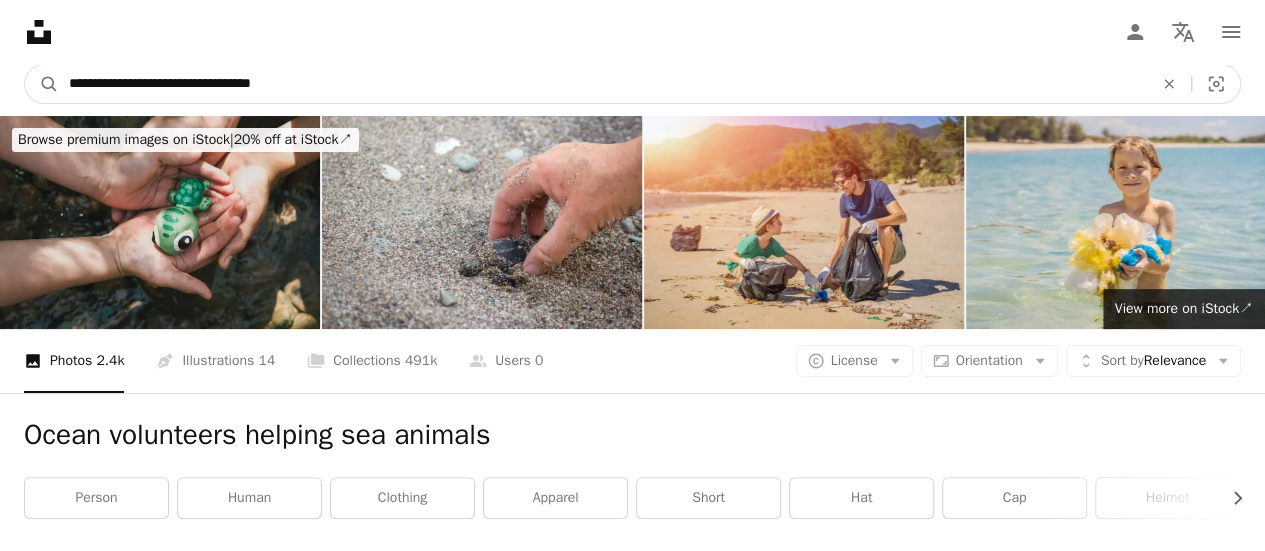 drag, startPoint x: 222, startPoint y: 83, endPoint x: 0, endPoint y: 31, distance: 228.00877 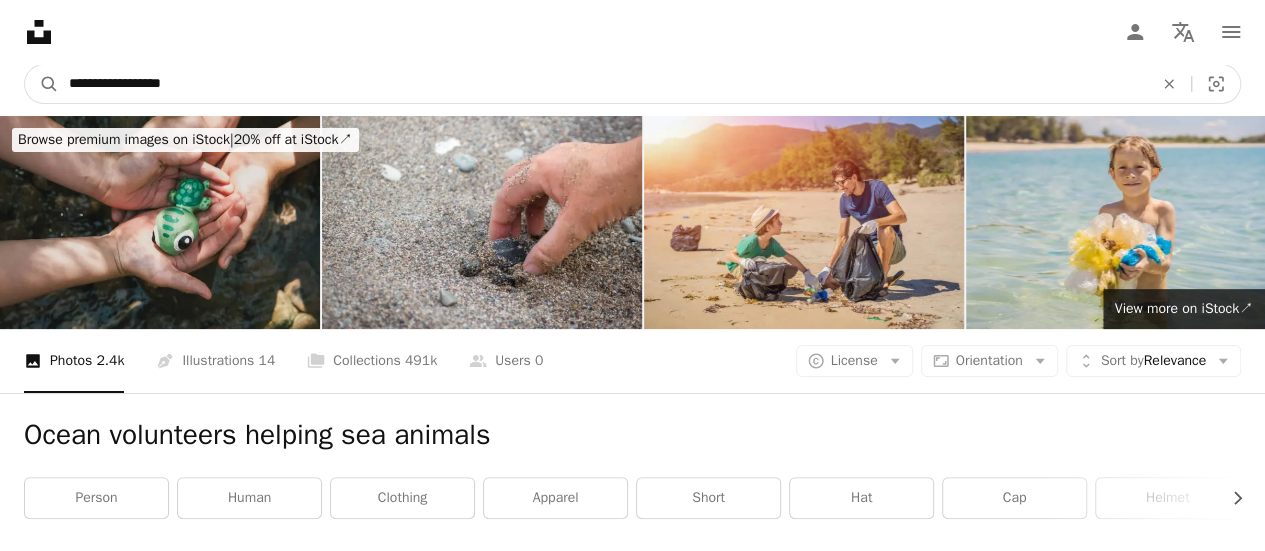 type on "**********" 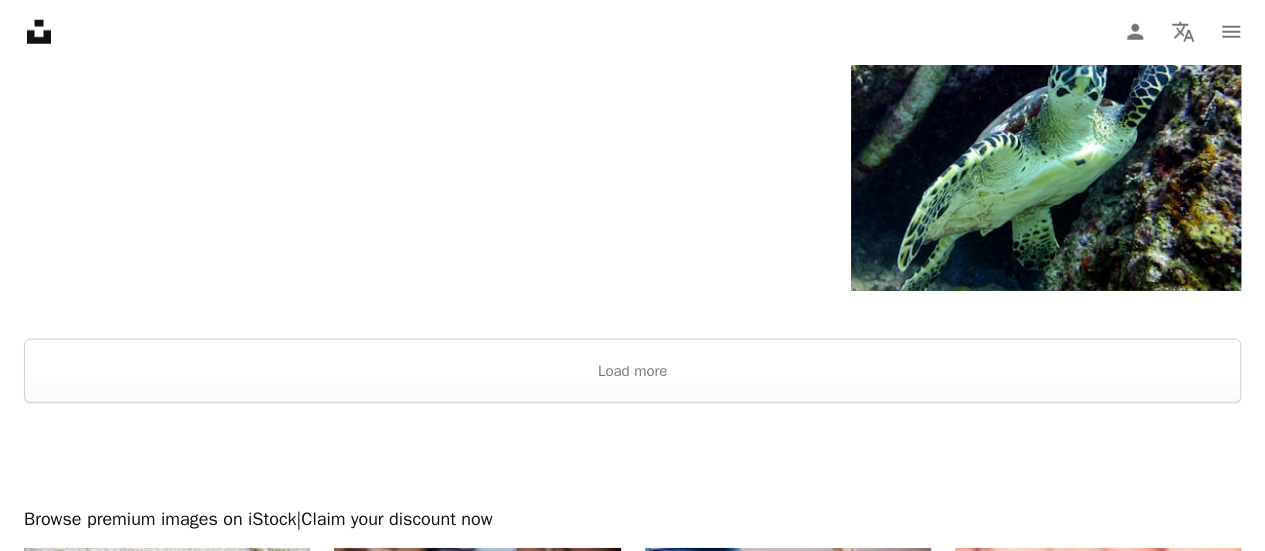 scroll, scrollTop: 2934, scrollLeft: 0, axis: vertical 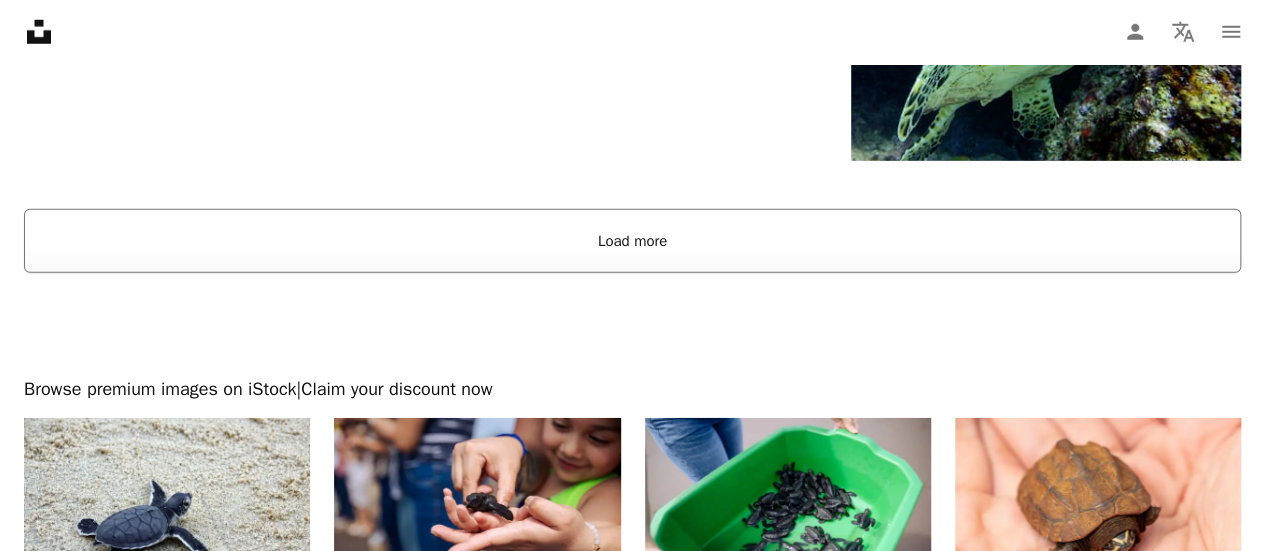 click on "Load more" at bounding box center [632, 241] 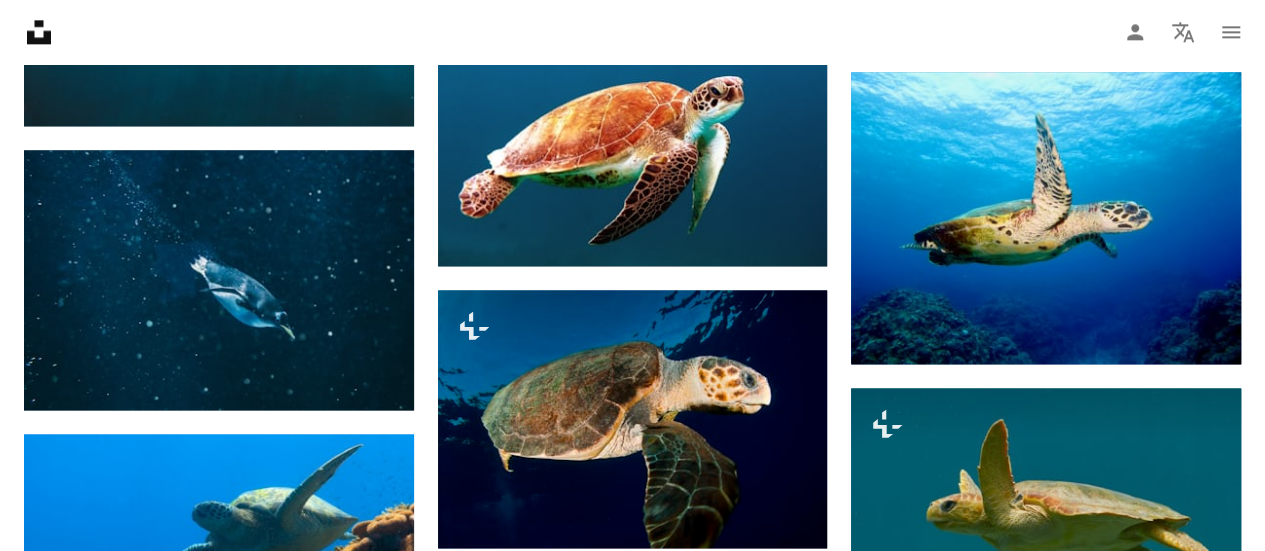 scroll, scrollTop: 1334, scrollLeft: 0, axis: vertical 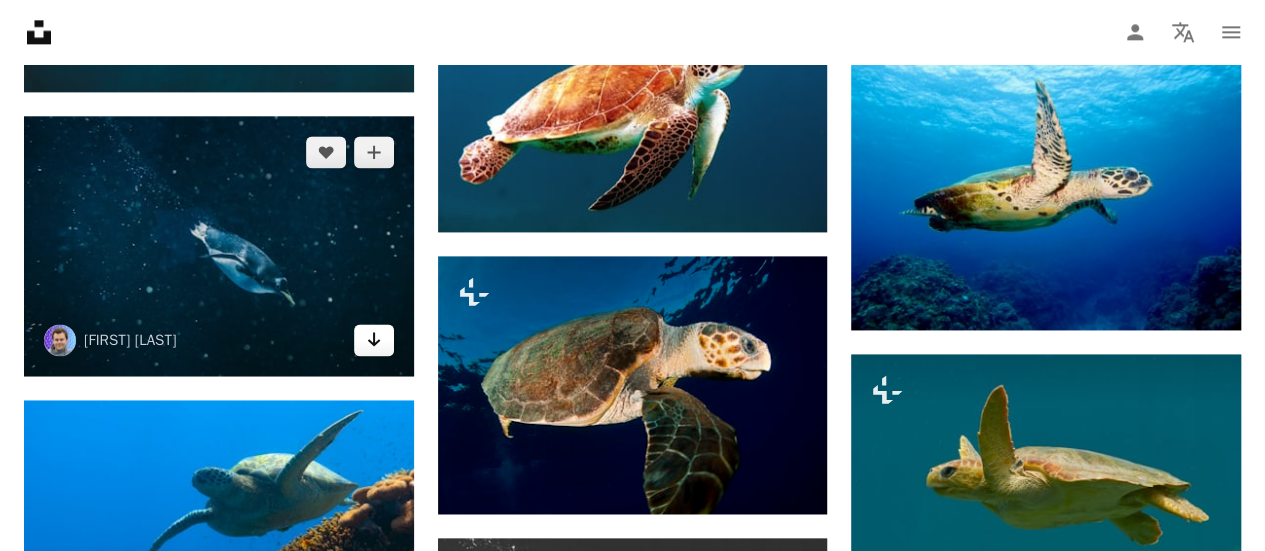click on "Arrow pointing down" at bounding box center [374, 340] 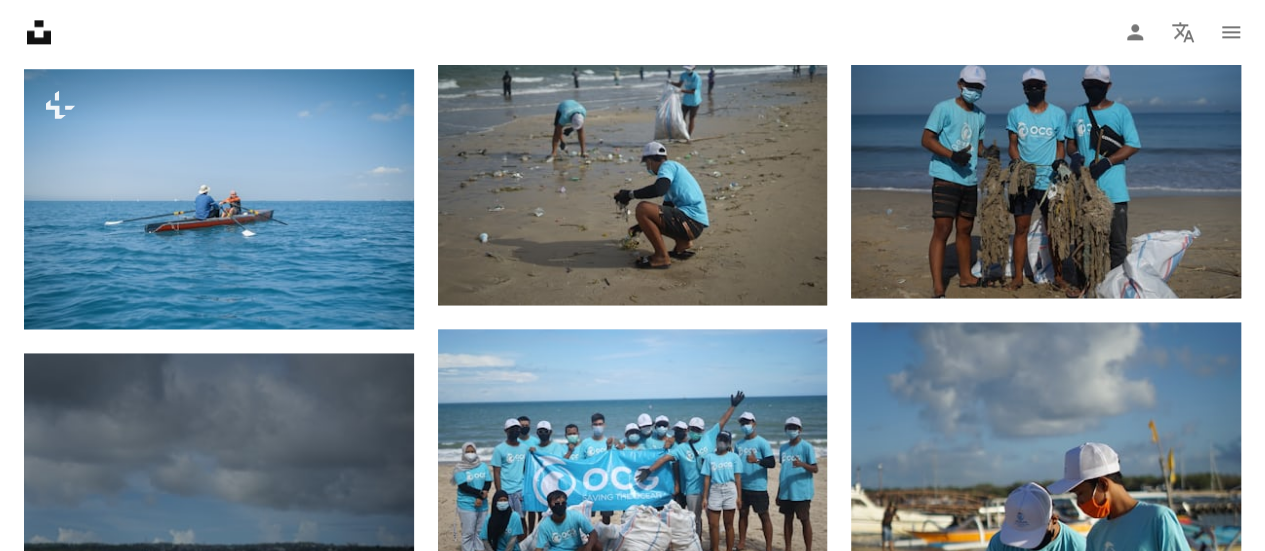 scroll, scrollTop: 0, scrollLeft: 0, axis: both 